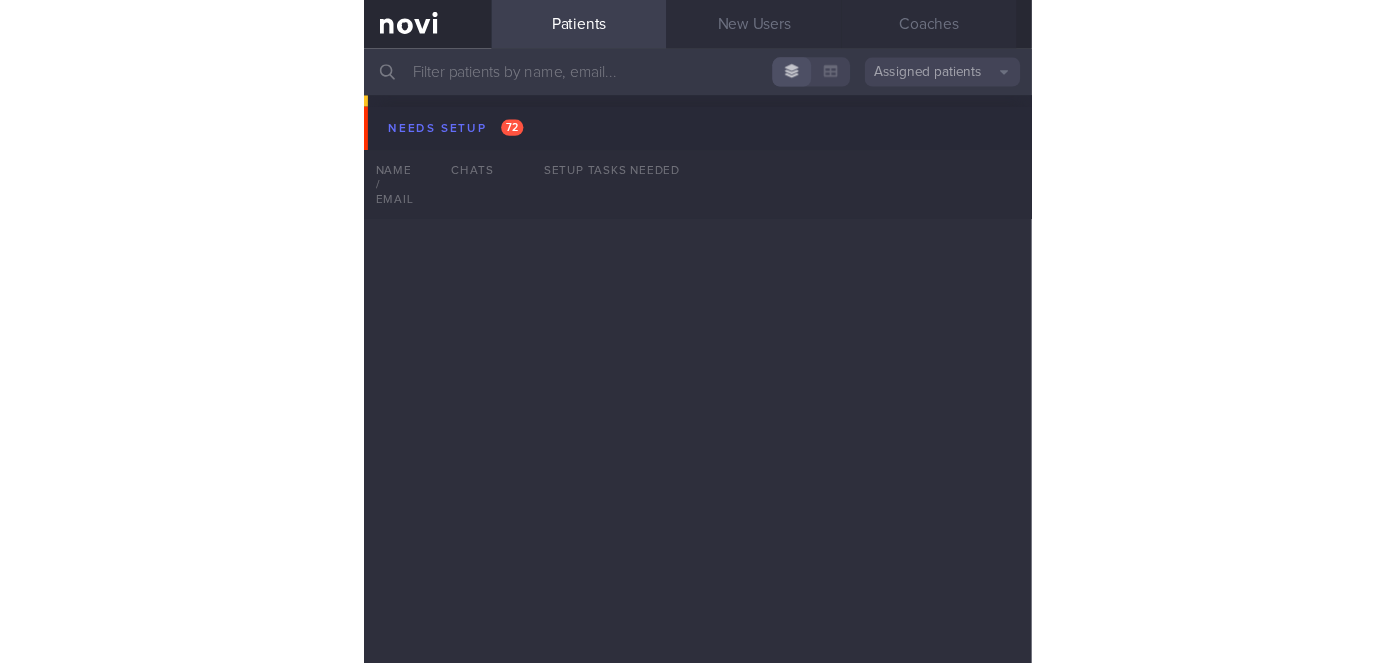 scroll, scrollTop: 0, scrollLeft: 0, axis: both 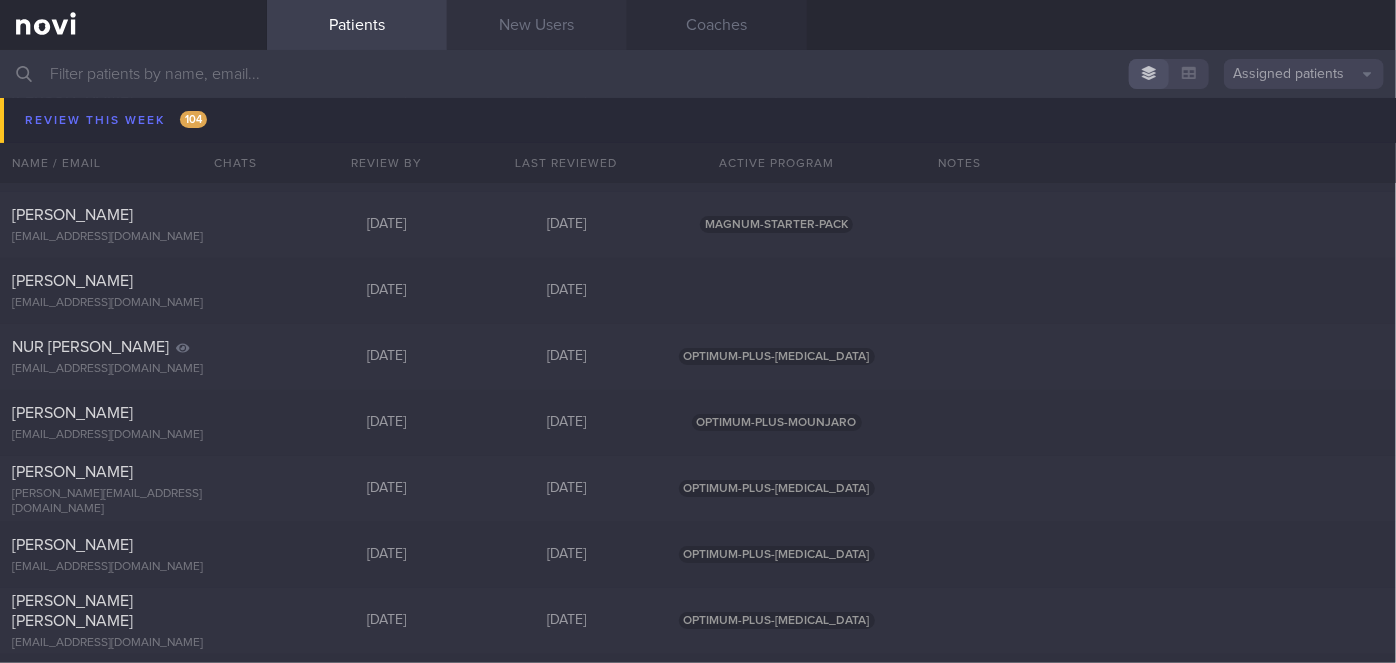drag, startPoint x: 520, startPoint y: 42, endPoint x: 504, endPoint y: 29, distance: 20.615528 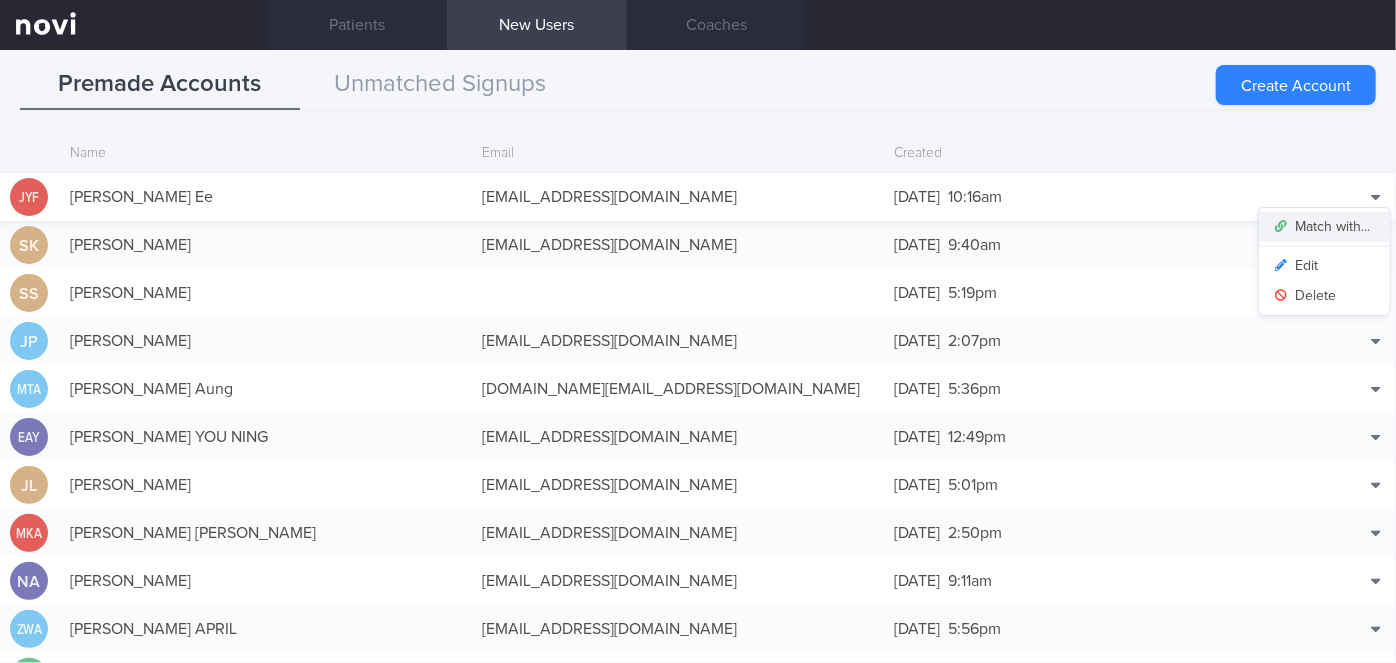 click on "Match with..." at bounding box center [1324, 227] 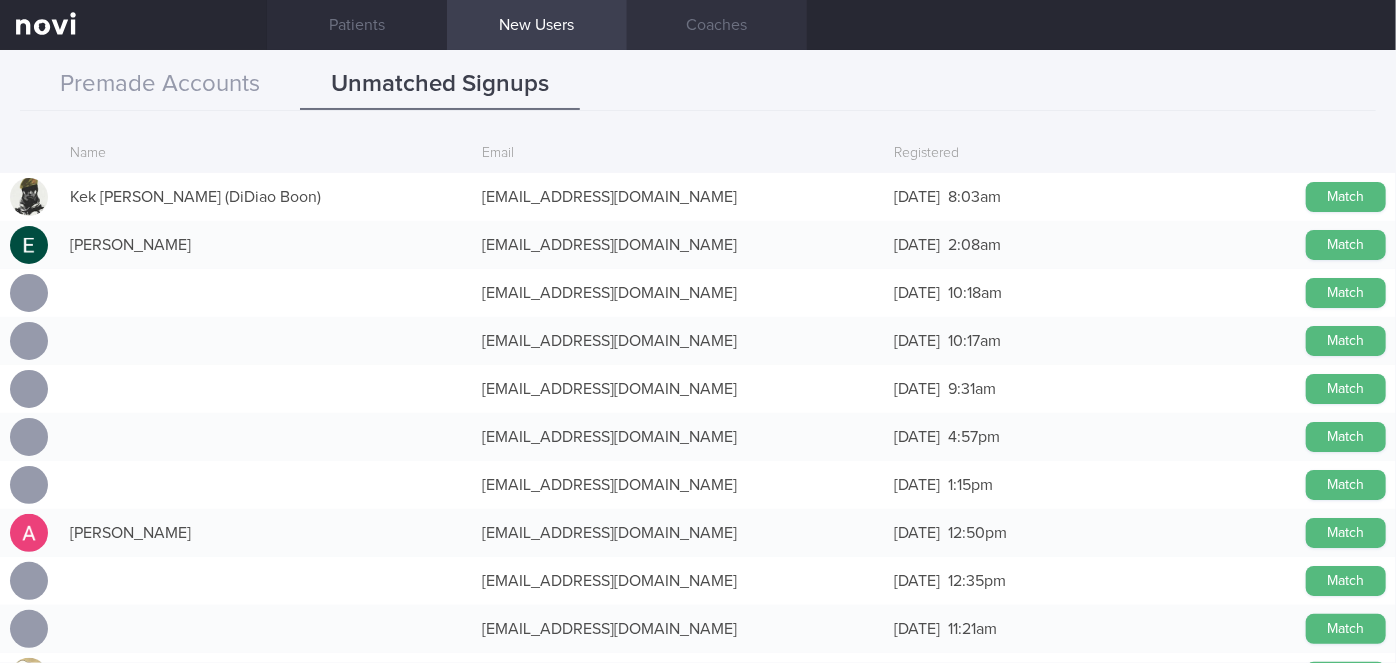 scroll, scrollTop: 48, scrollLeft: 0, axis: vertical 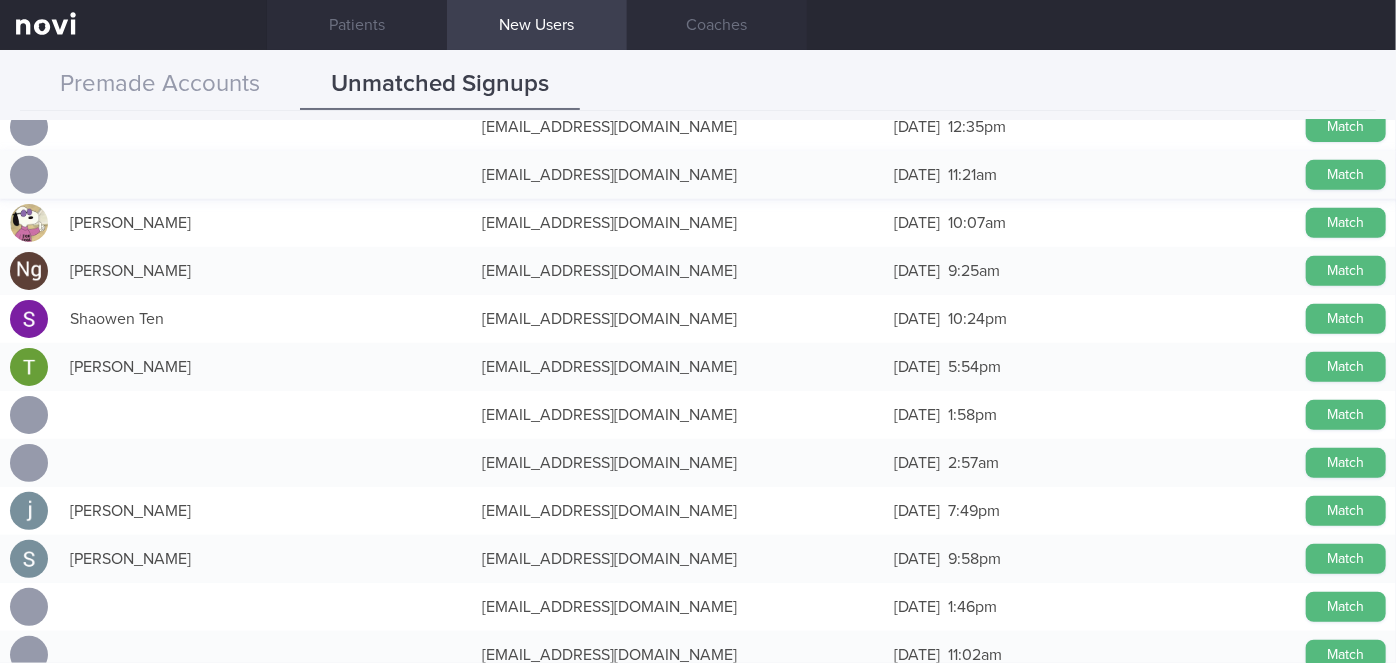click on "Match" at bounding box center (1346, 511) 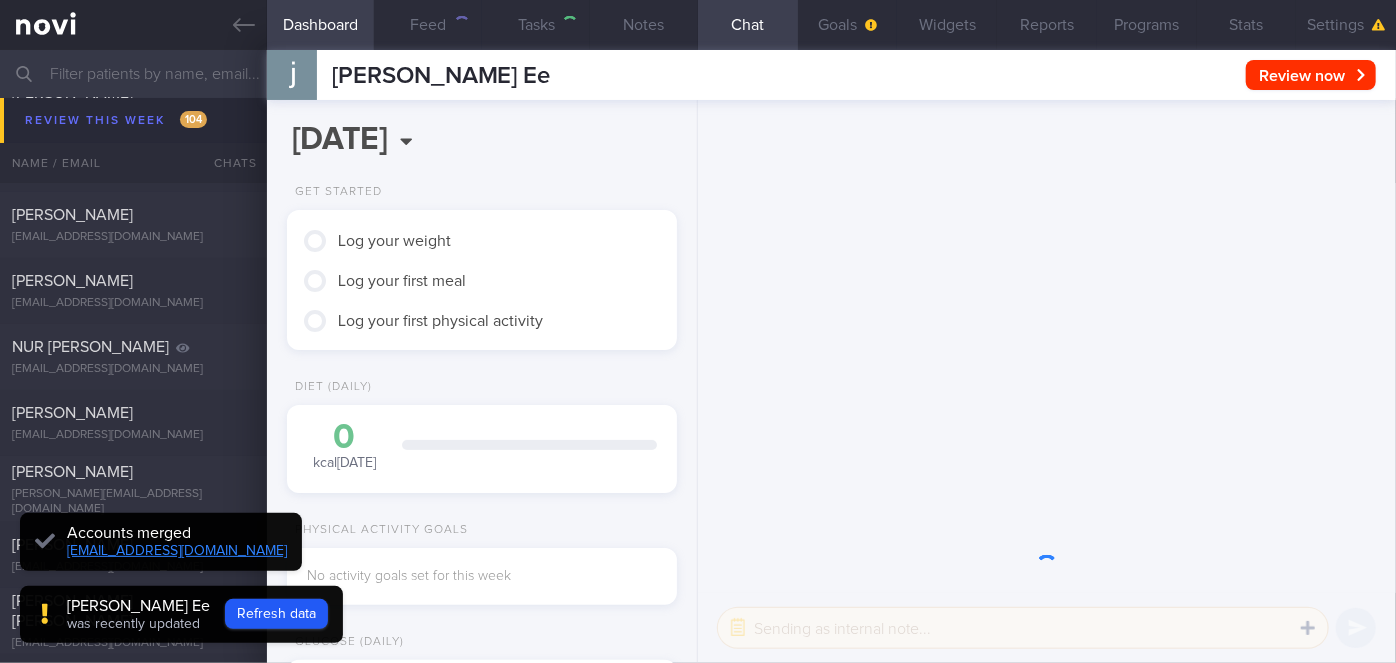 scroll, scrollTop: 999826, scrollLeft: 999650, axis: both 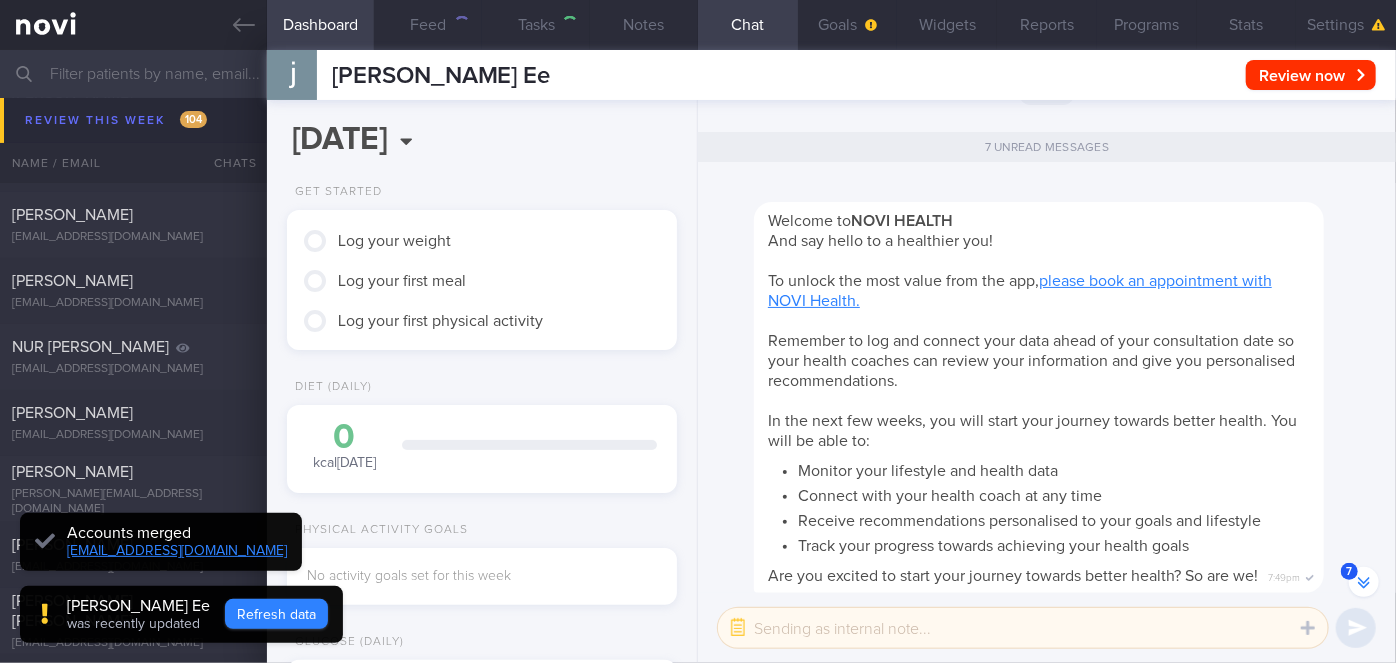 click on "Refresh data" at bounding box center [276, 614] 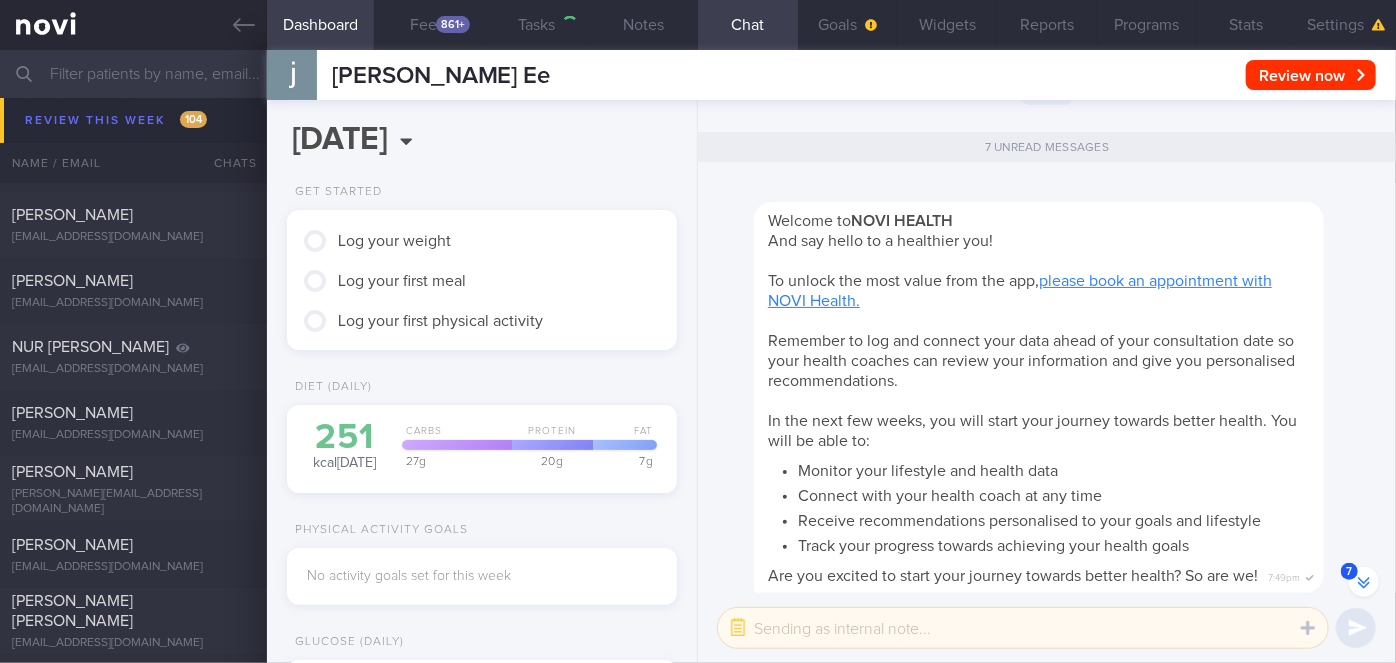 scroll, scrollTop: -319, scrollLeft: 0, axis: vertical 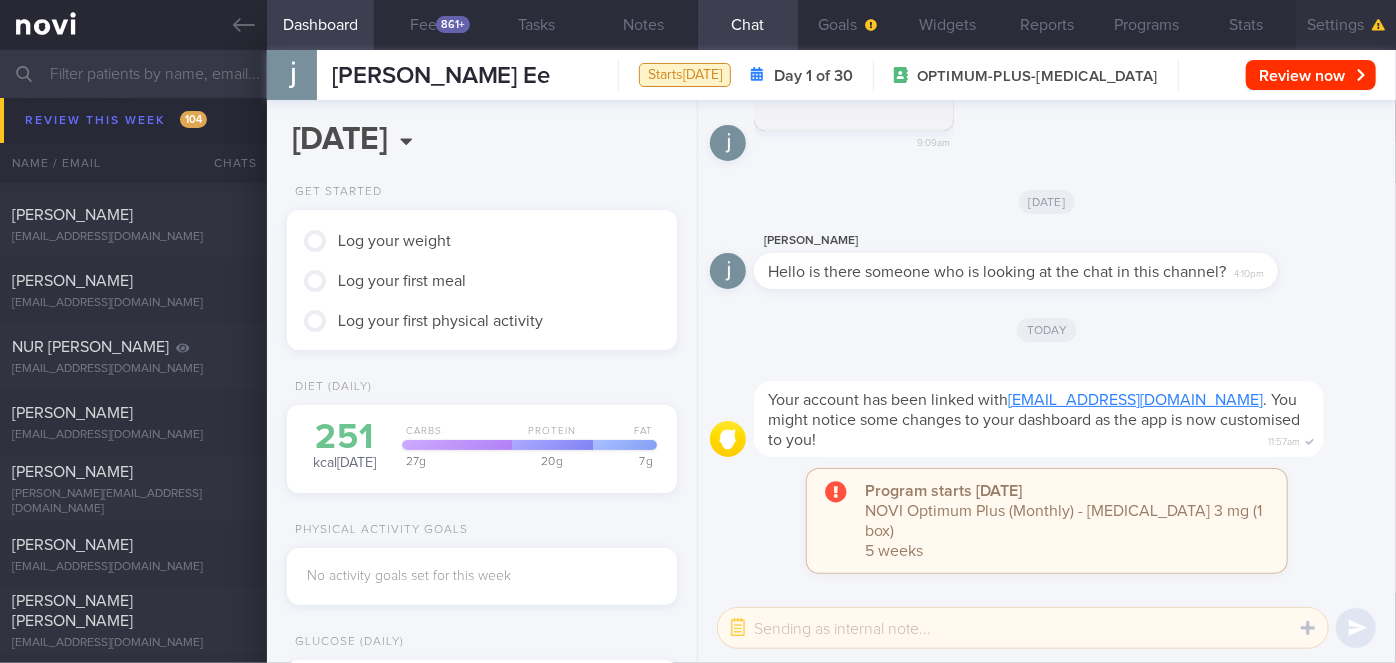 click on "Settings" at bounding box center (1346, 25) 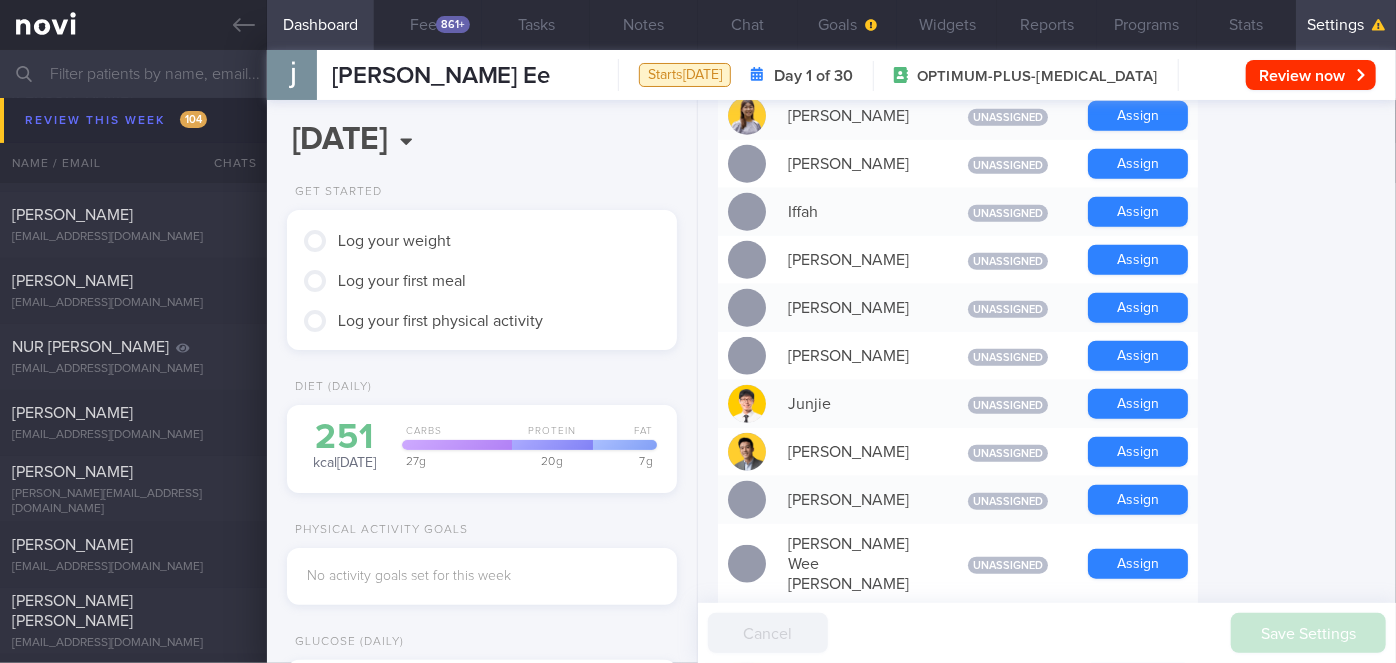 scroll, scrollTop: 1000, scrollLeft: 0, axis: vertical 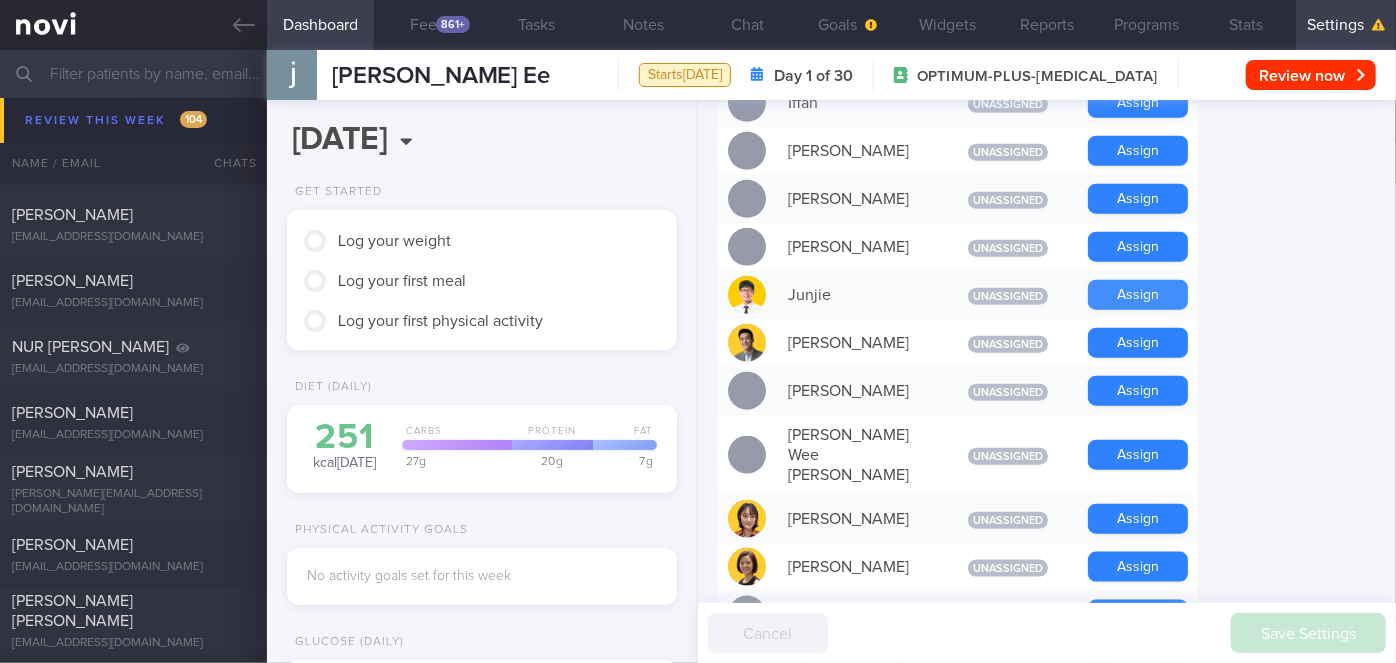click on "Assign" at bounding box center (1138, 295) 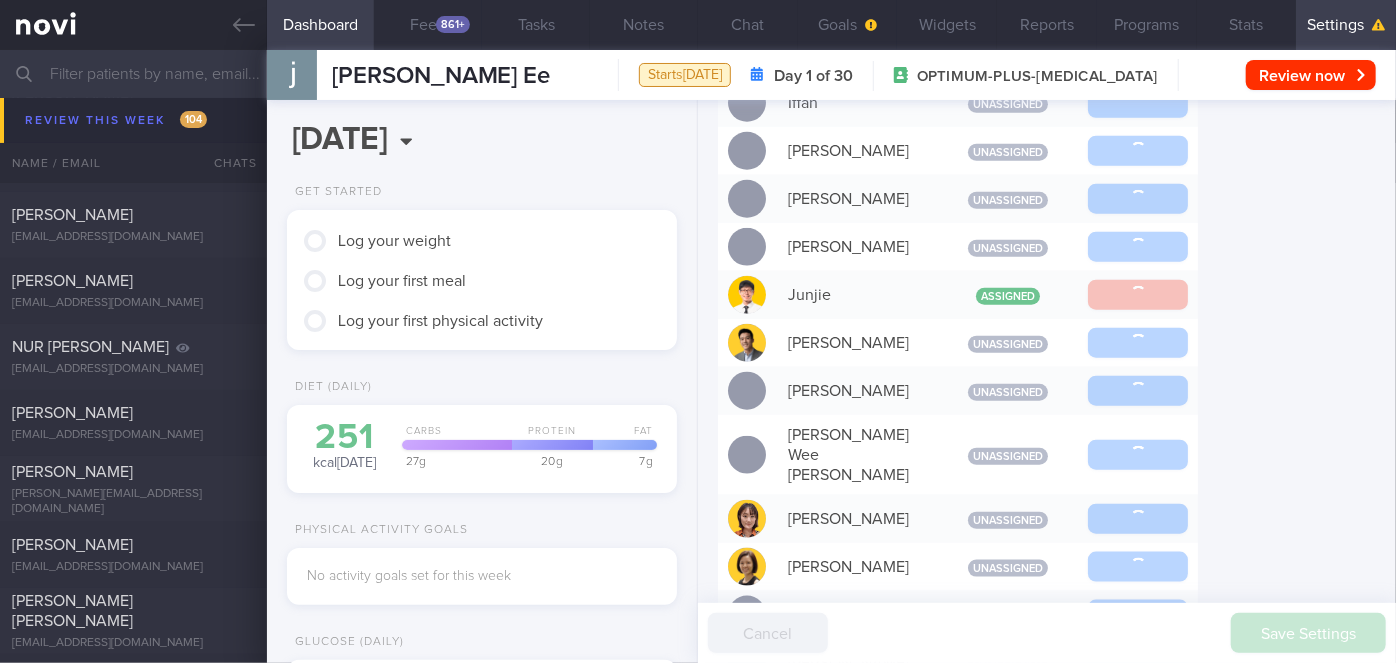 scroll, scrollTop: 957, scrollLeft: 0, axis: vertical 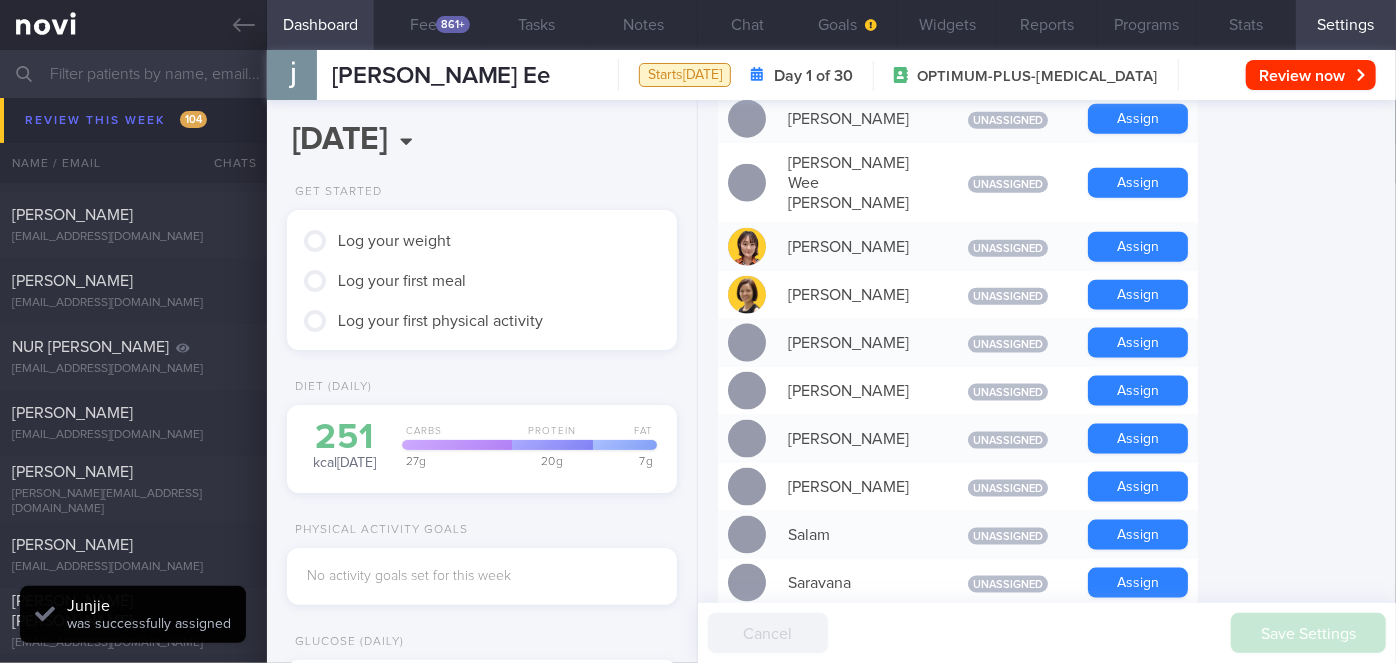 click on "Assign" at bounding box center (1138, 631) 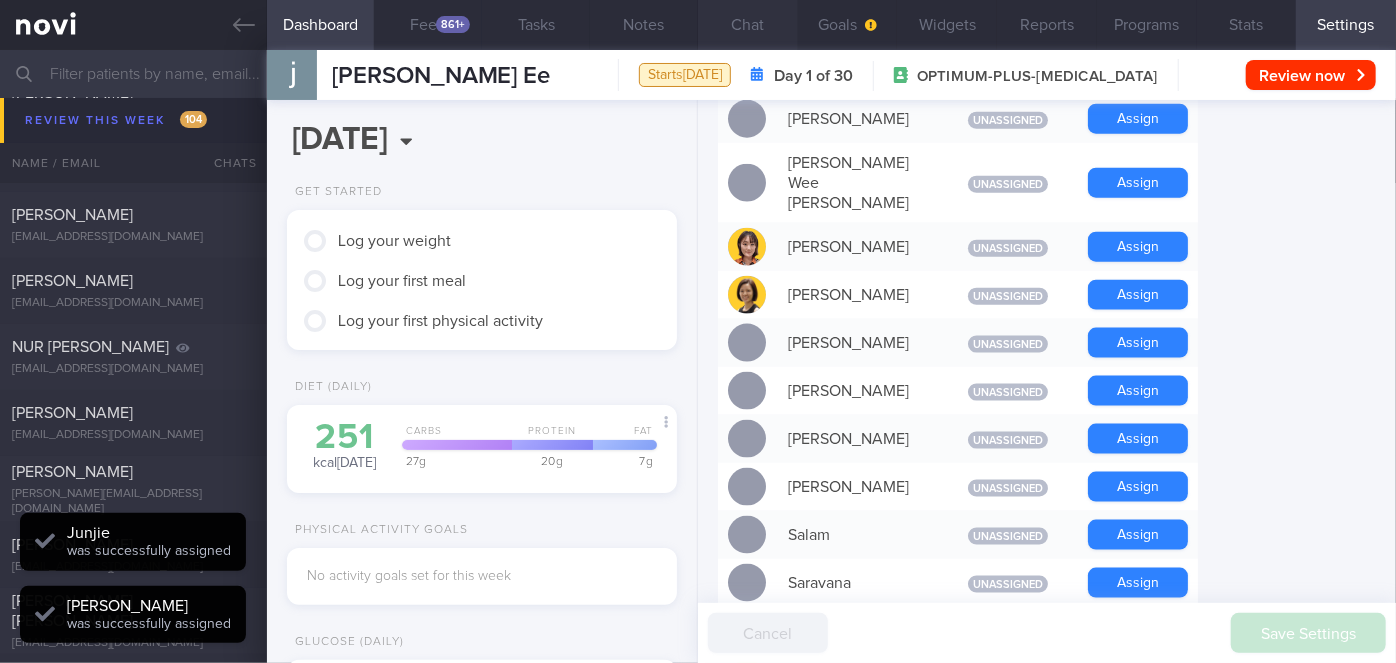 scroll, scrollTop: 999826, scrollLeft: 999650, axis: both 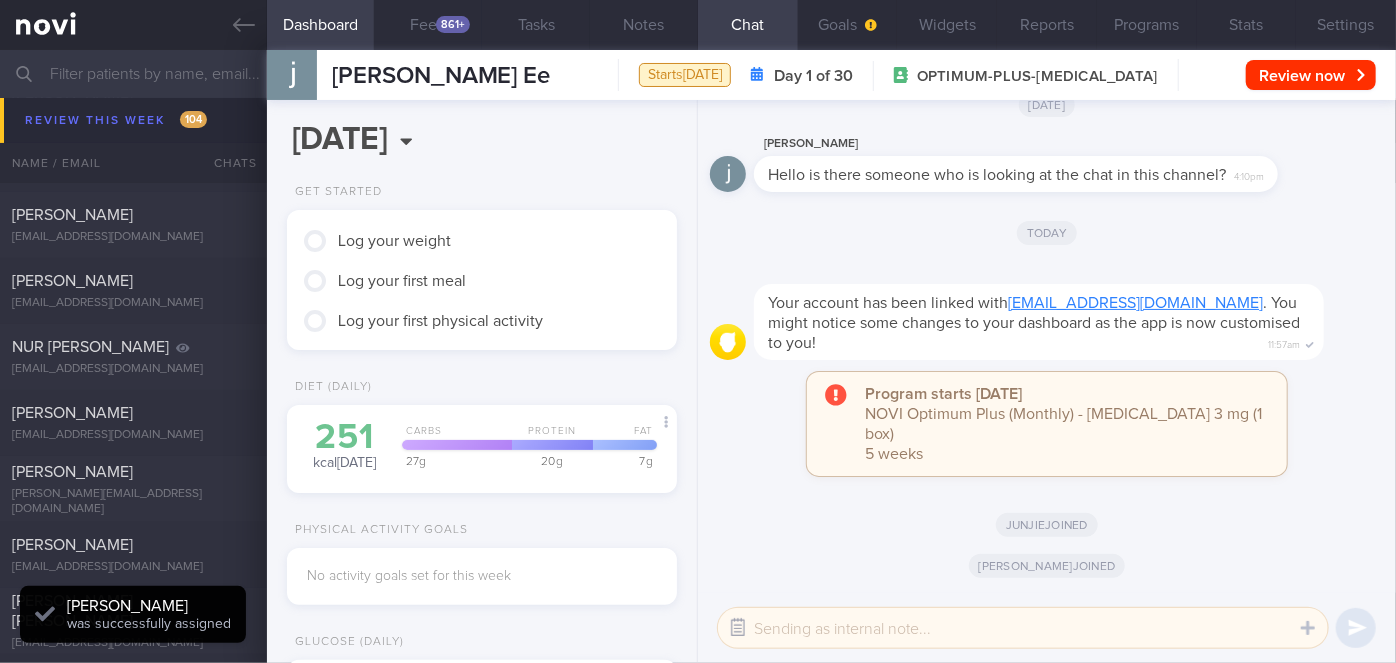 click at bounding box center (738, 628) 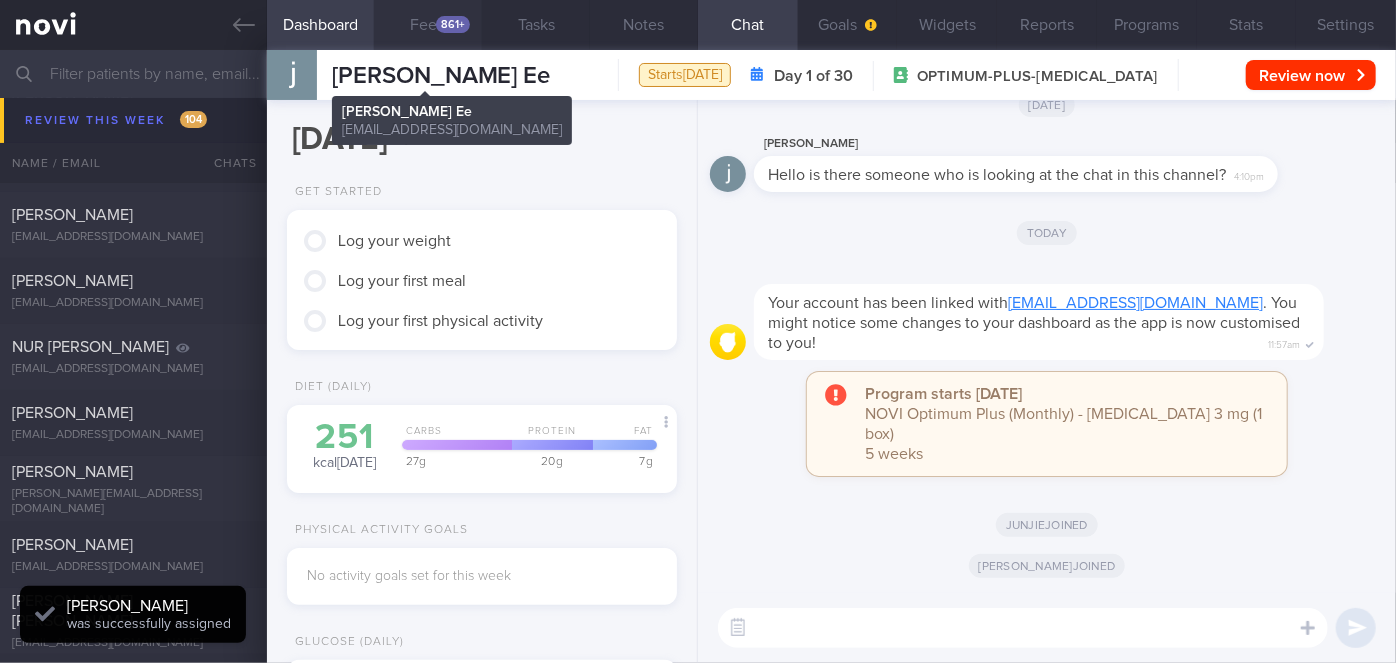 click on "861+" at bounding box center (453, 24) 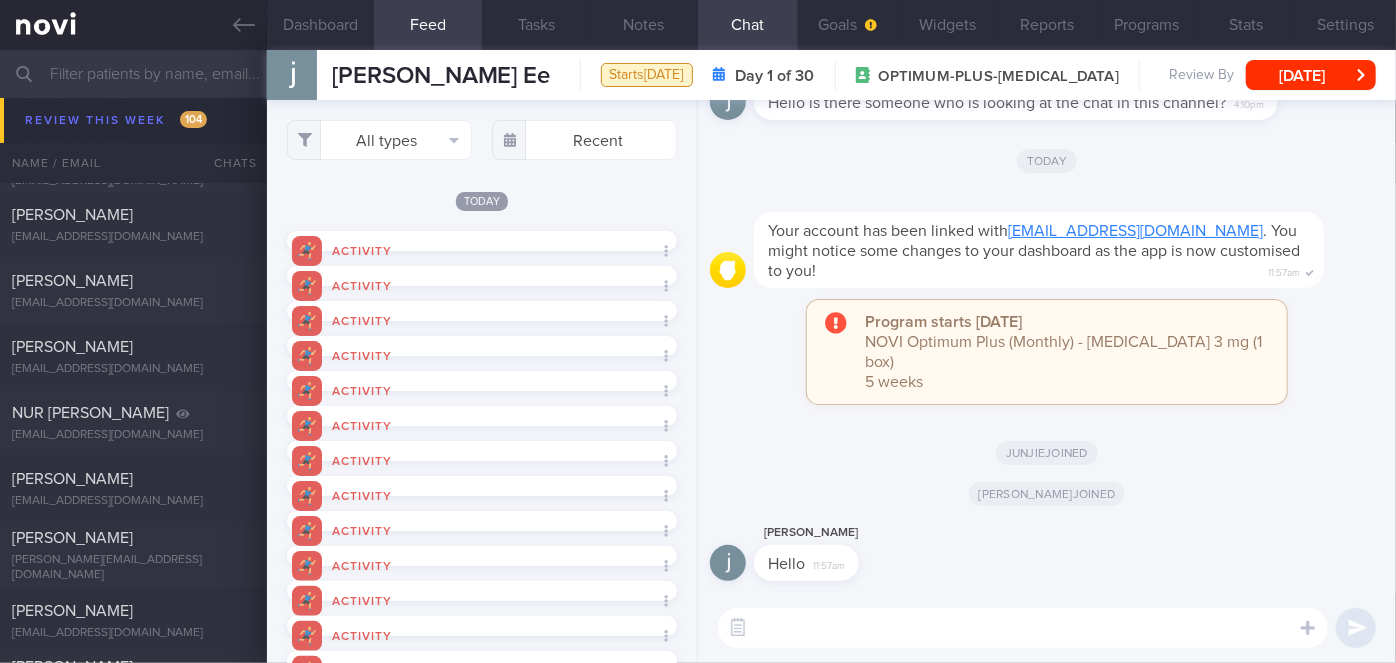 click at bounding box center (1023, 628) 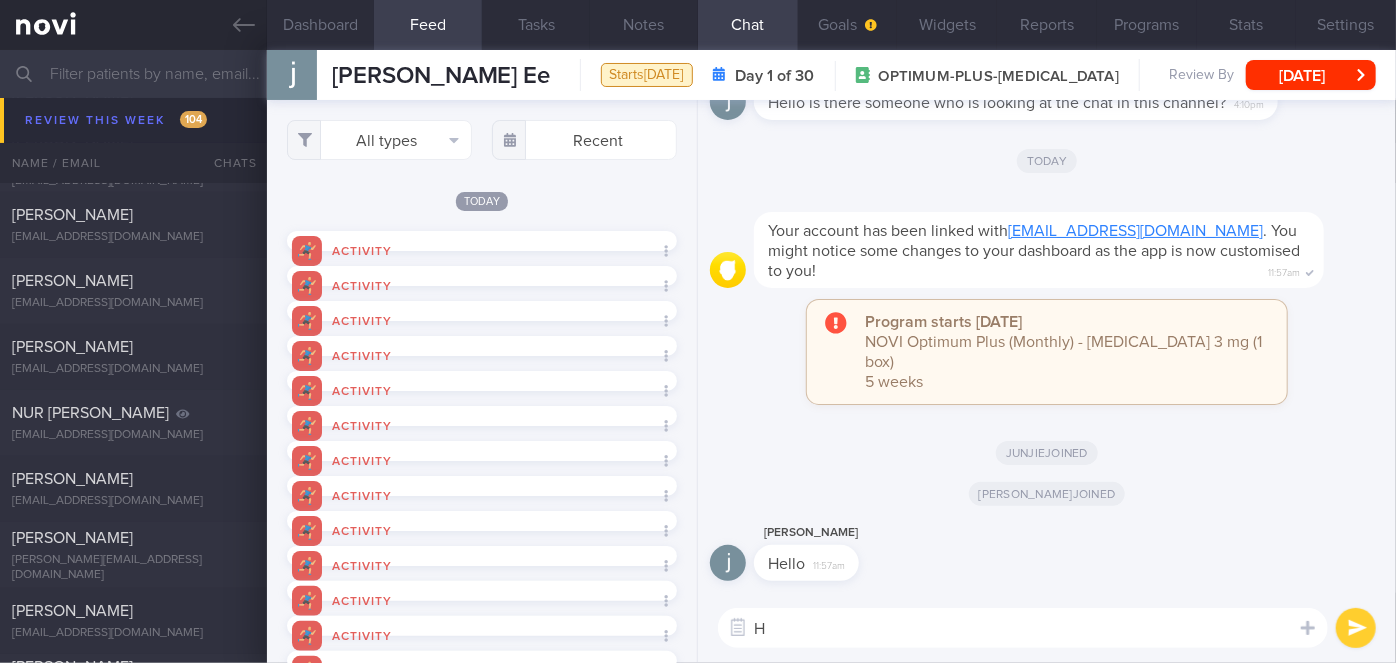 type on "Hi" 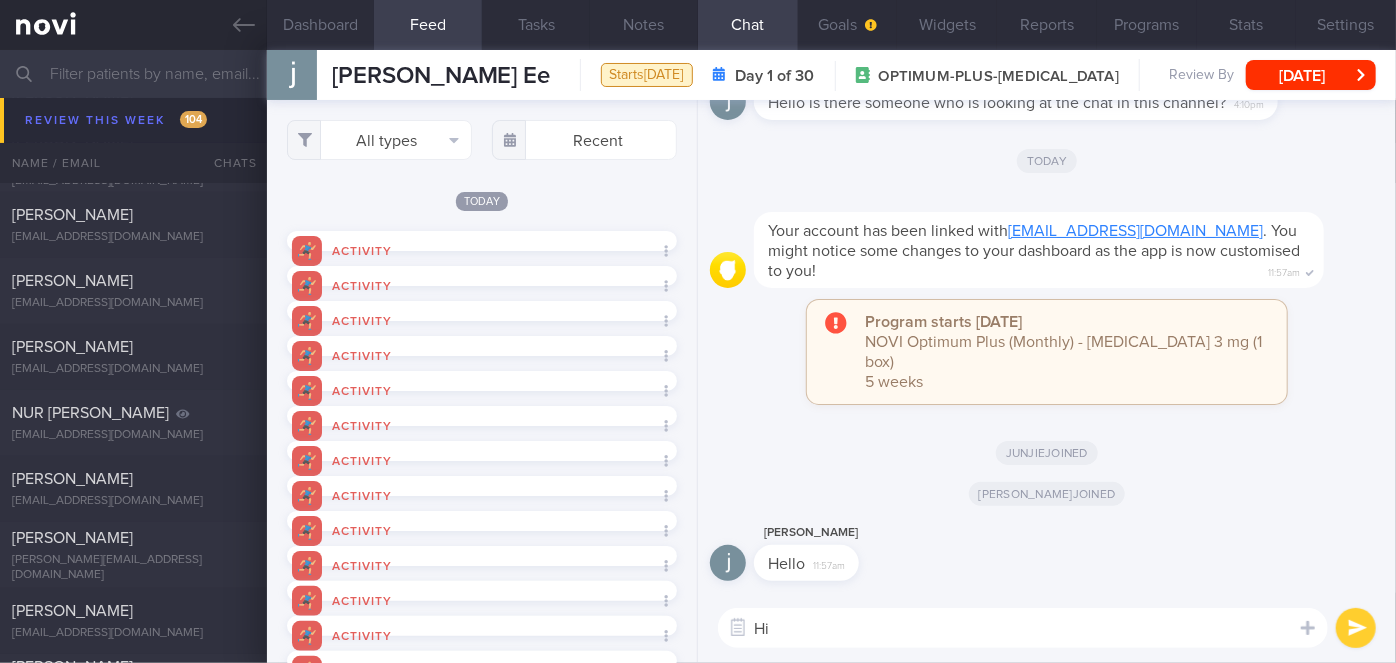 type 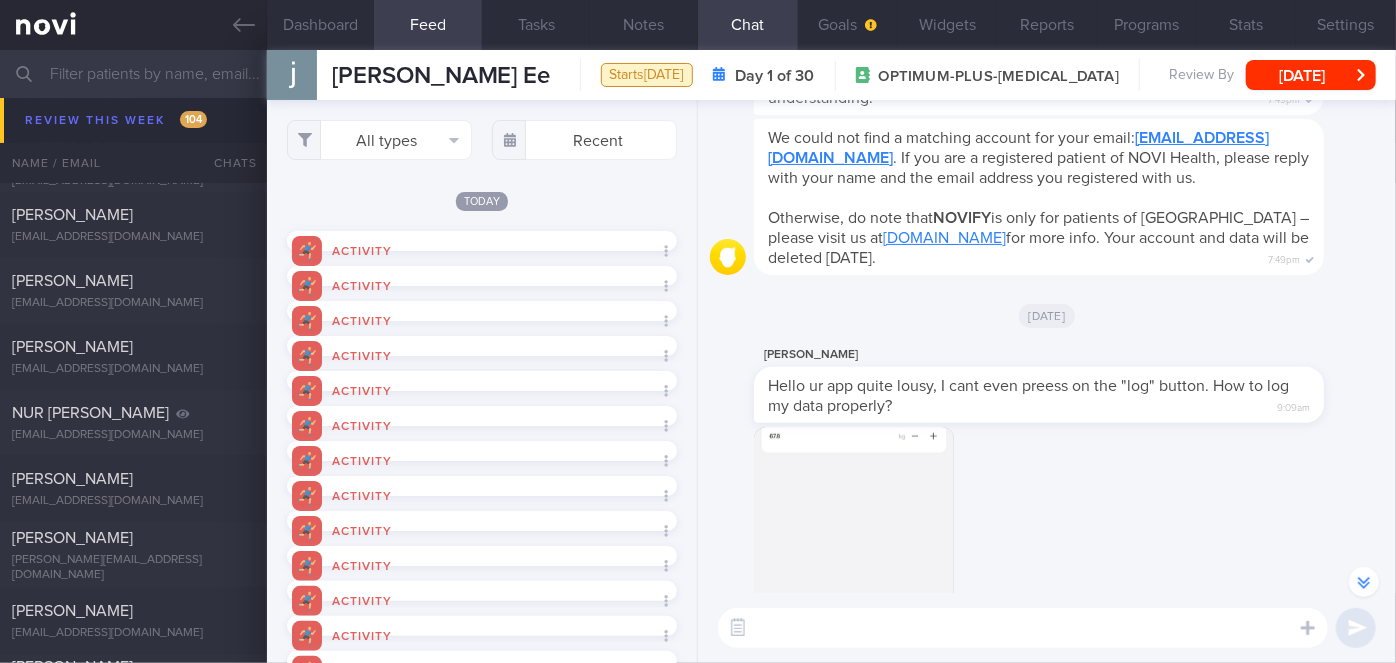scroll, scrollTop: -544, scrollLeft: 0, axis: vertical 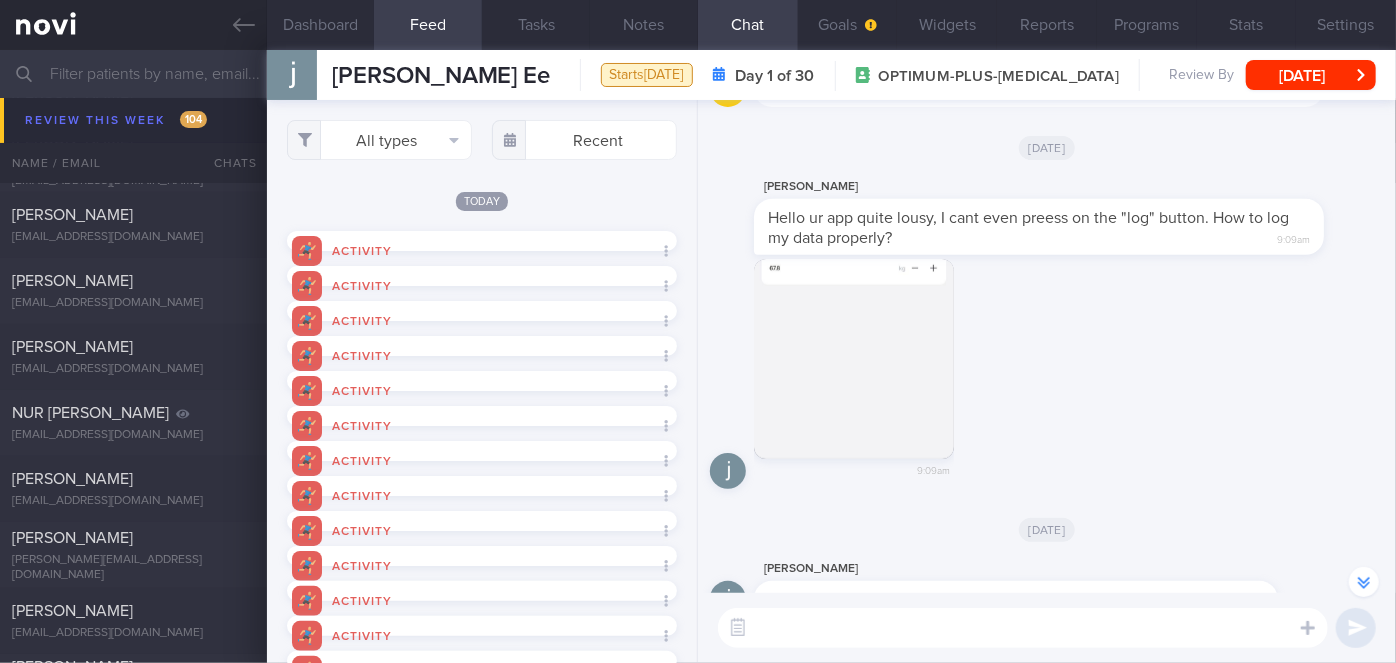 click at bounding box center [854, 359] 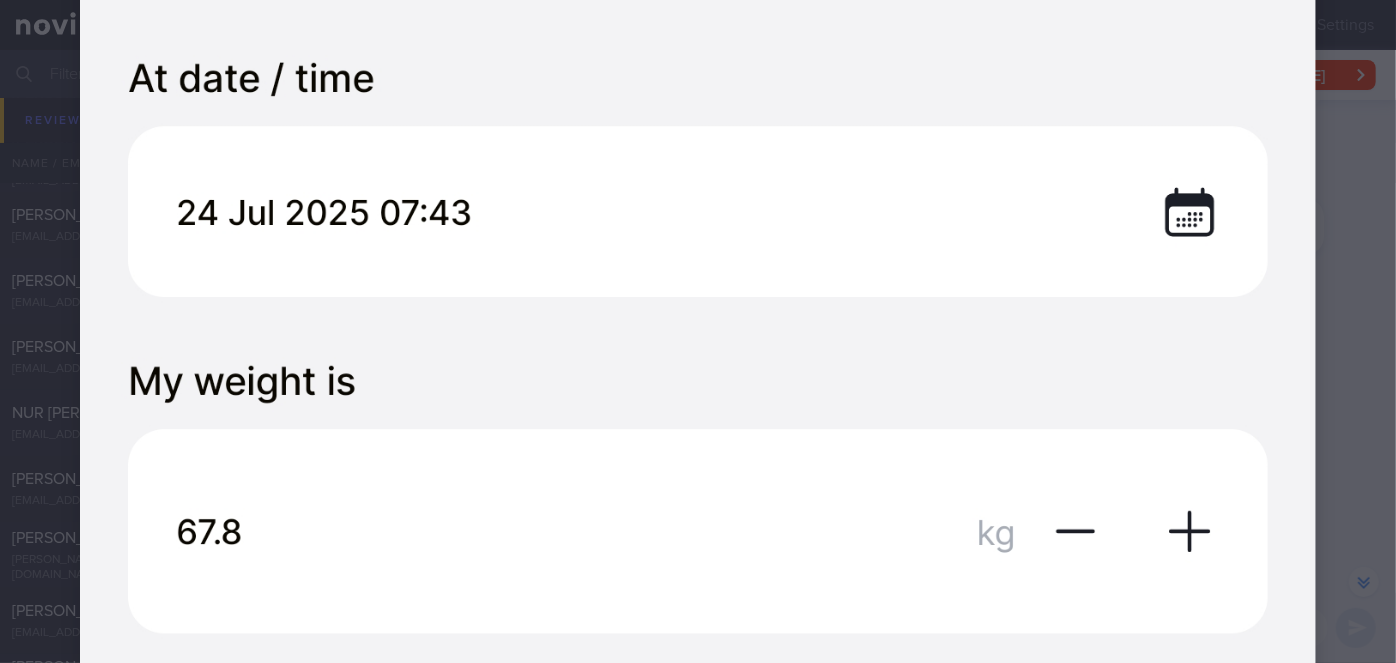 scroll, scrollTop: 0, scrollLeft: 0, axis: both 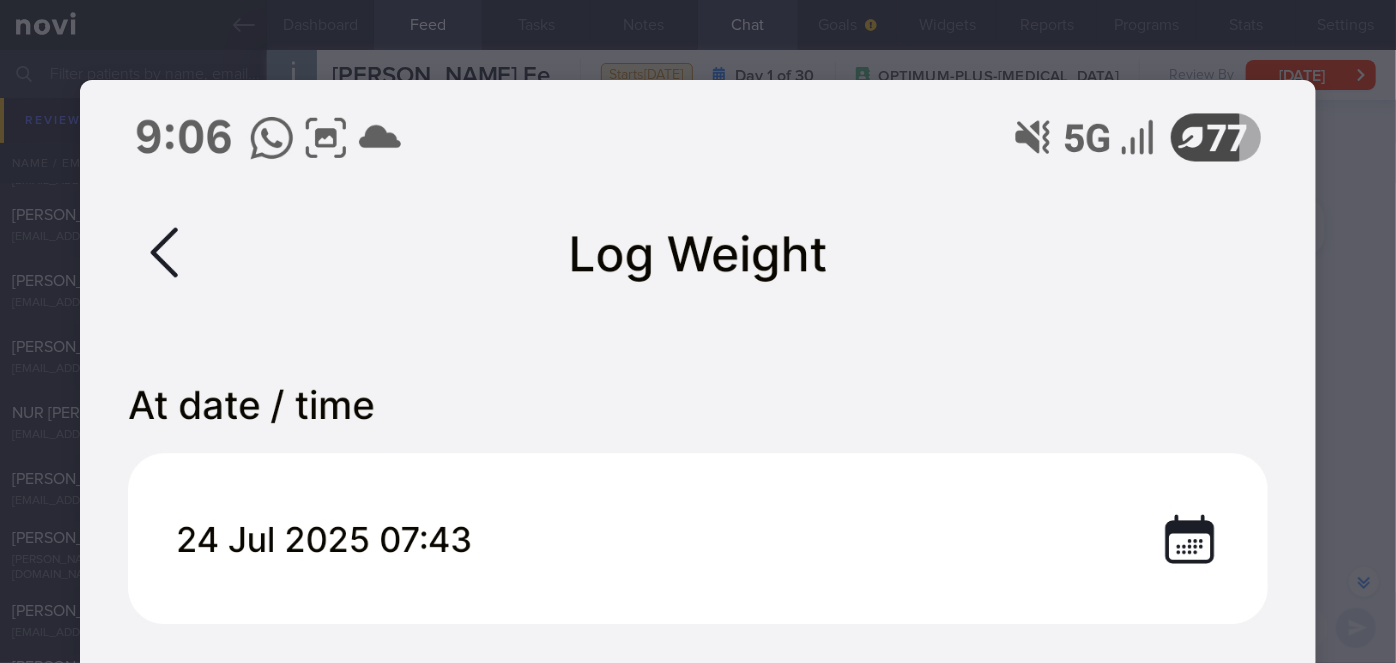 click at bounding box center (698, 1419) 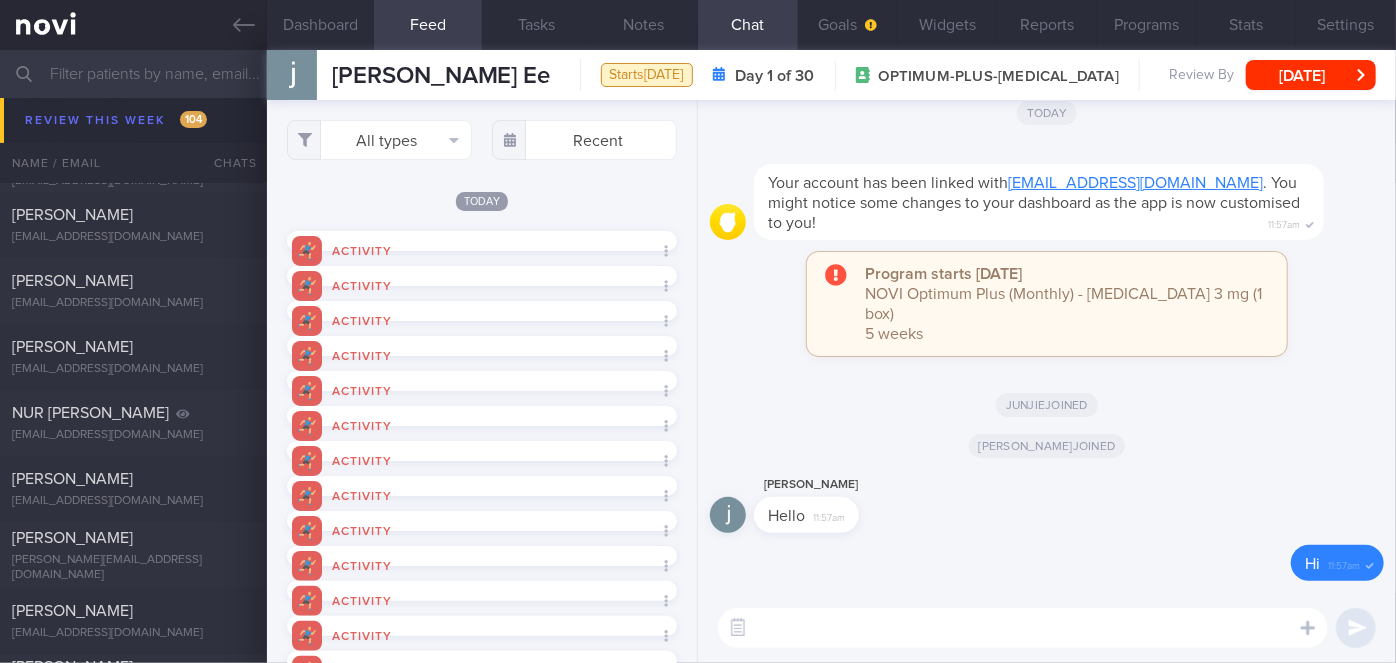 scroll, scrollTop: 0, scrollLeft: 0, axis: both 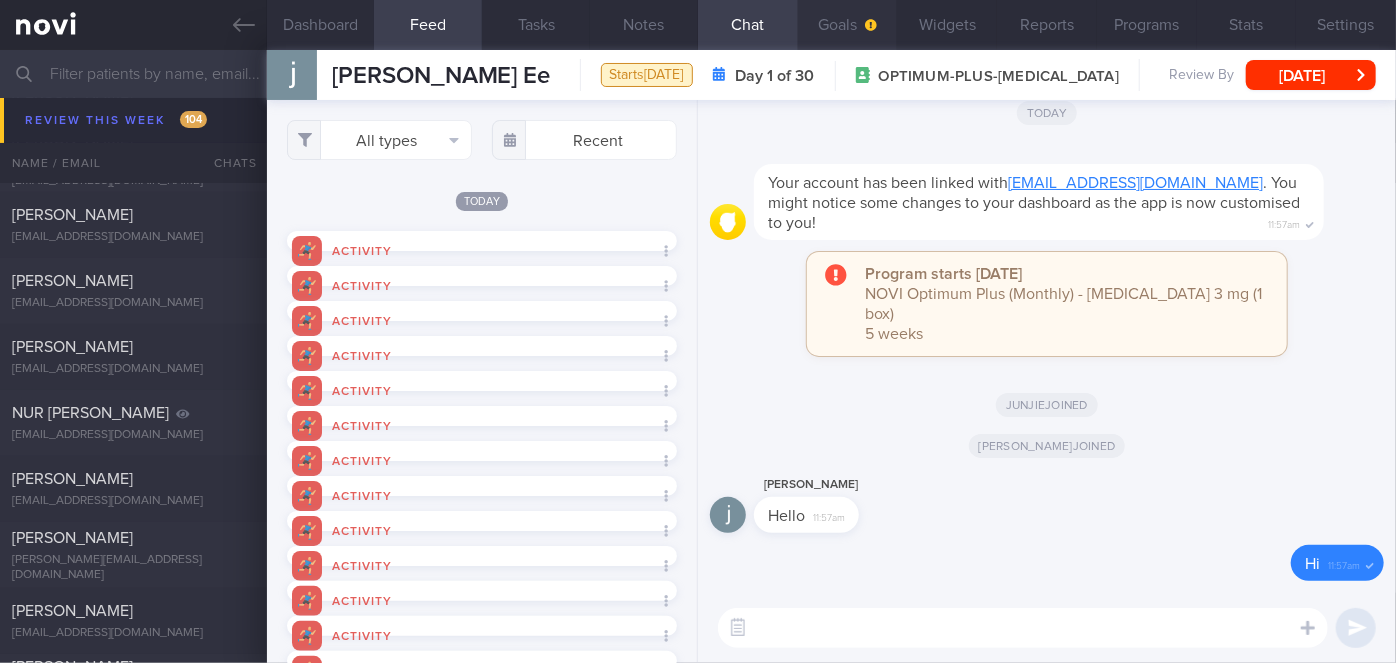 click on "Goals" at bounding box center (848, 25) 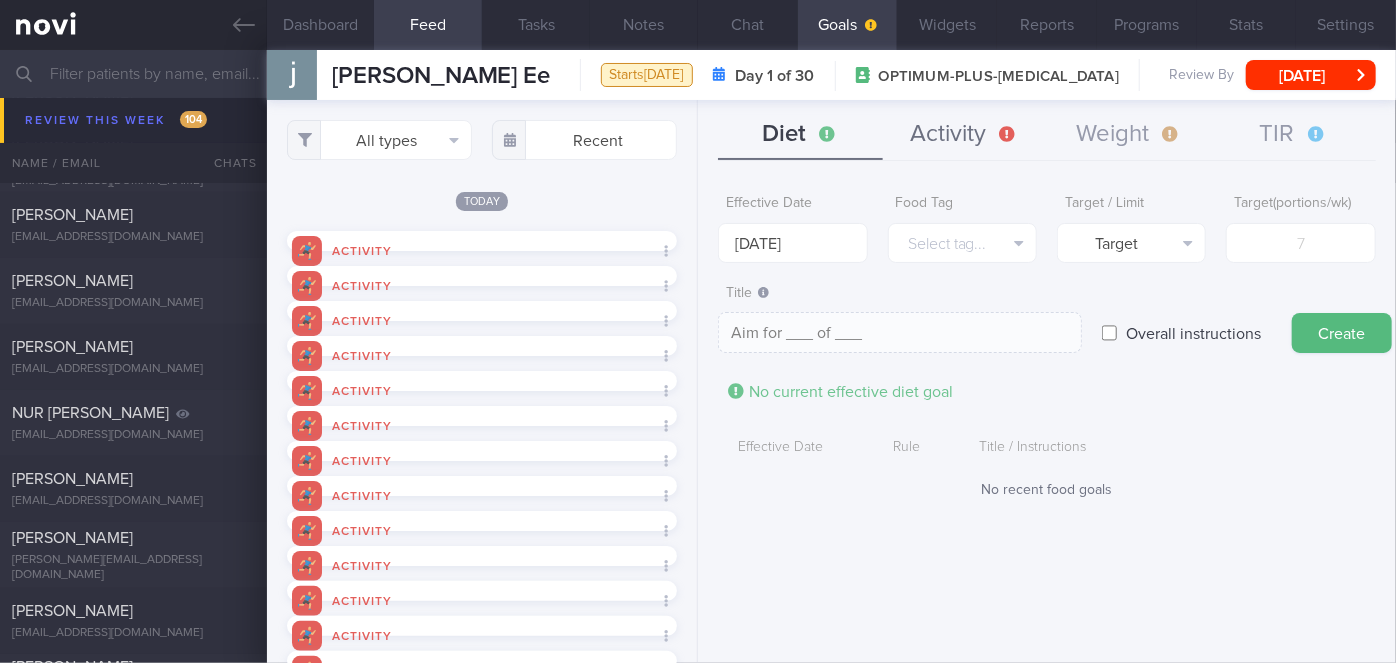 click on "Activity" at bounding box center [965, 135] 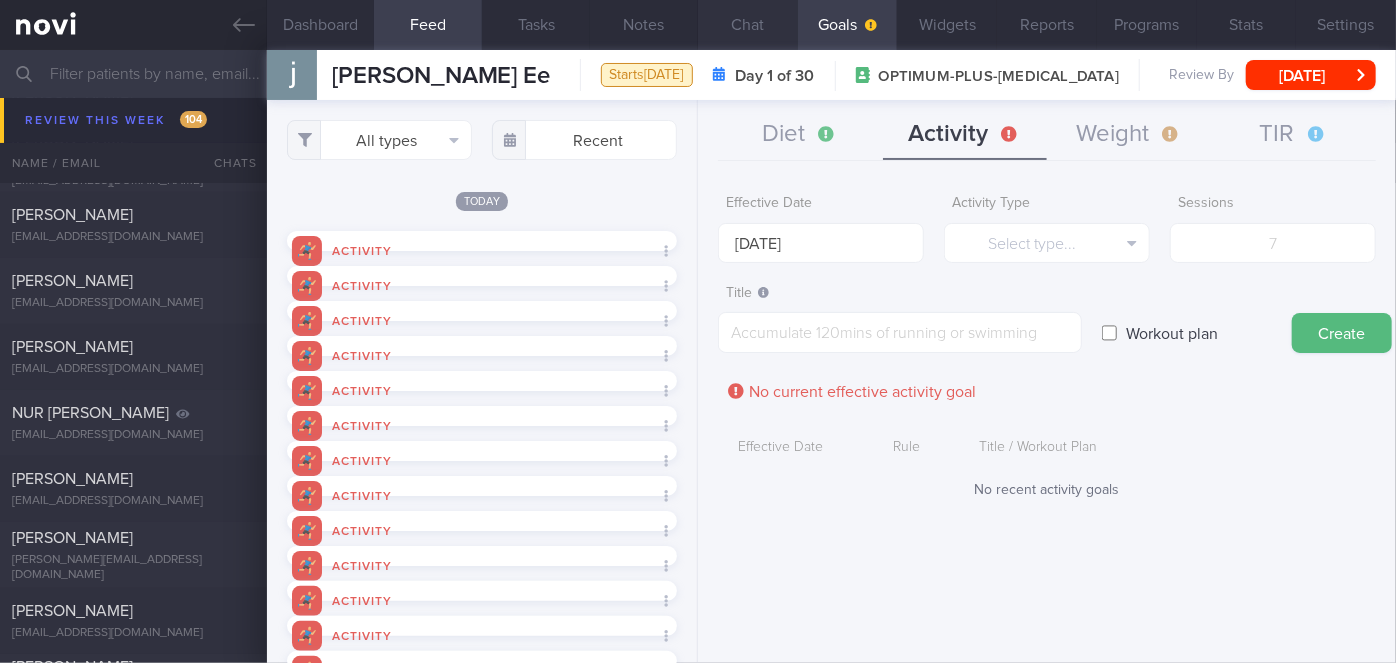 click on "Chat" at bounding box center (748, 25) 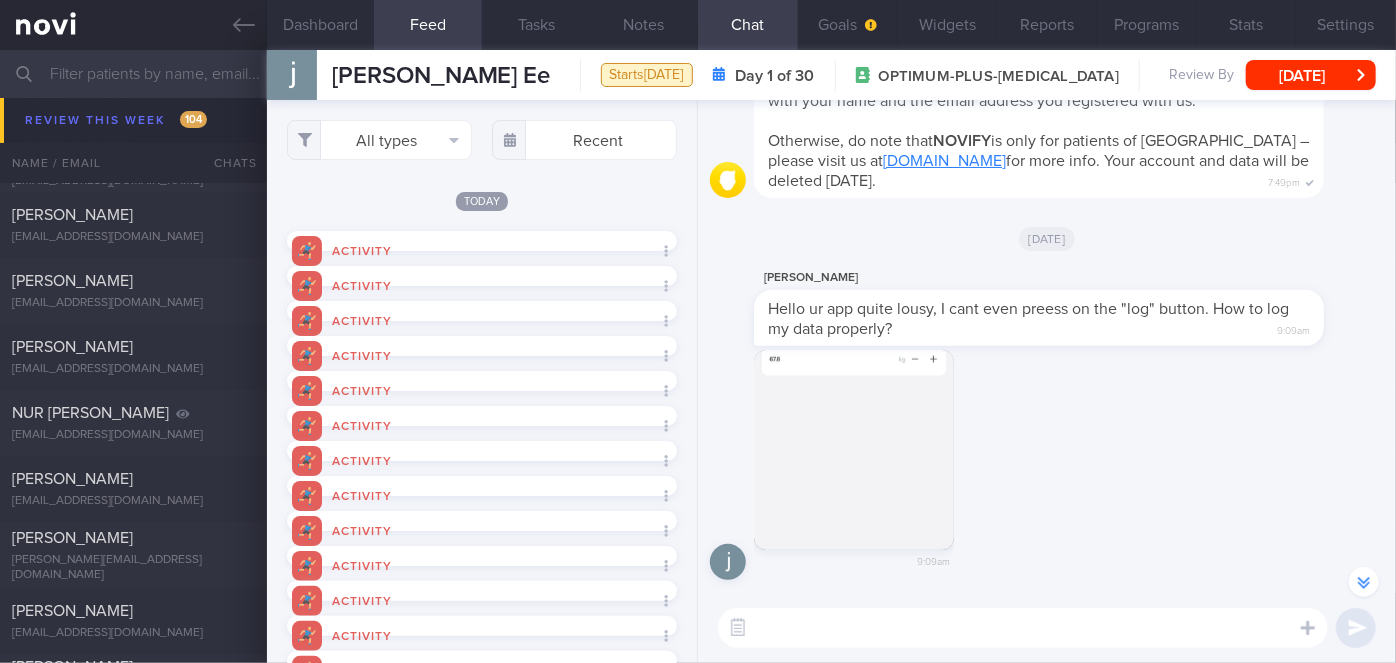 scroll, scrollTop: -544, scrollLeft: 0, axis: vertical 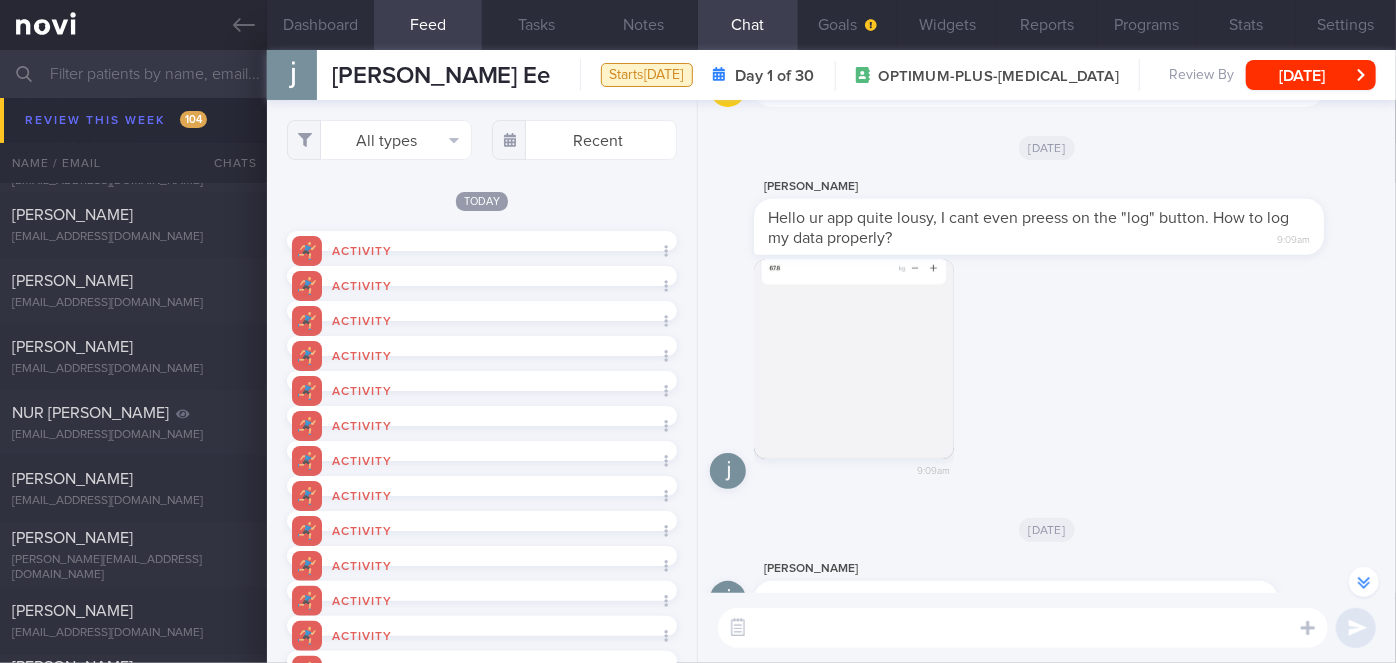 click at bounding box center [854, 359] 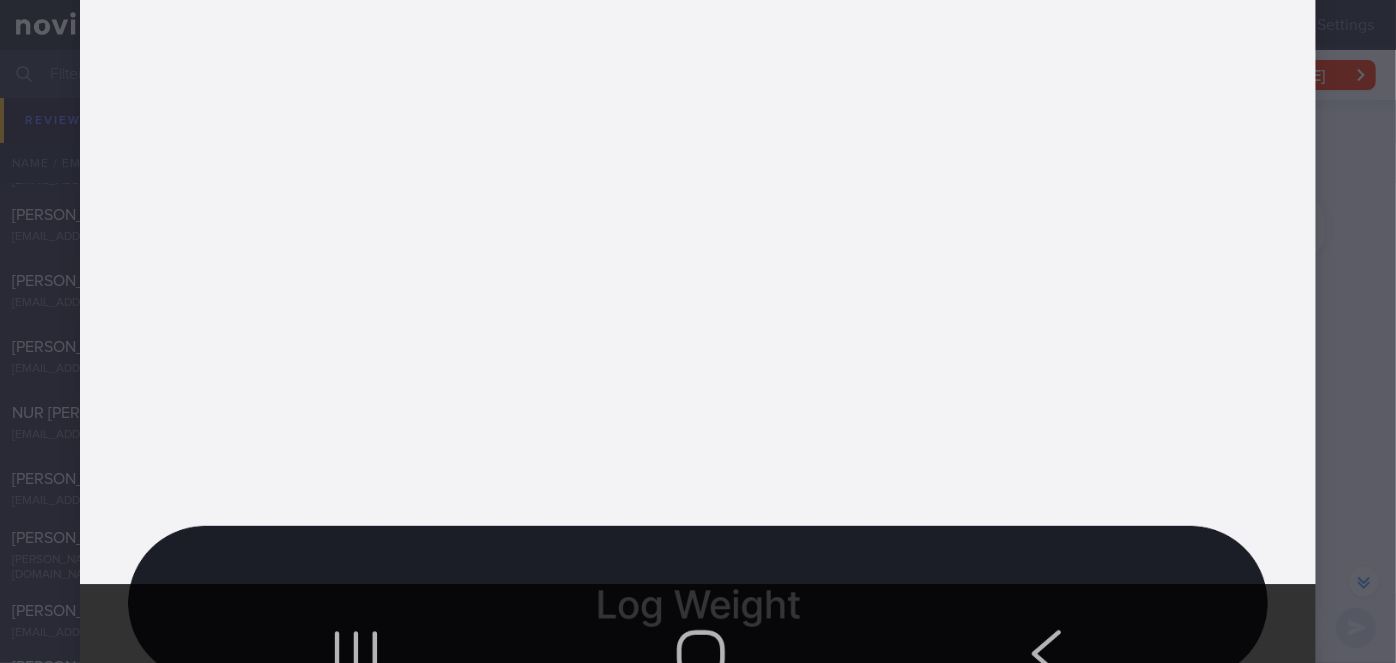 scroll, scrollTop: 2145, scrollLeft: 0, axis: vertical 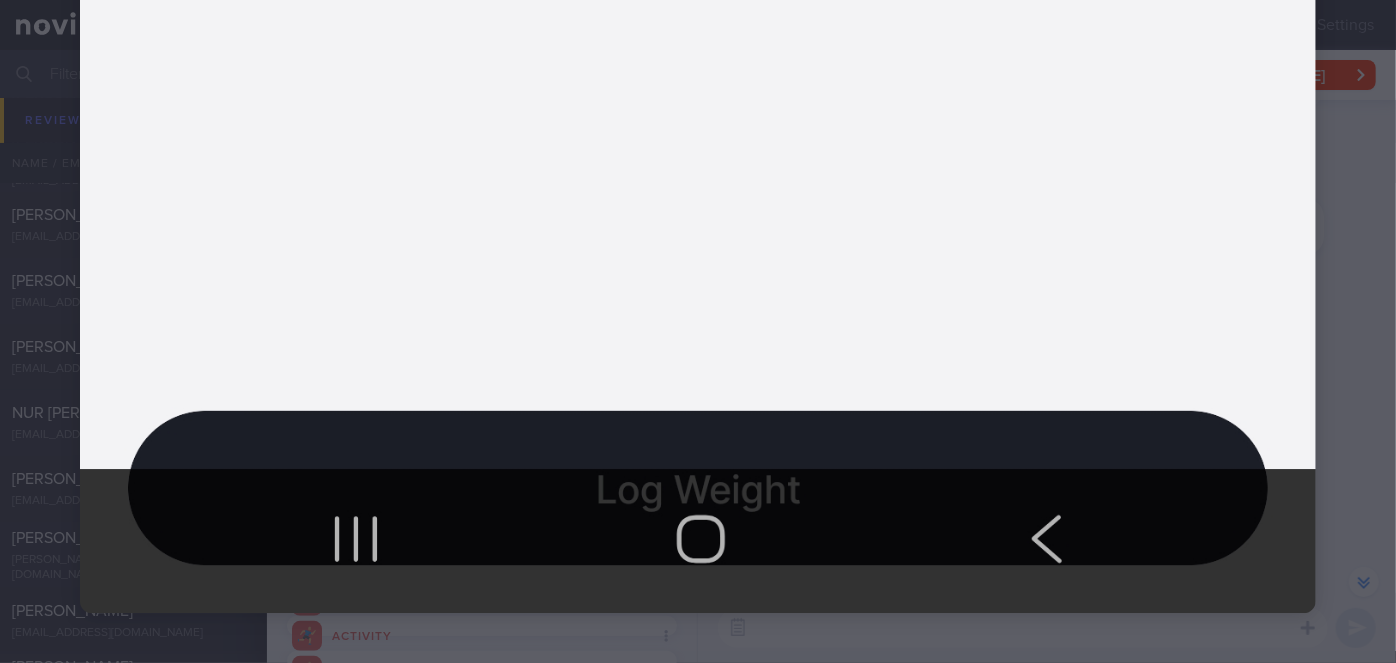 type 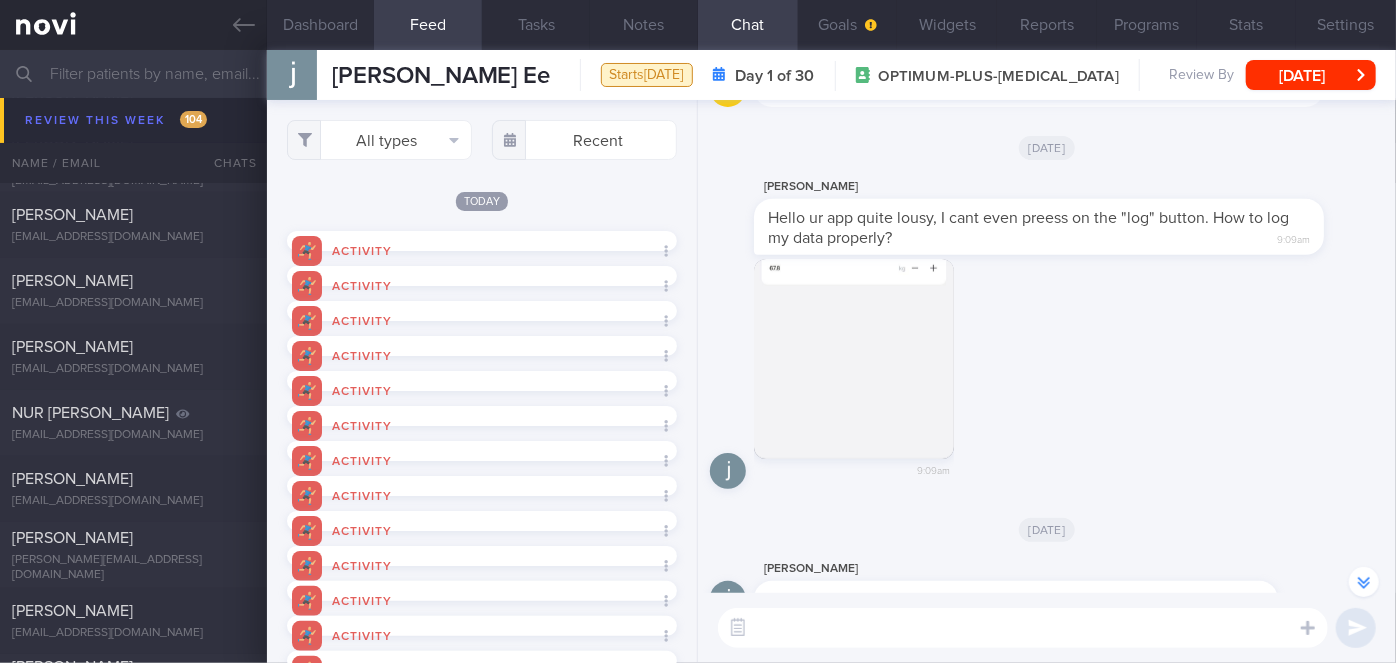 drag, startPoint x: 333, startPoint y: 71, endPoint x: 521, endPoint y: 75, distance: 188.04254 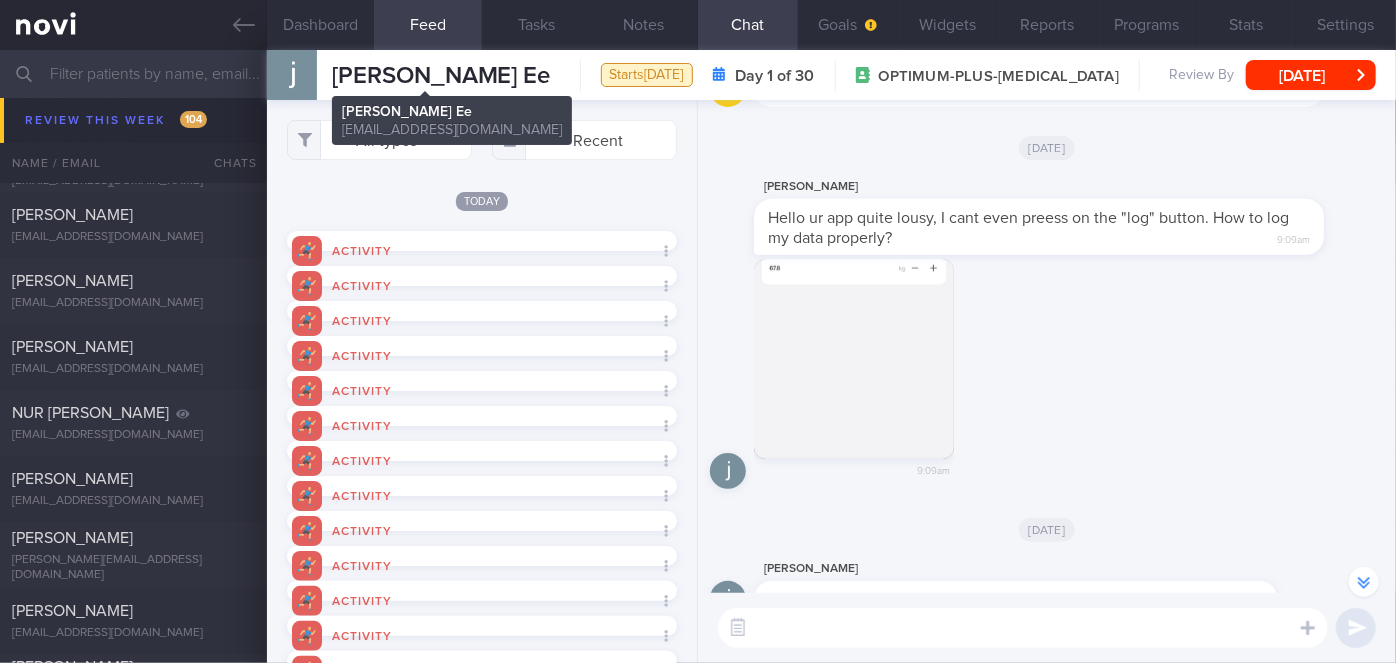 drag, startPoint x: 336, startPoint y: 74, endPoint x: 518, endPoint y: 78, distance: 182.04395 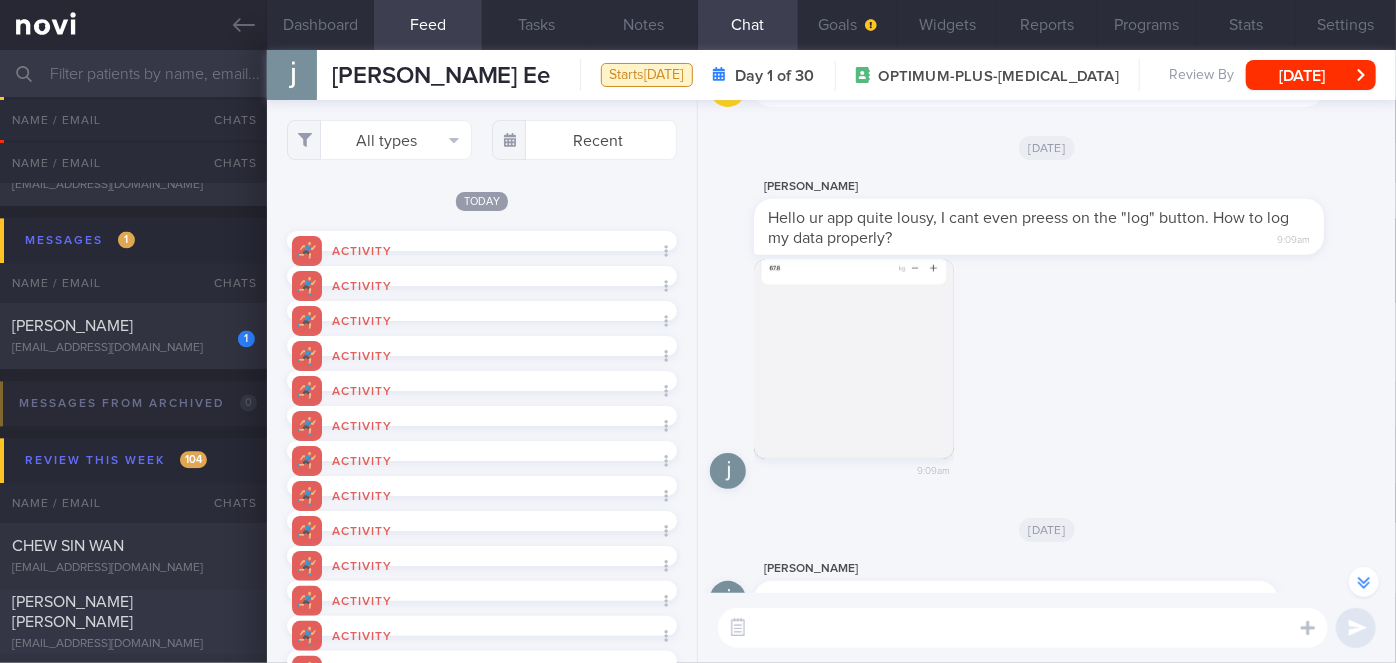 scroll, scrollTop: 5792, scrollLeft: 0, axis: vertical 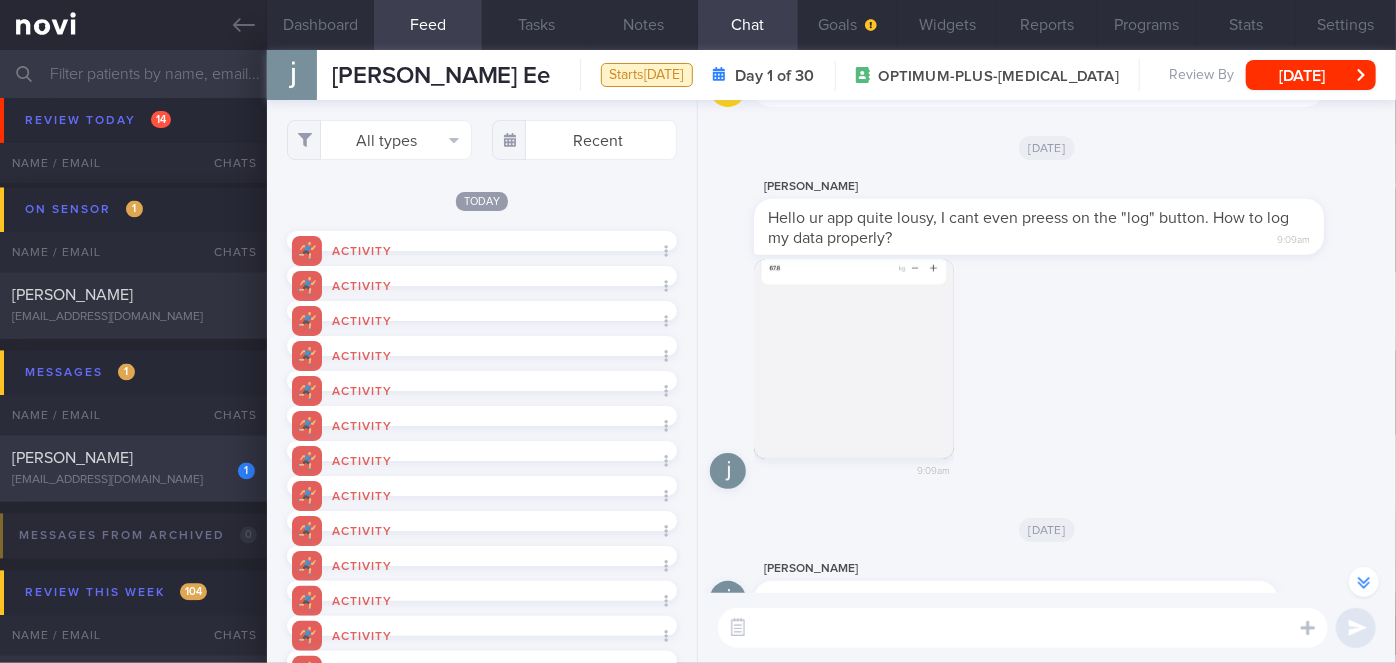 click on "[PERSON_NAME]" at bounding box center (131, 459) 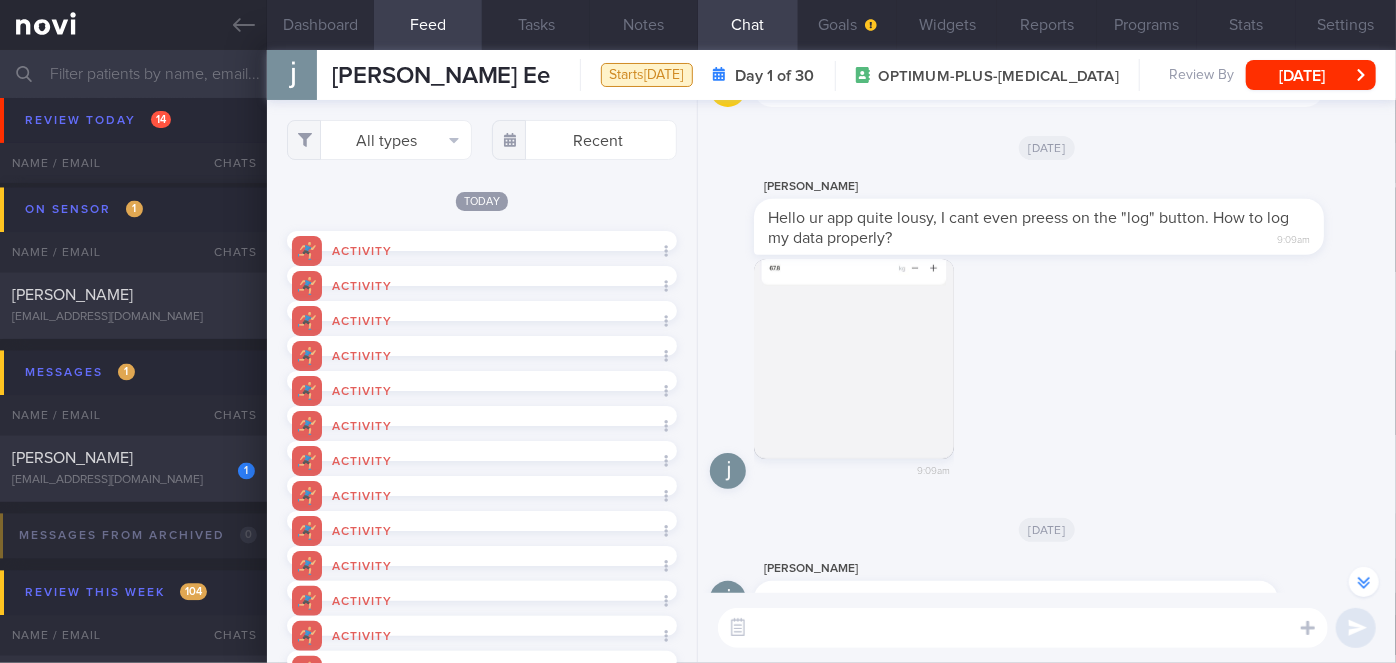 checkbox on "false" 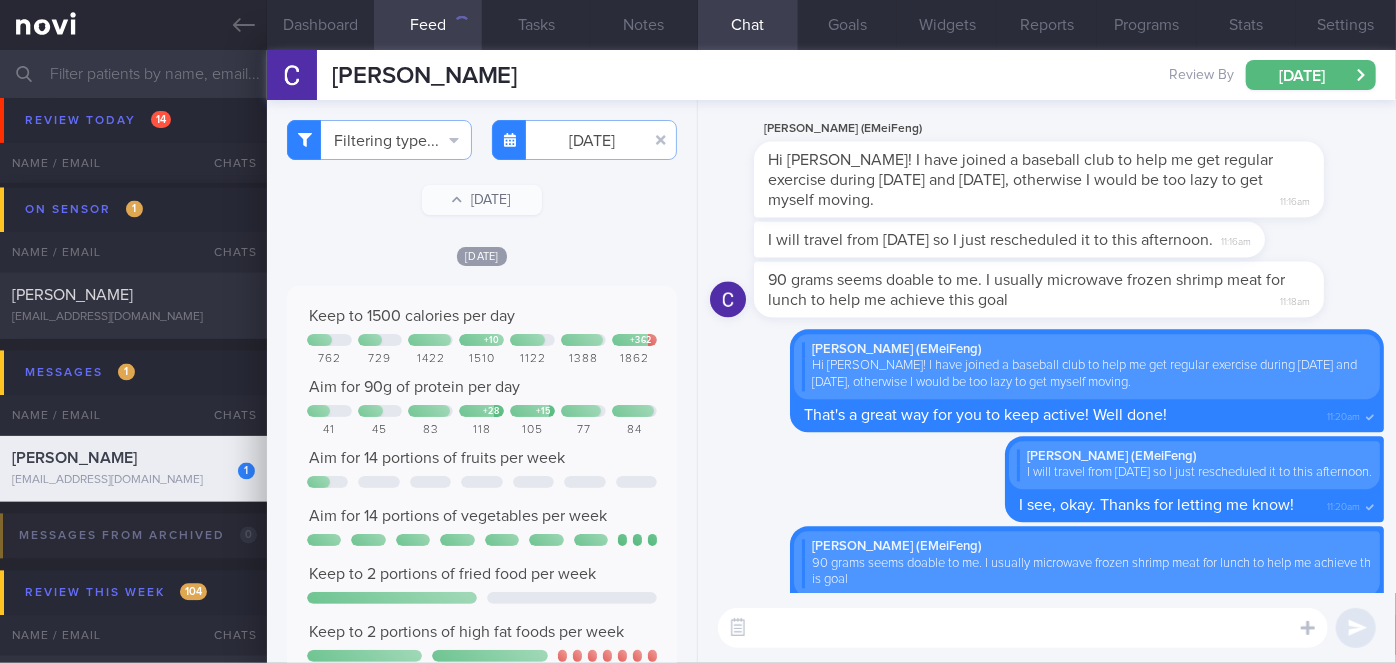 scroll, scrollTop: 0, scrollLeft: 0, axis: both 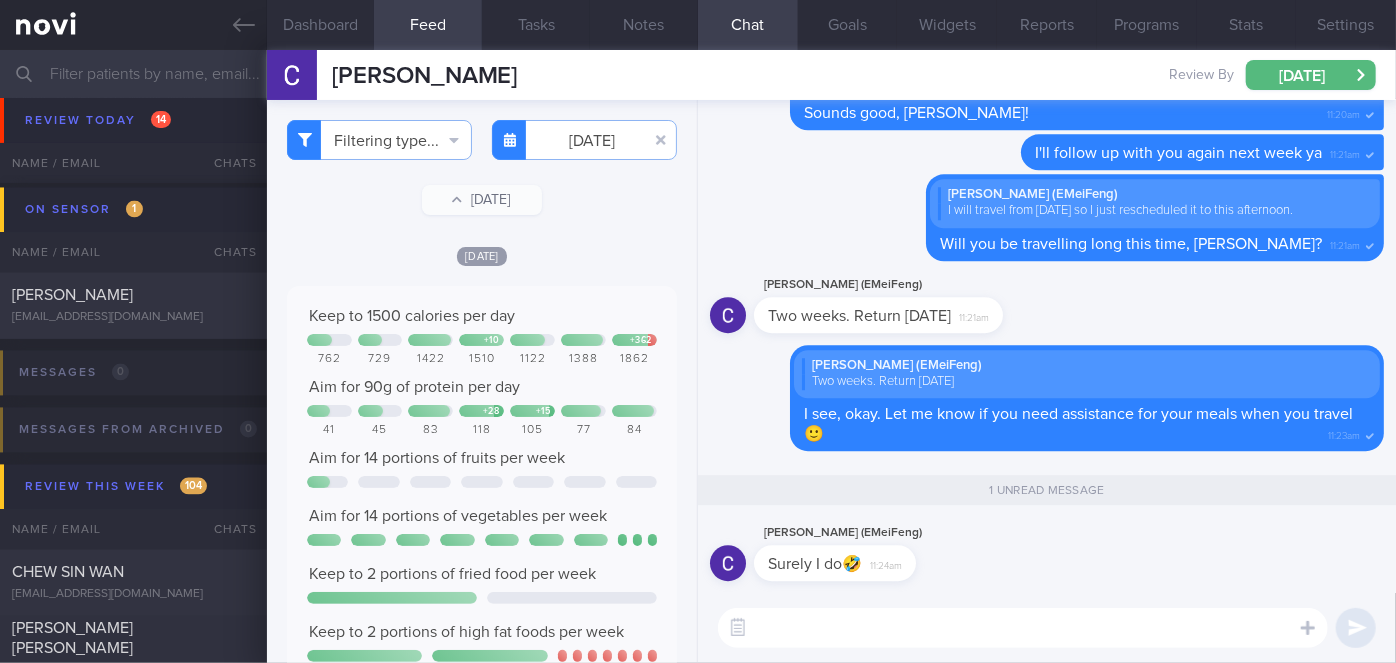 click at bounding box center [698, 74] 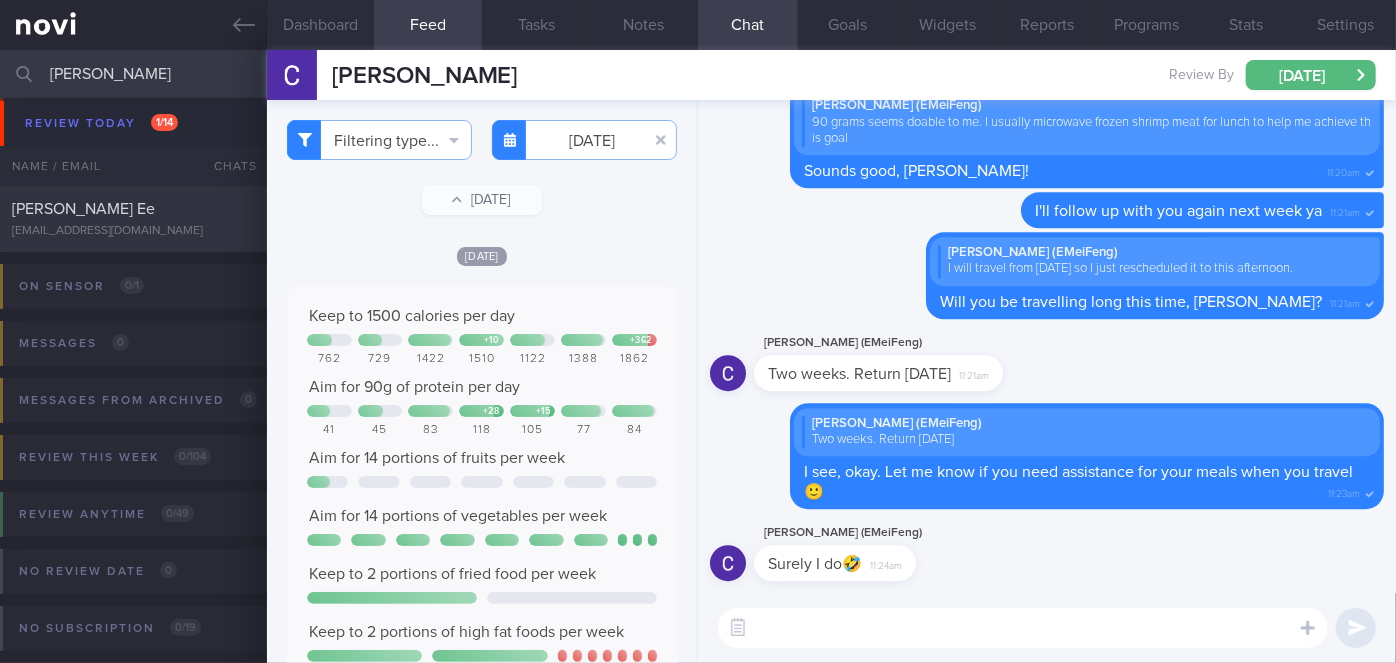 scroll, scrollTop: 0, scrollLeft: 0, axis: both 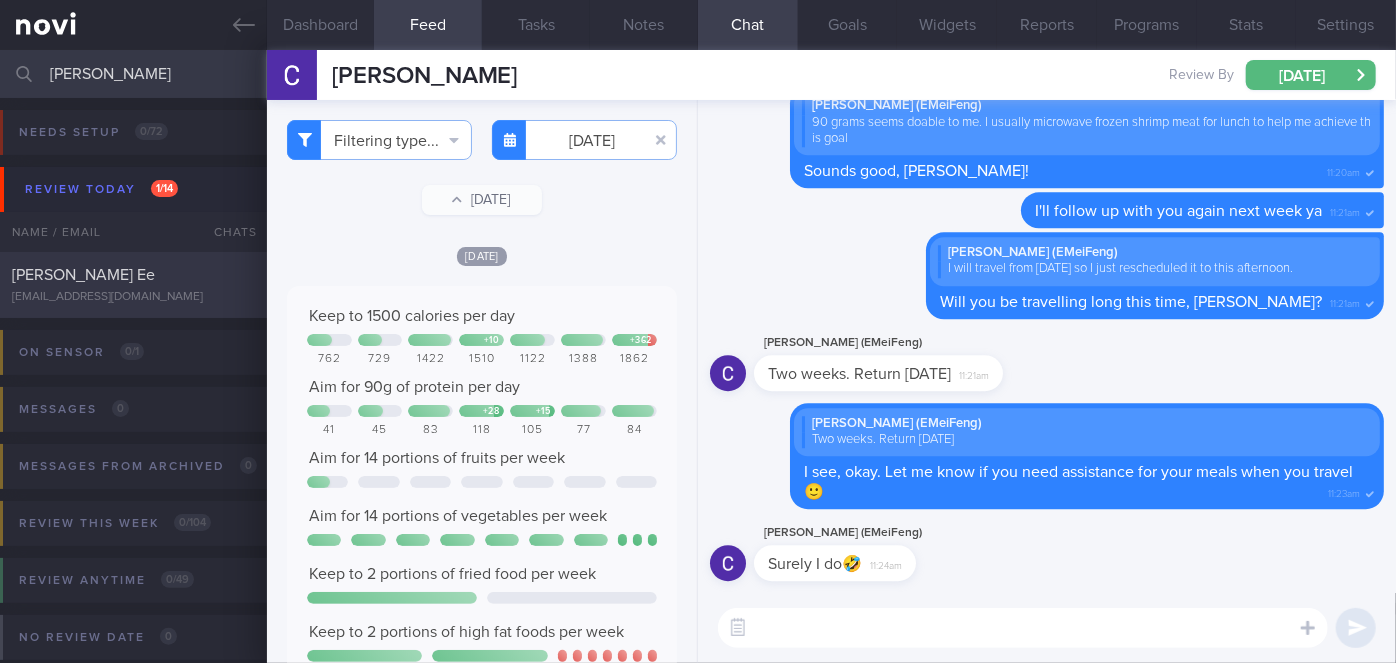 type on "[PERSON_NAME]" 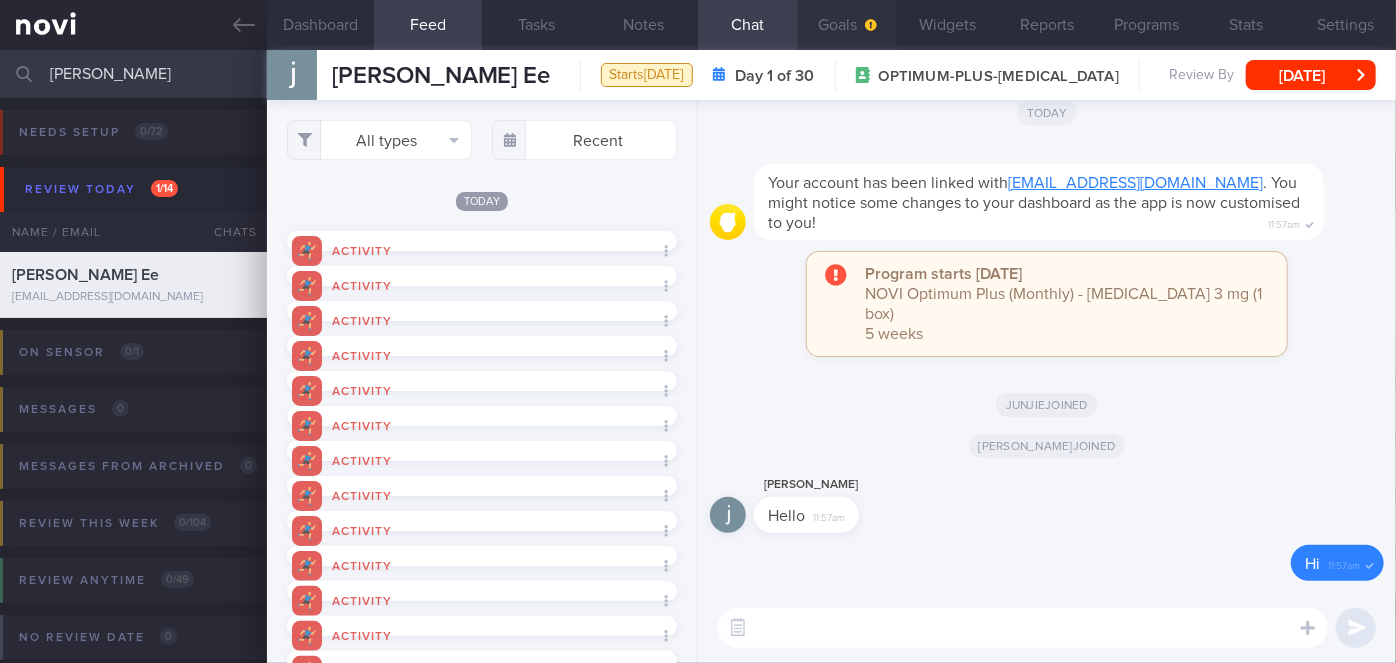 click on "Goals" at bounding box center [848, 25] 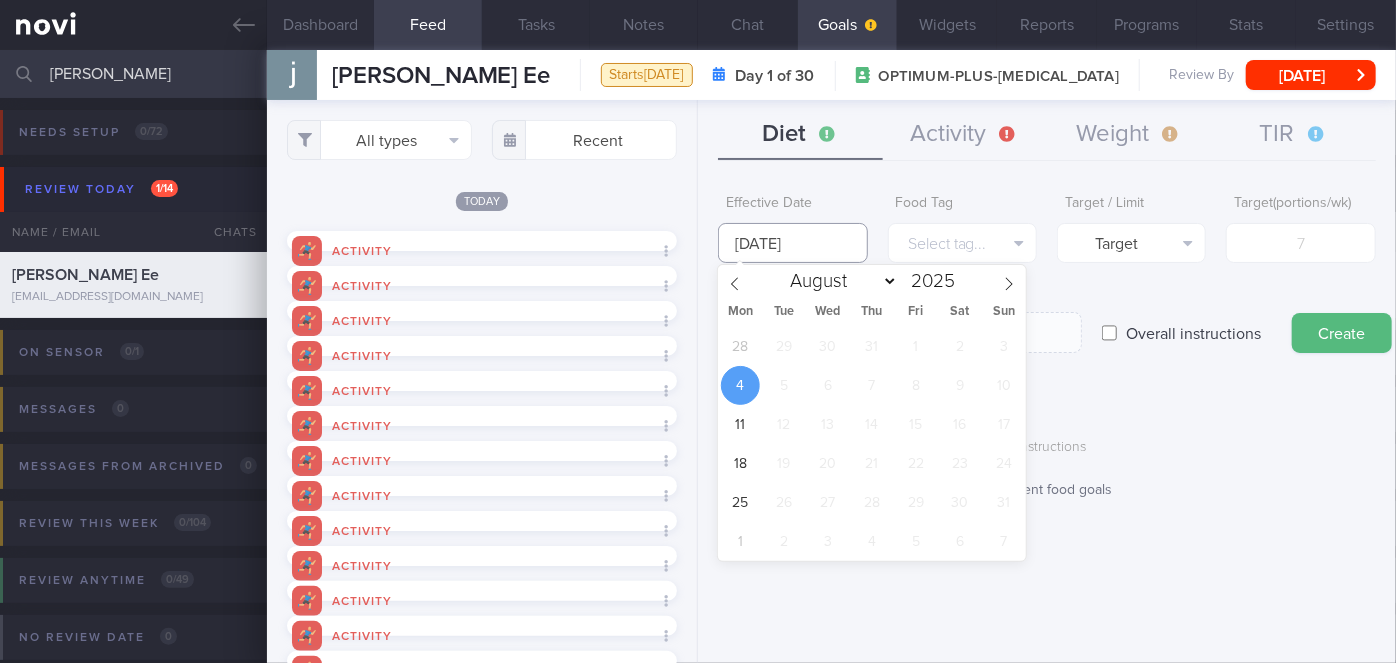 click on "[DATE]" at bounding box center [792, 243] 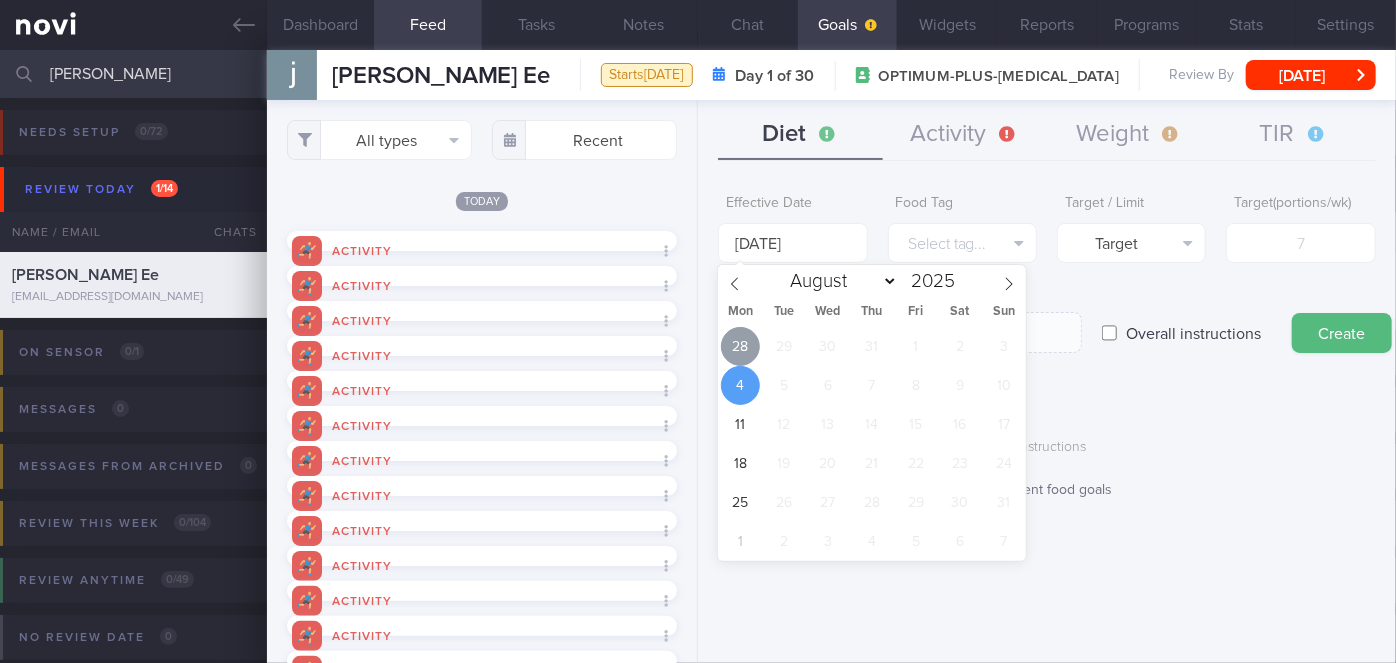 click on "28" at bounding box center (740, 346) 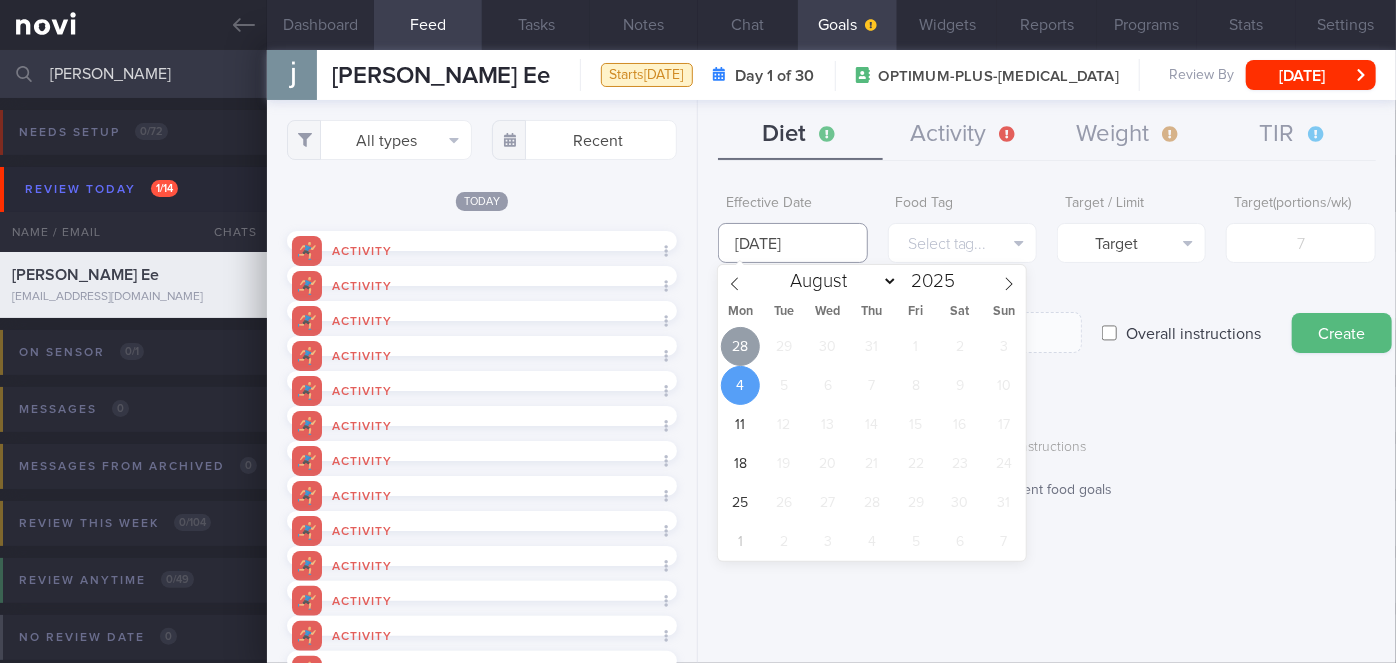 type on "[DATE]" 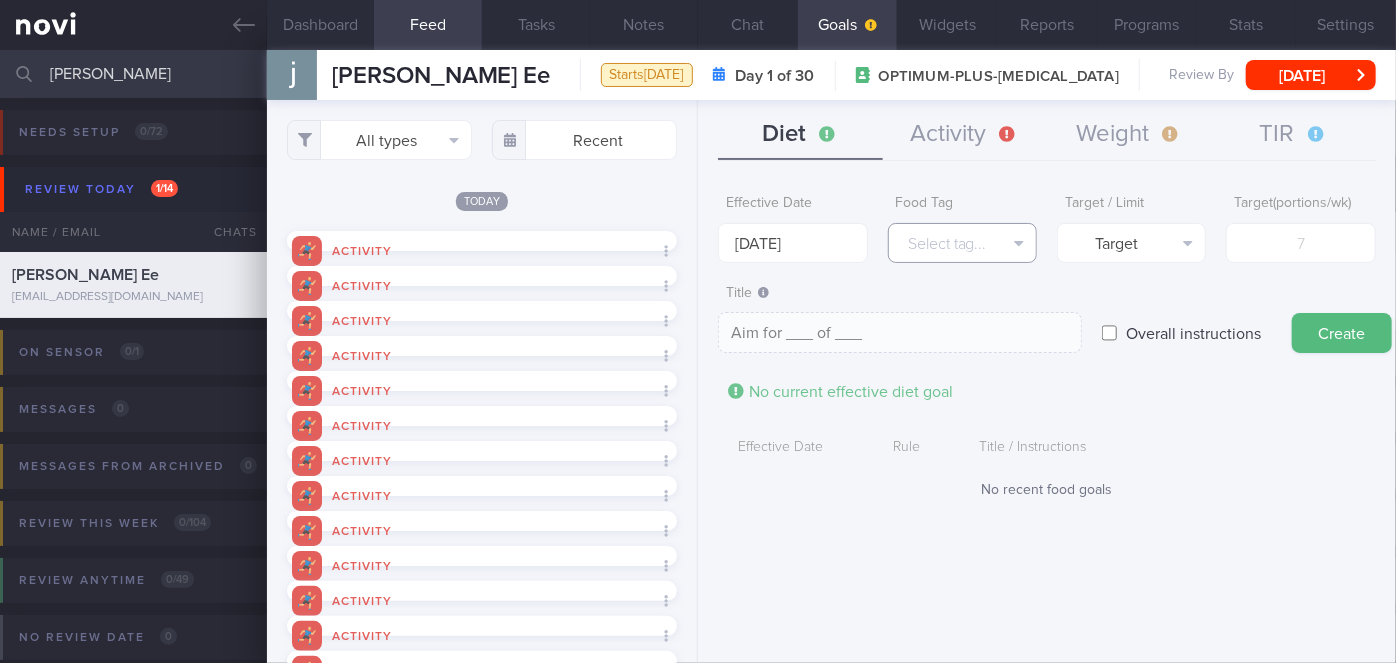 click on "Select tag..." at bounding box center (962, 243) 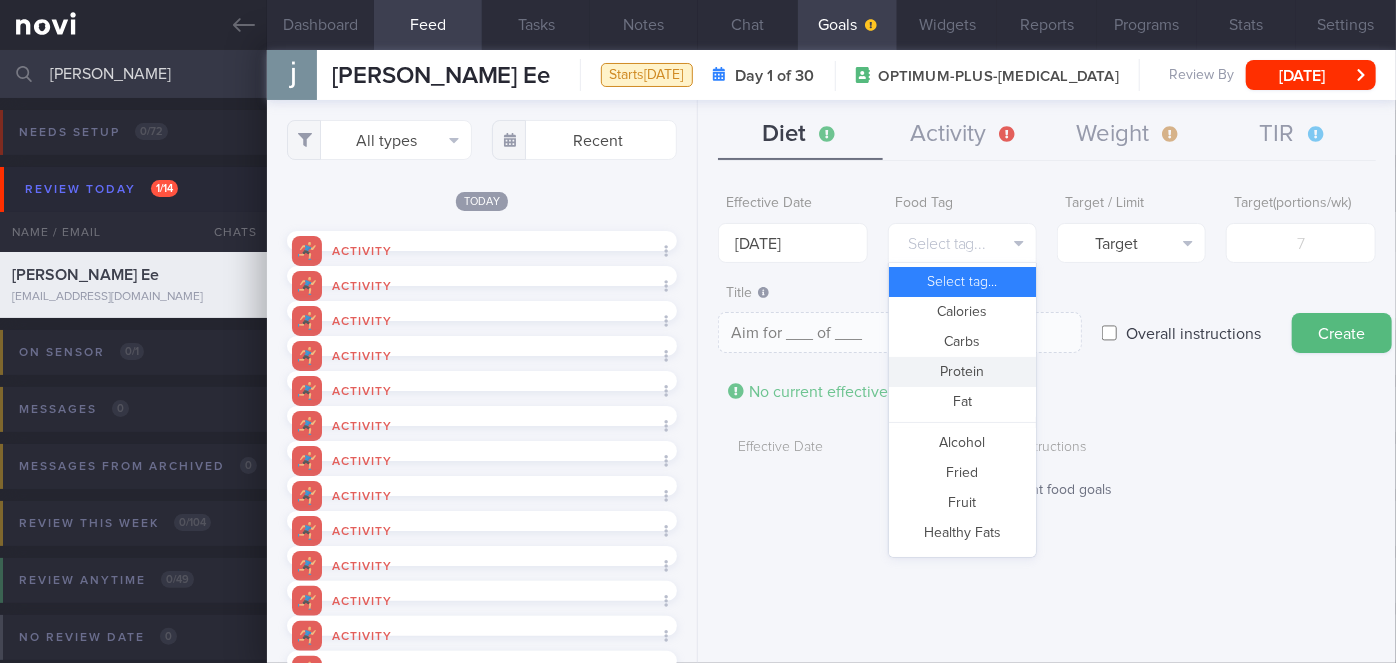 drag, startPoint x: 998, startPoint y: 371, endPoint x: 1009, endPoint y: 358, distance: 17.029387 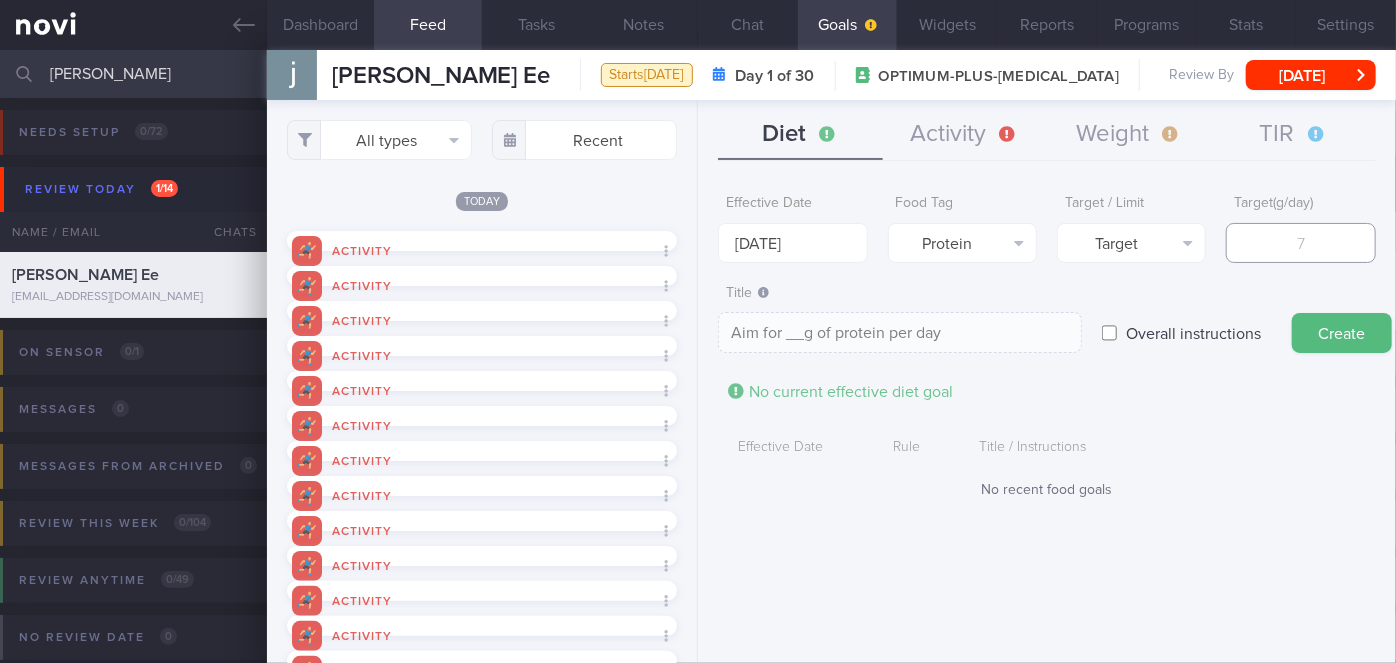 click at bounding box center [1300, 243] 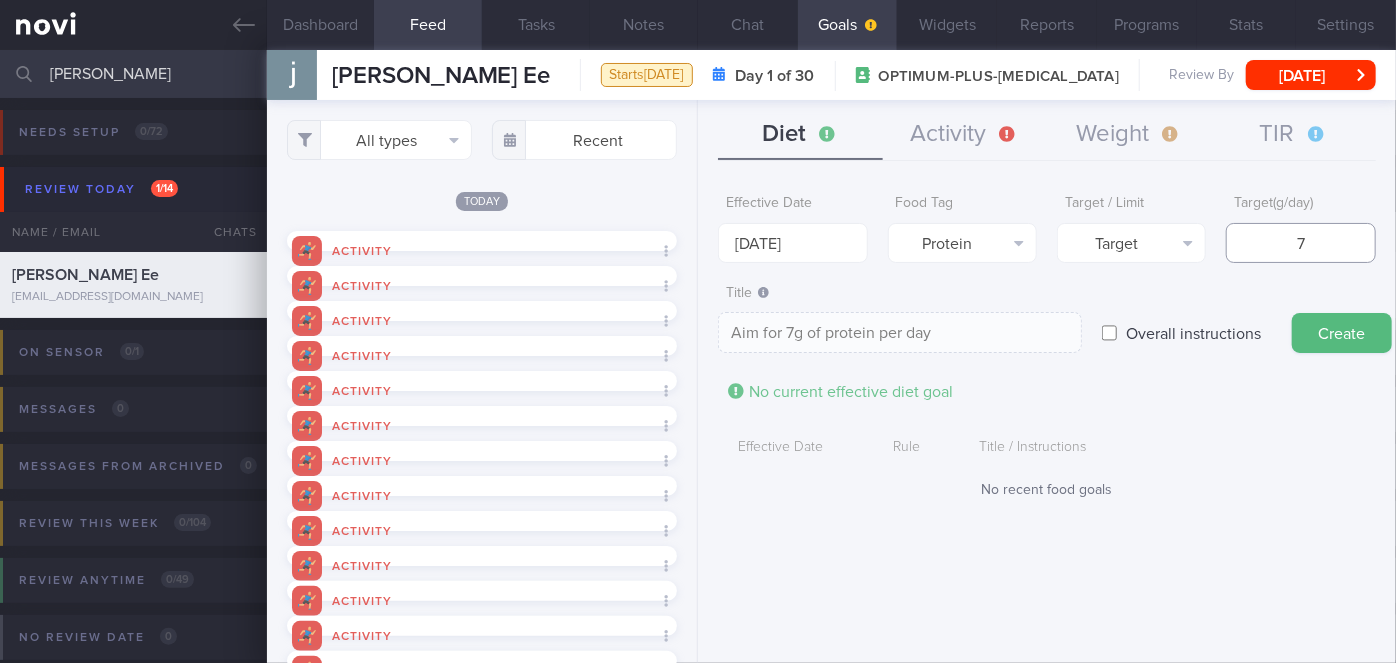 type on "75" 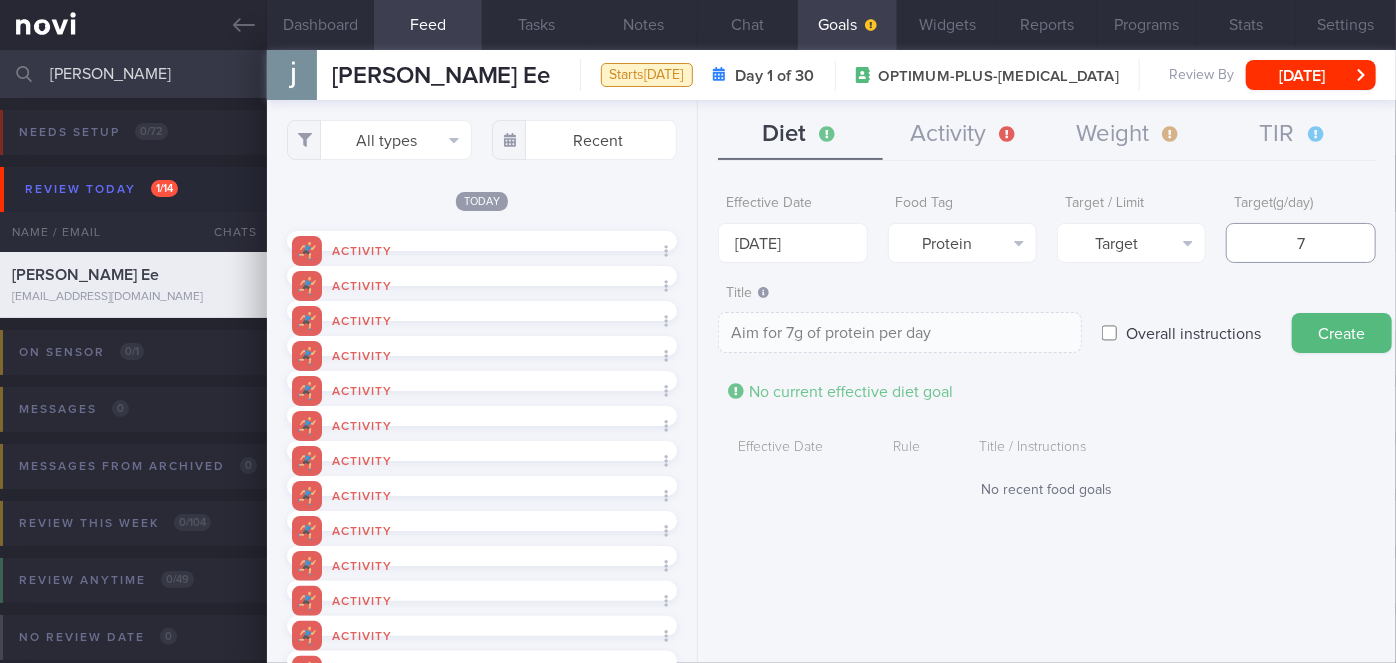 type on "Aim for 75g of protein per day" 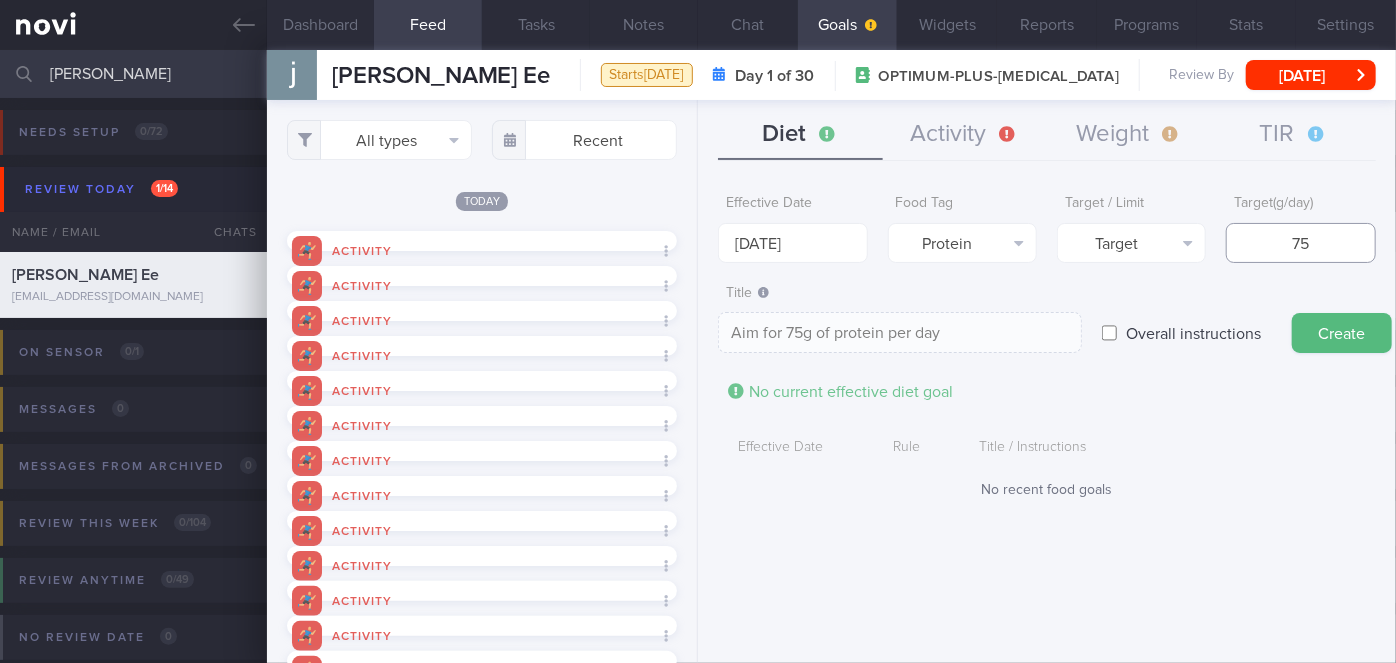 type on "75" 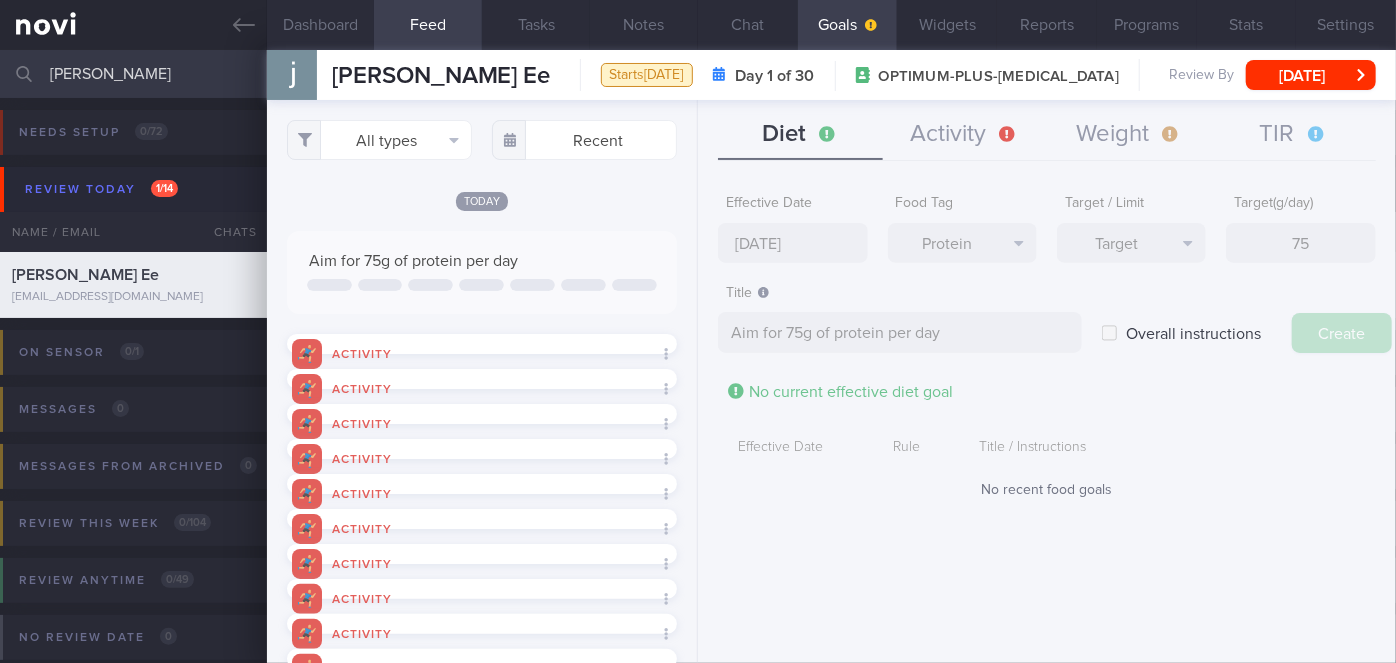 type on "[DATE]" 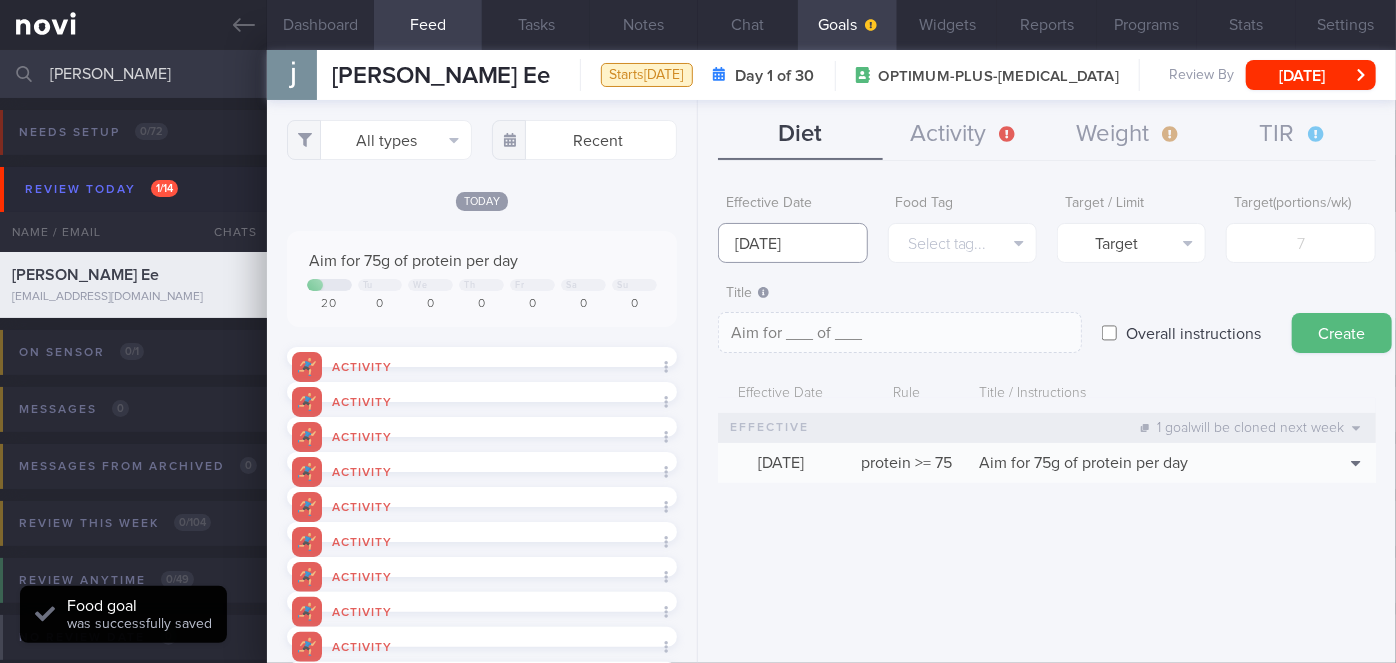 click on "[DATE]" at bounding box center (792, 243) 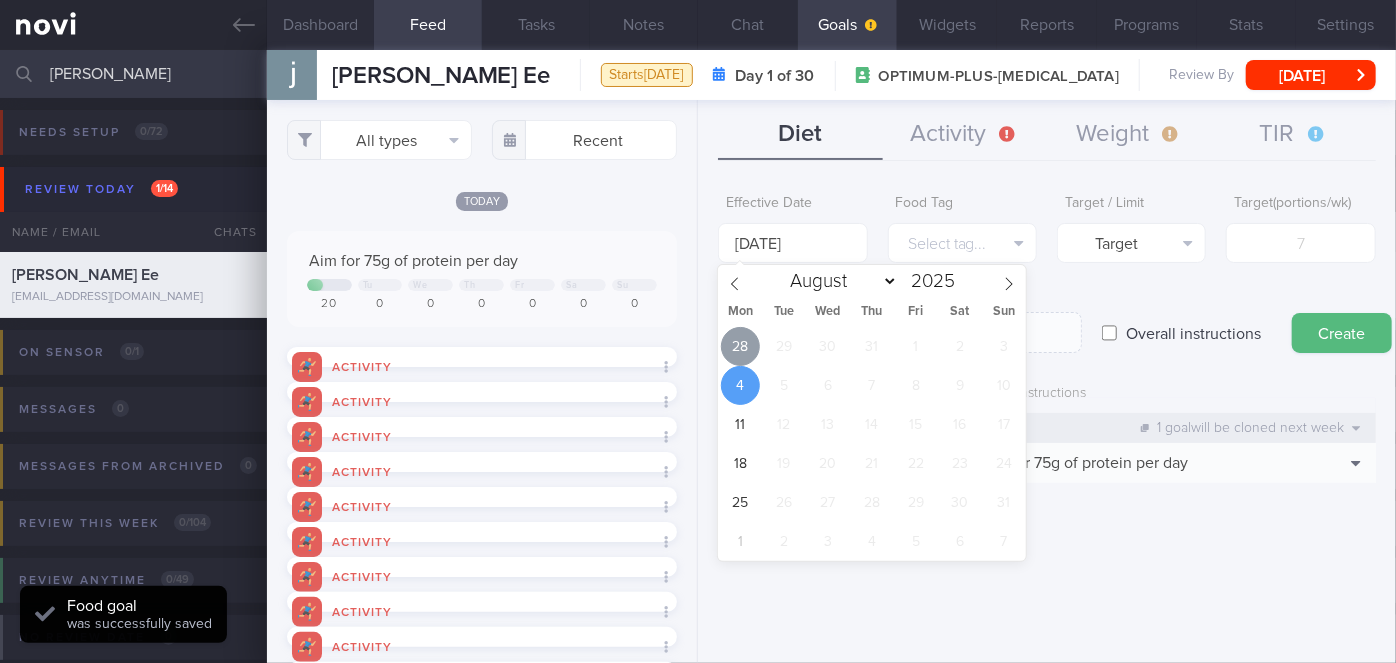 click on "28" at bounding box center [740, 346] 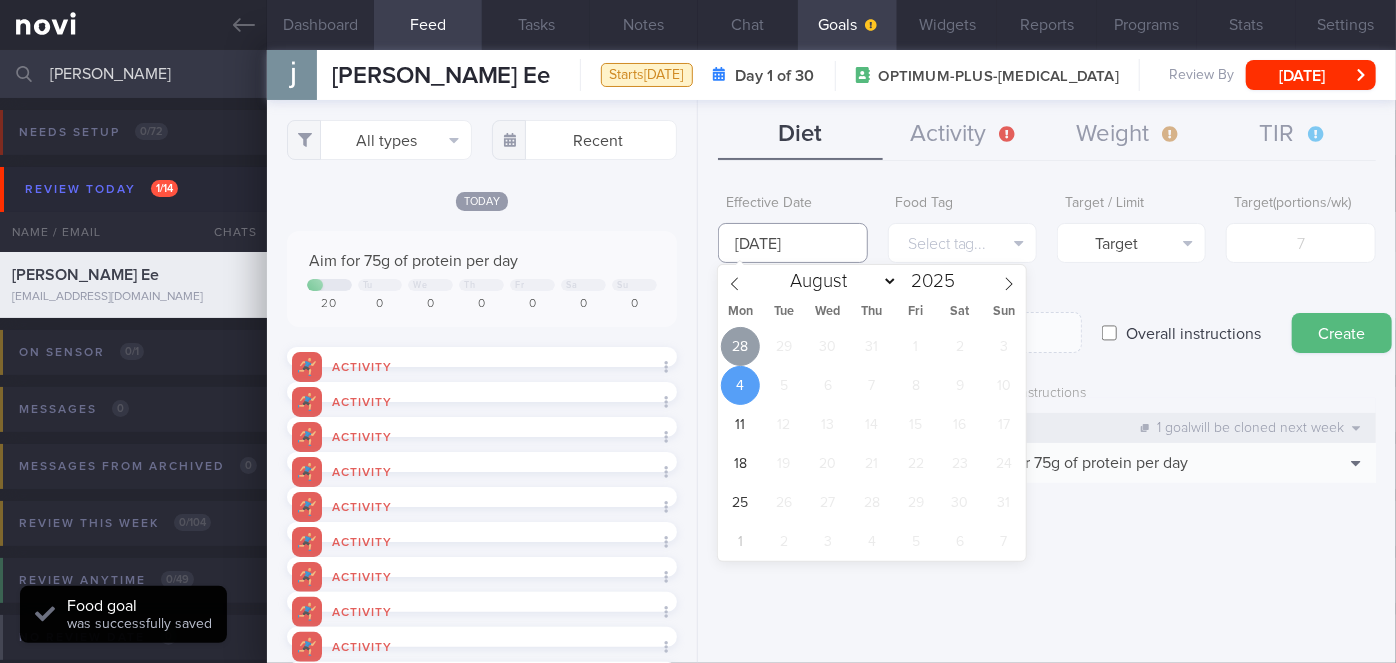 type on "[DATE]" 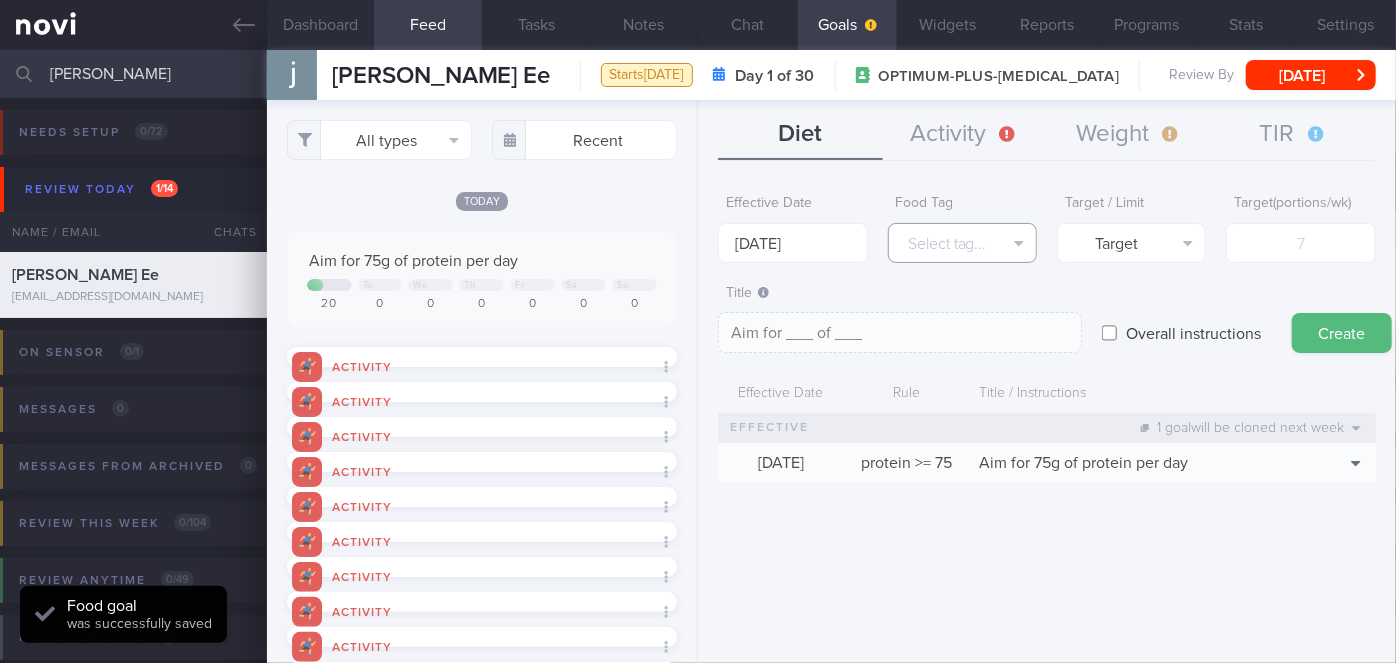 click on "Select tag..." at bounding box center [962, 243] 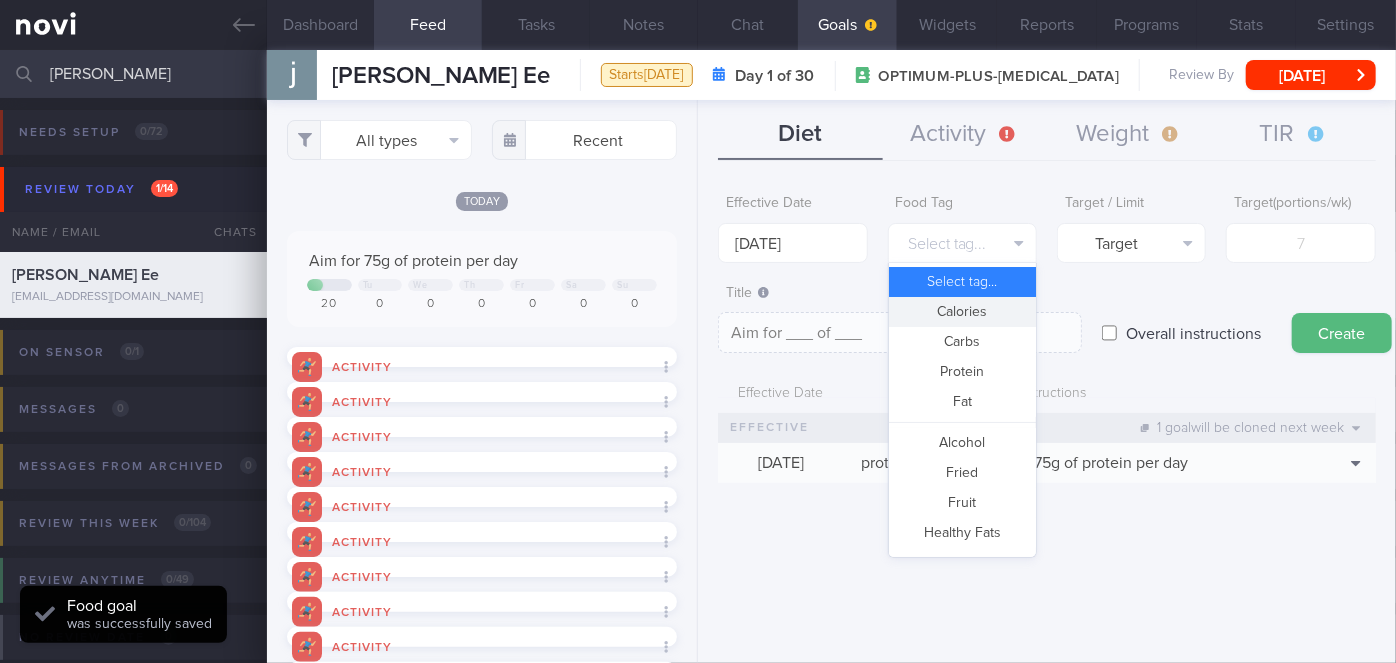 click on "Calories" at bounding box center (962, 312) 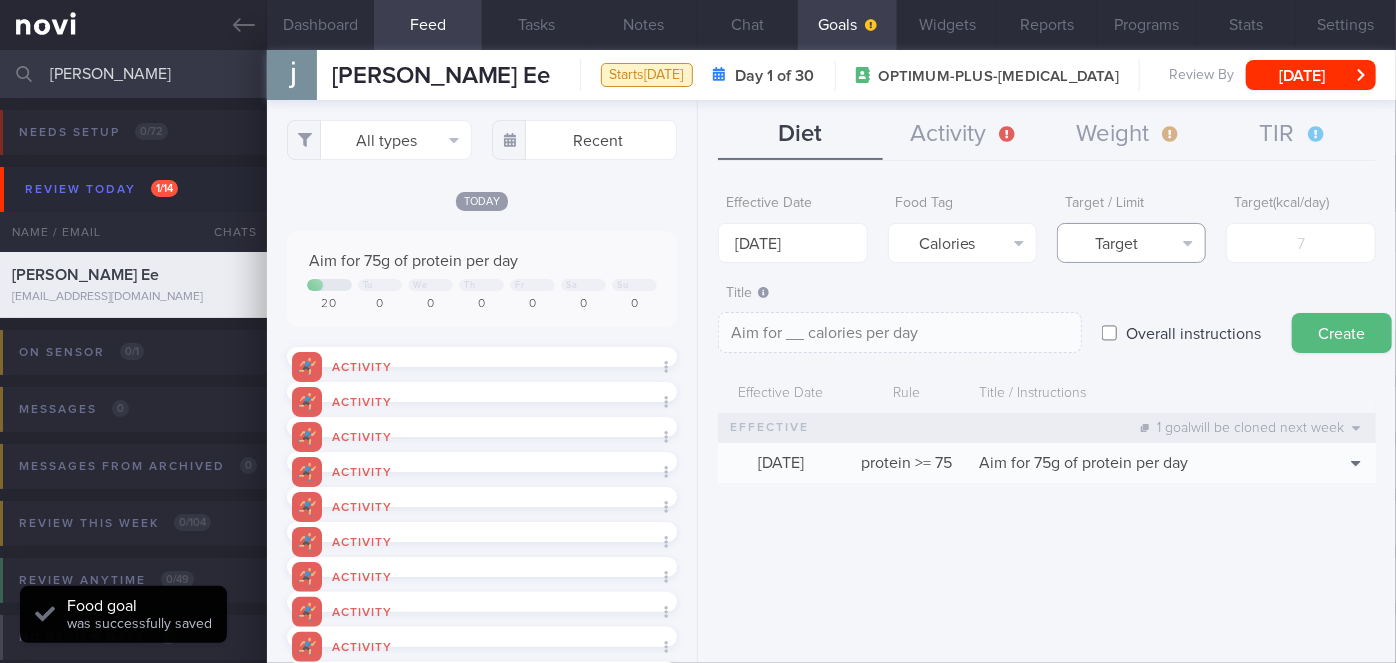 click on "Target" at bounding box center [1131, 243] 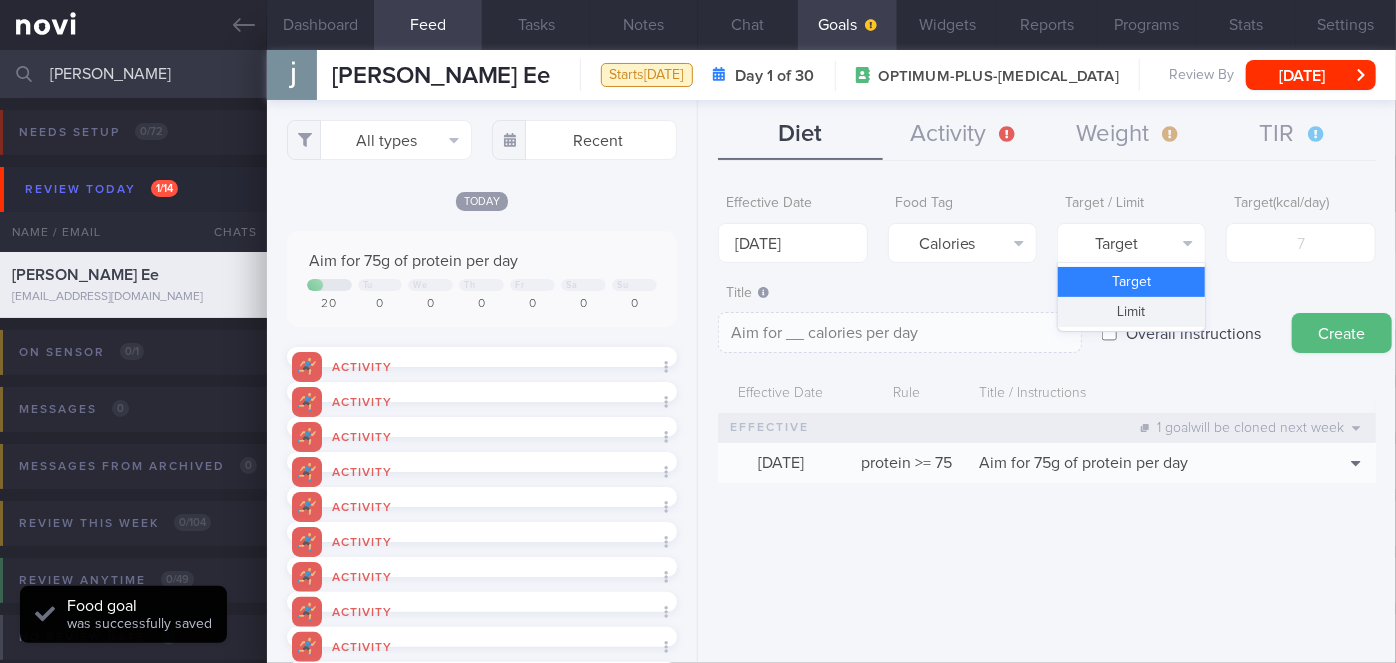 click on "Limit" at bounding box center [1131, 312] 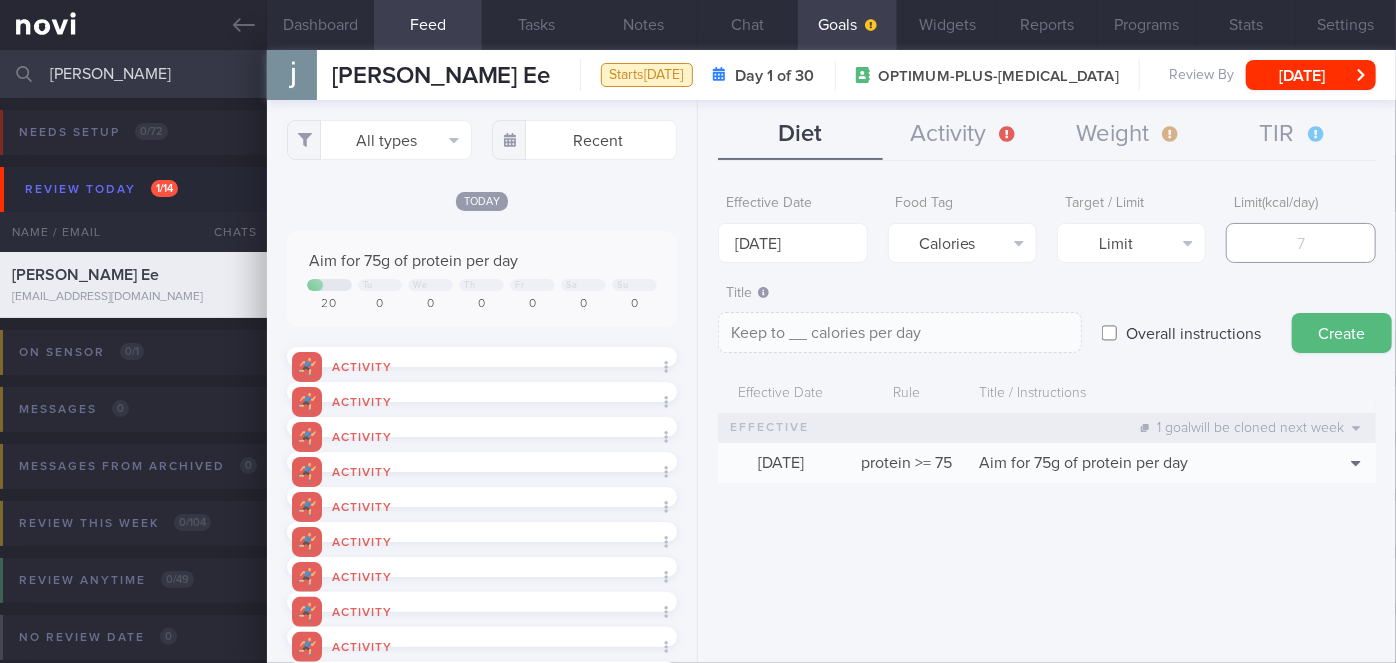 click at bounding box center [1300, 243] 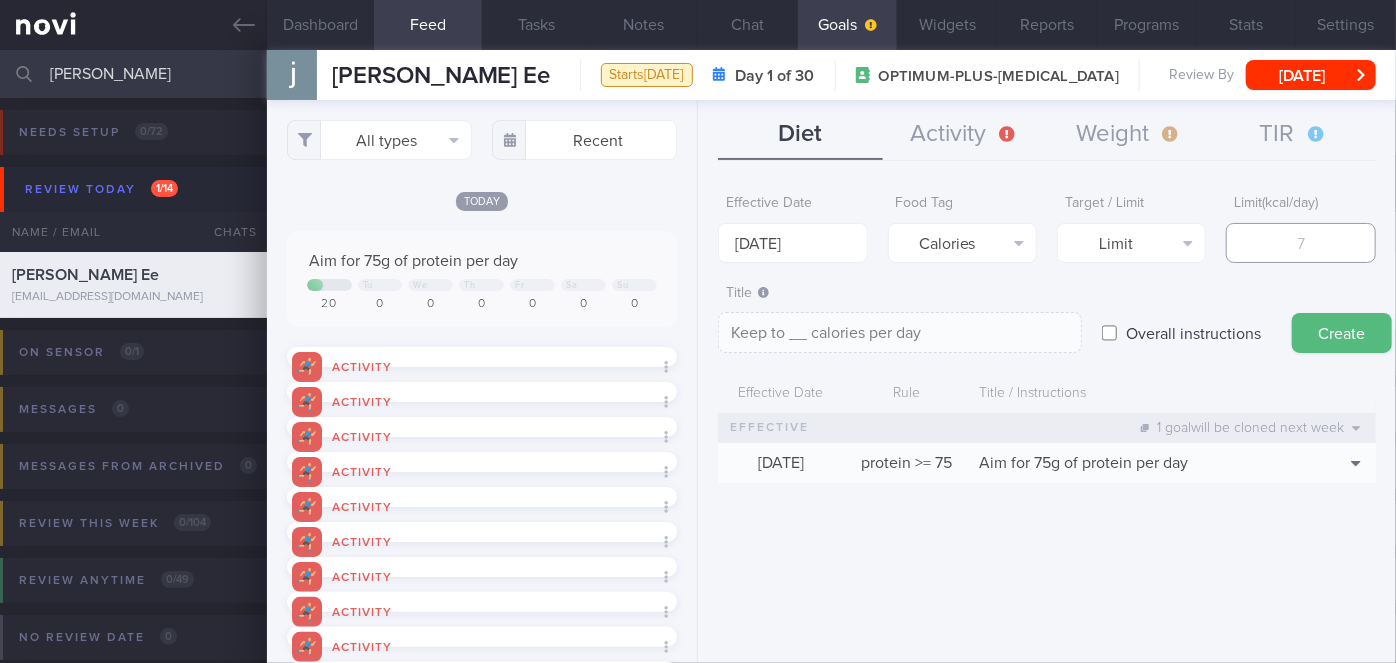 type on "1" 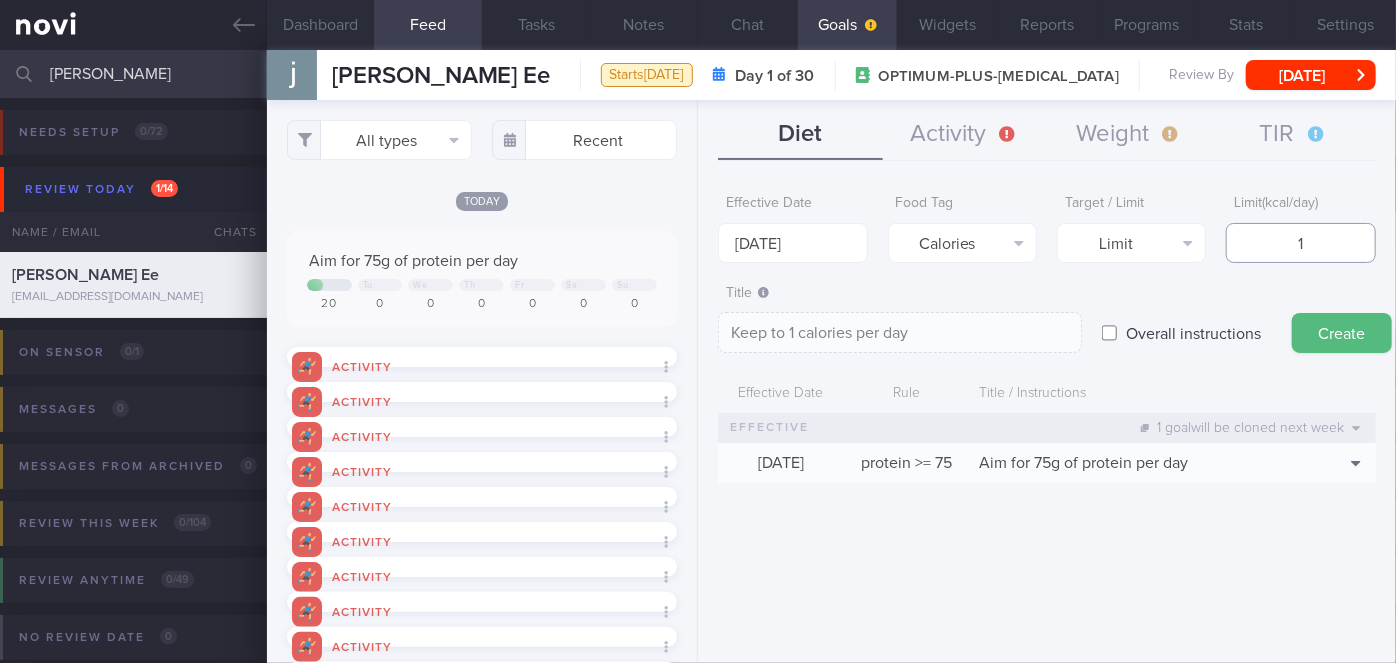 type on "12" 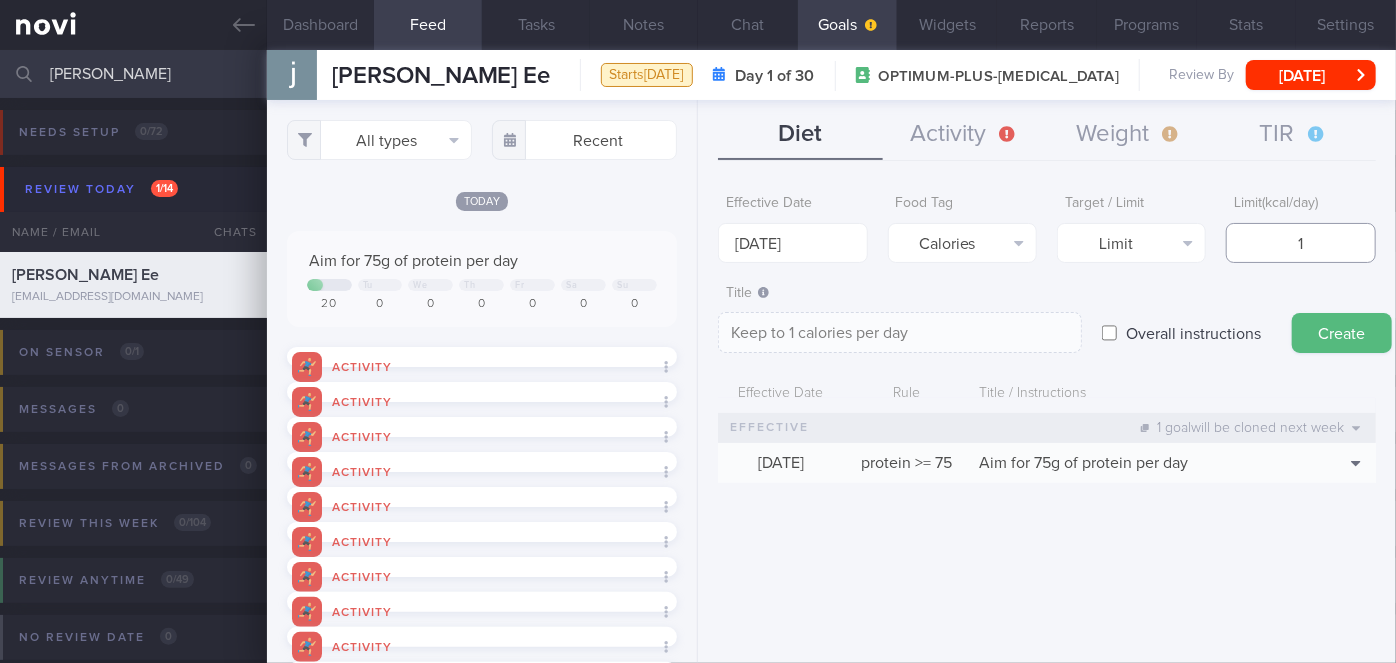 type on "Keep to 12 calories per day" 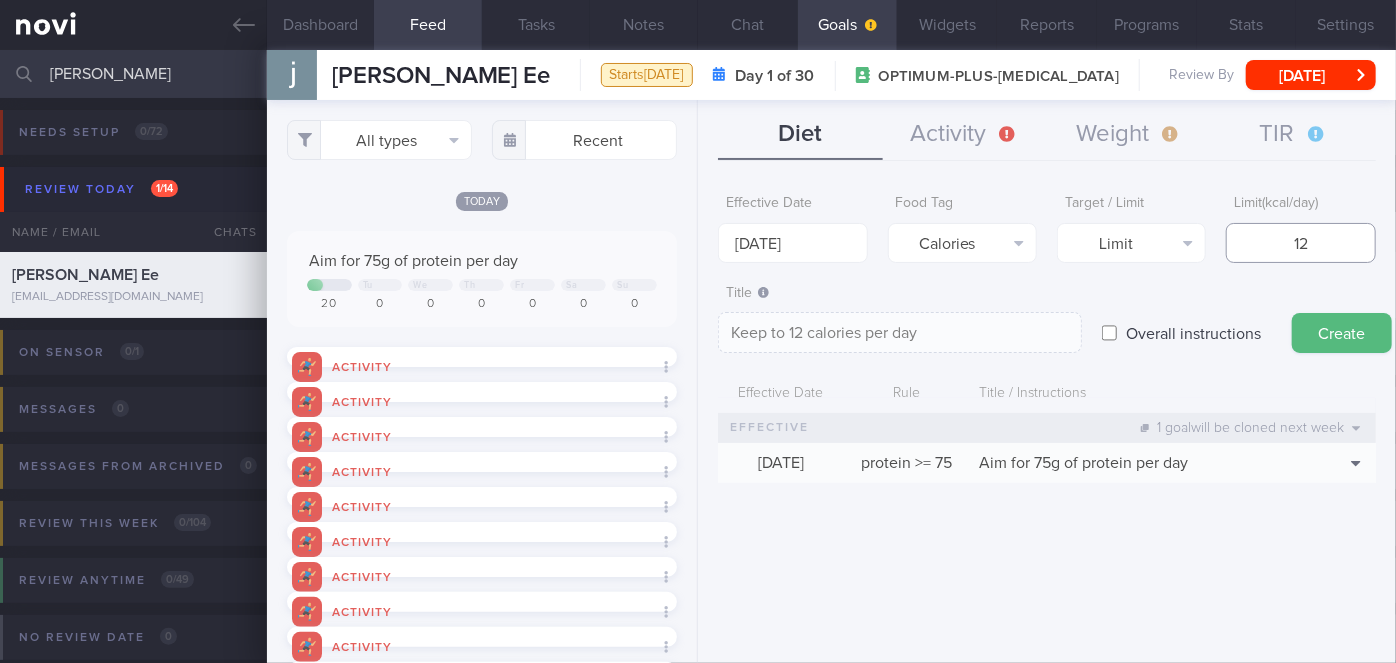 type on "120" 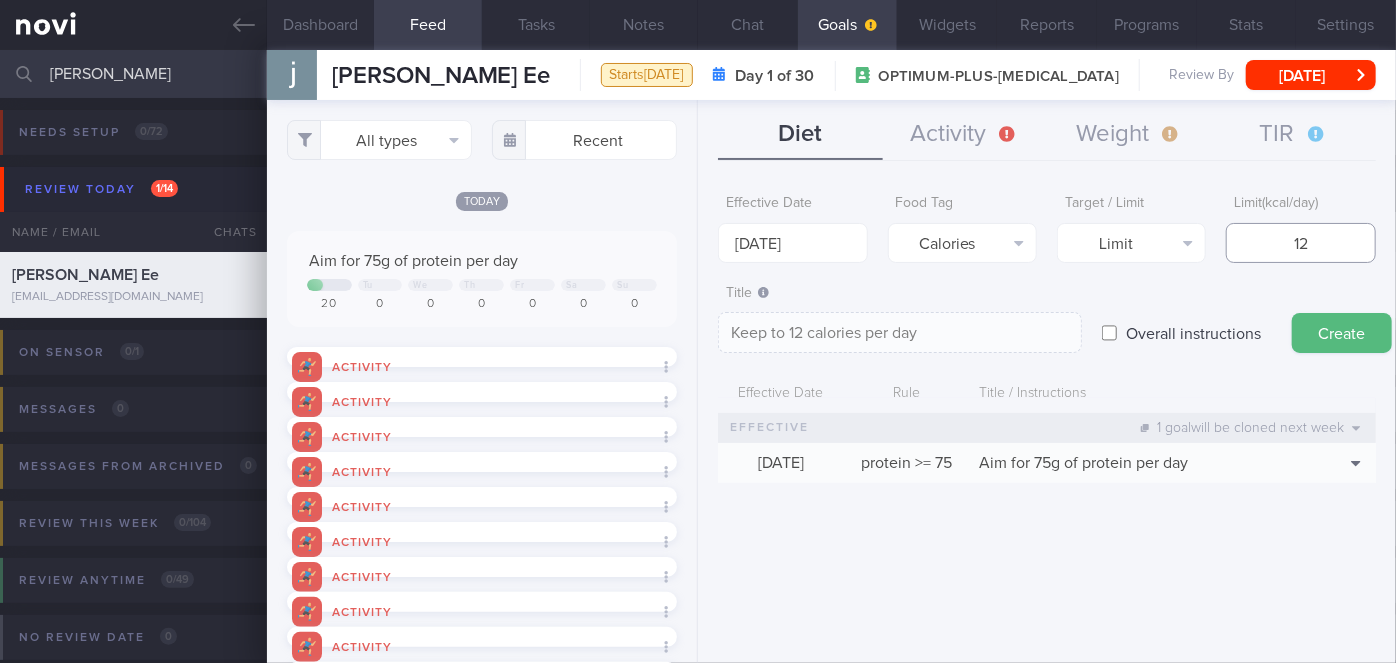 type on "Keep to 120 calories per day" 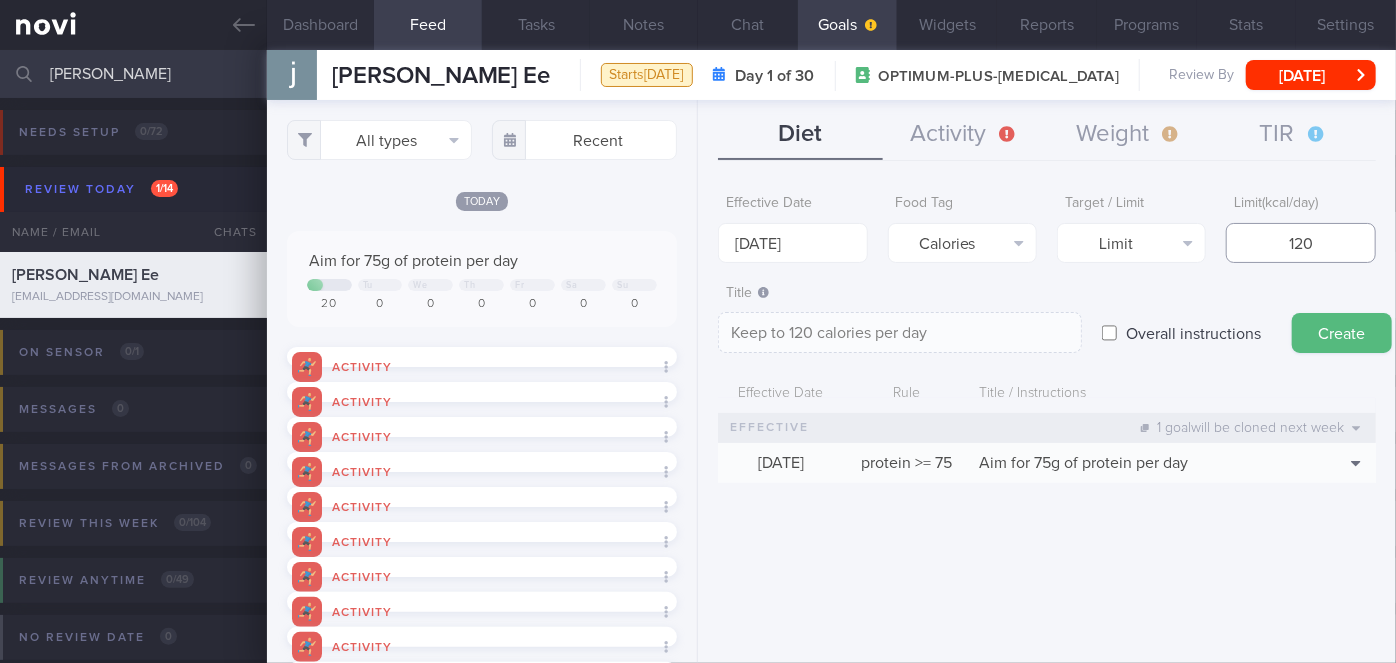 type on "1200" 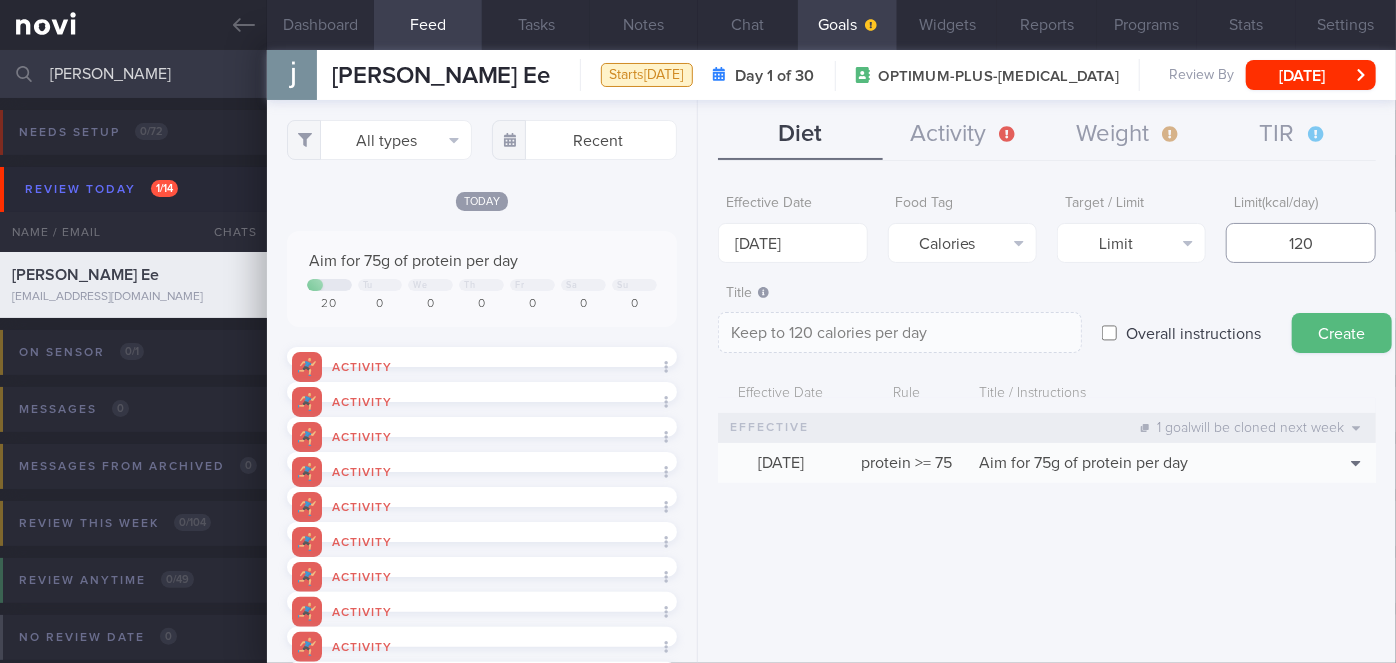 type on "Keep to 1200 calories per day" 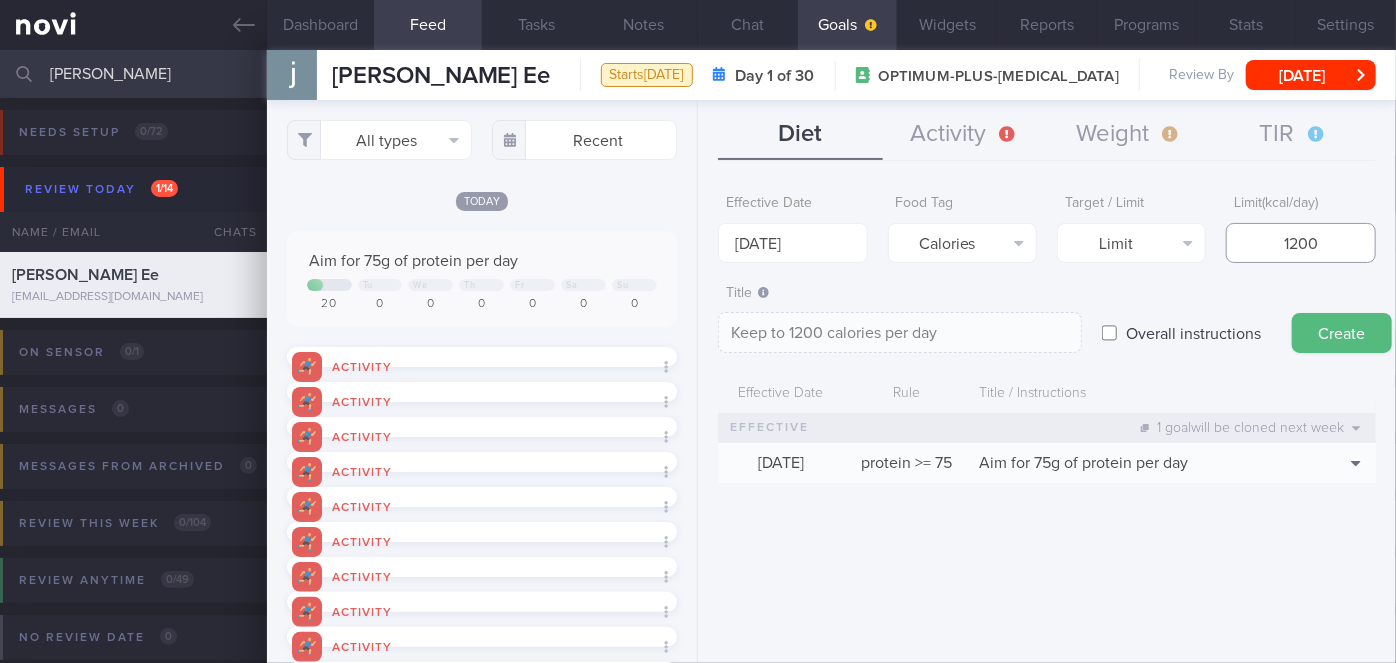 type 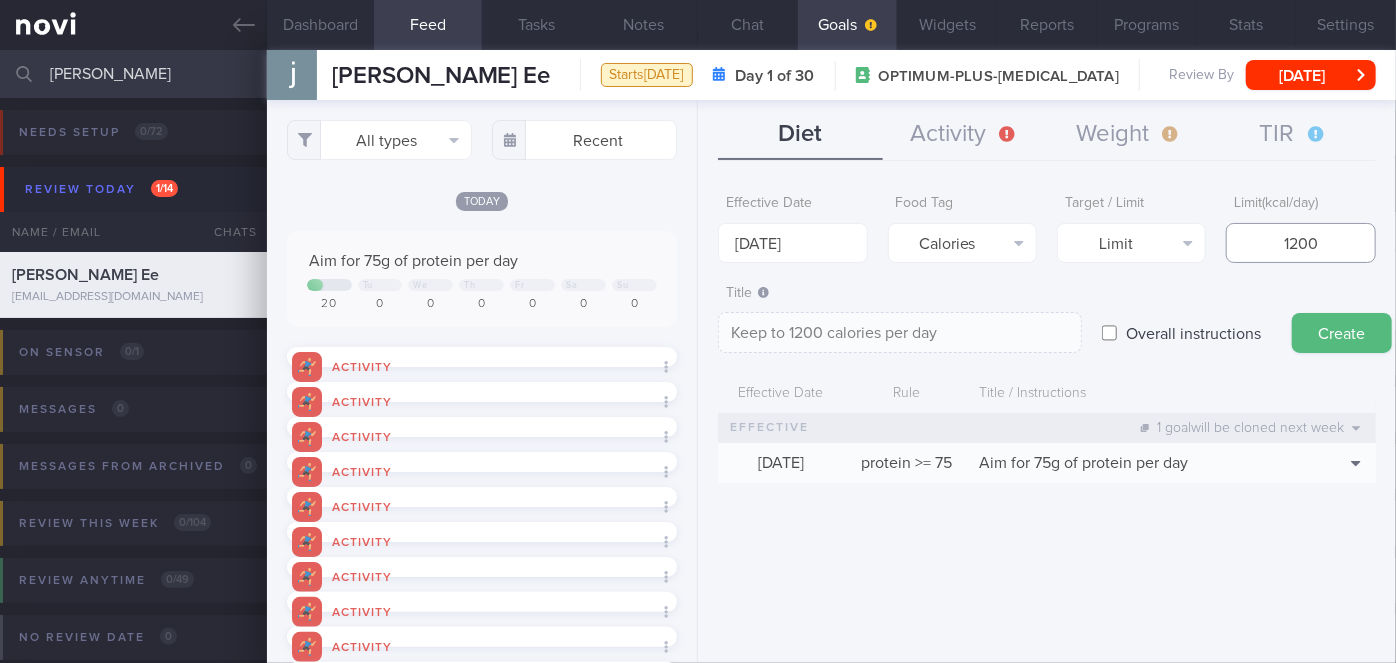 type on "Keep to __ calories per day" 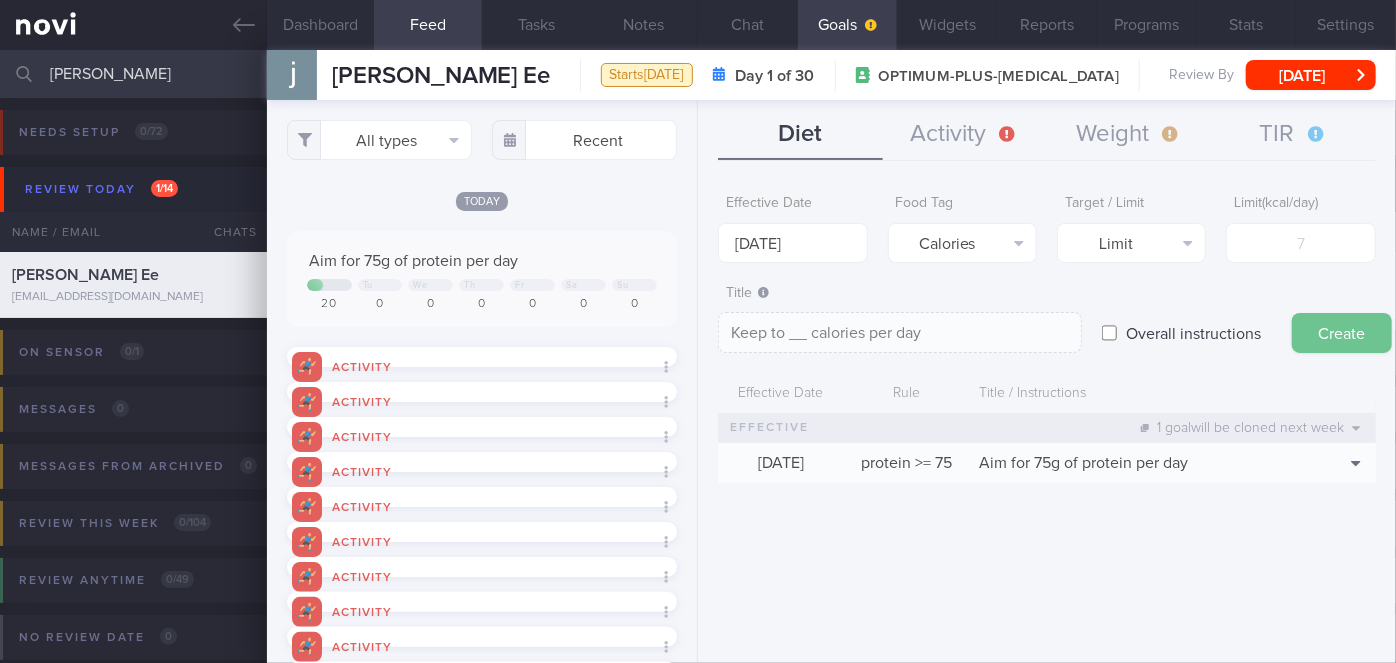 click on "Create" at bounding box center (1342, 333) 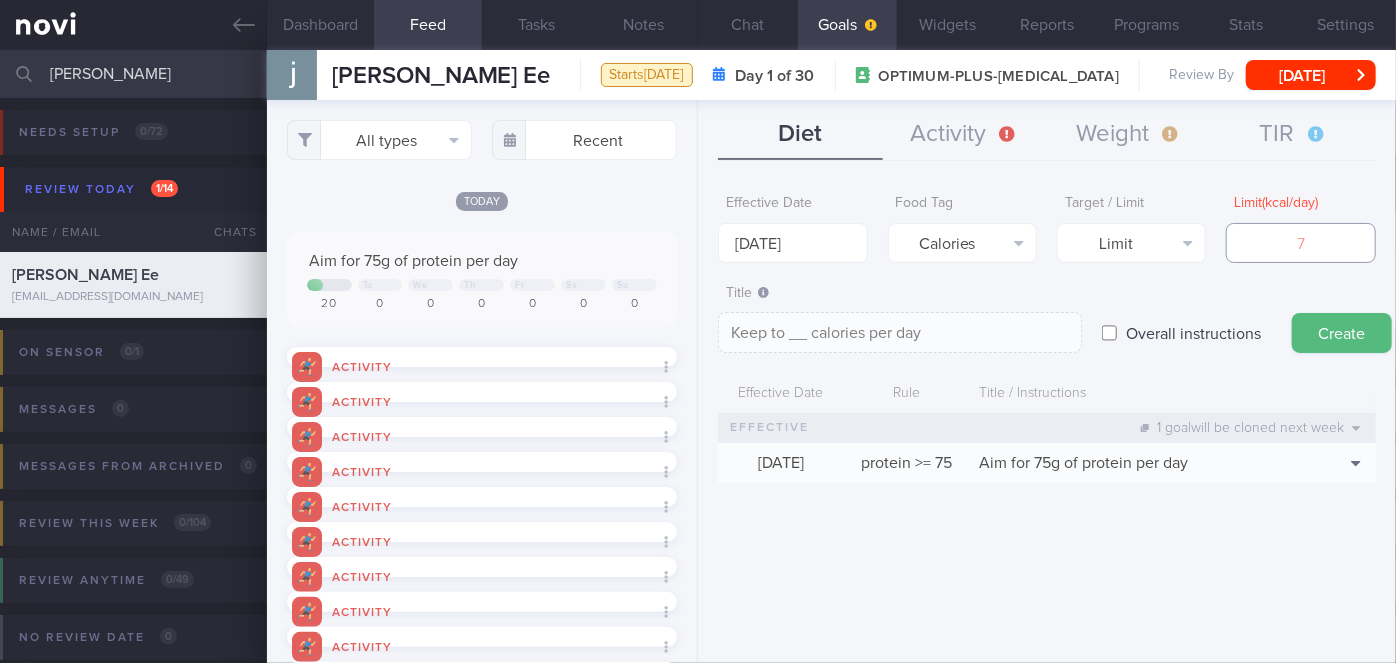 click at bounding box center [1300, 243] 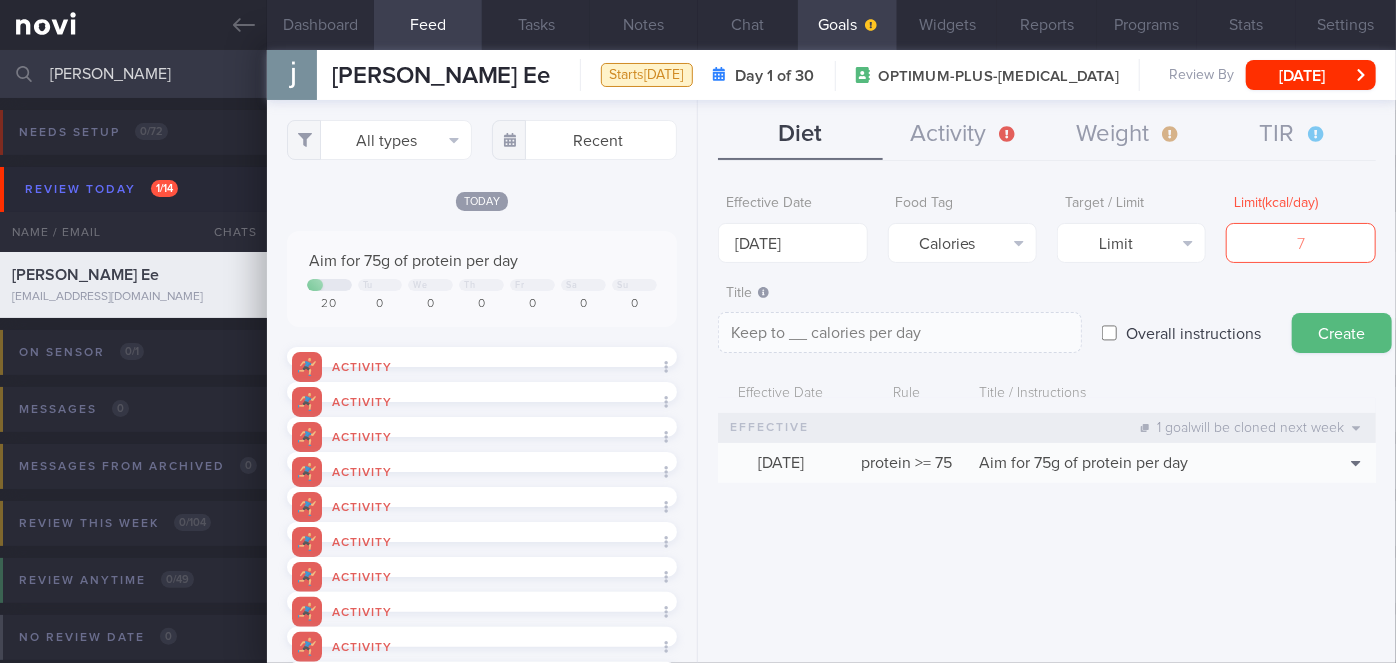 click on "Overall instructions" at bounding box center (1193, 333) 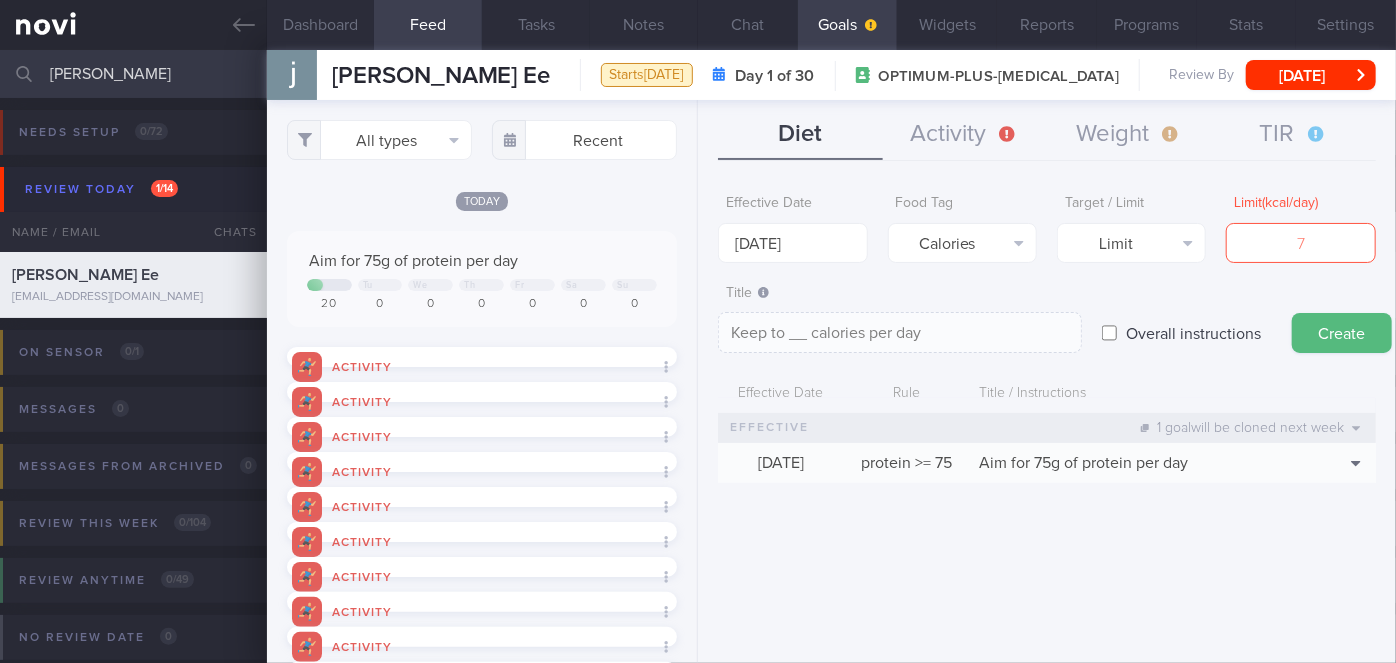 click on "Overall instructions" at bounding box center (1109, 333) 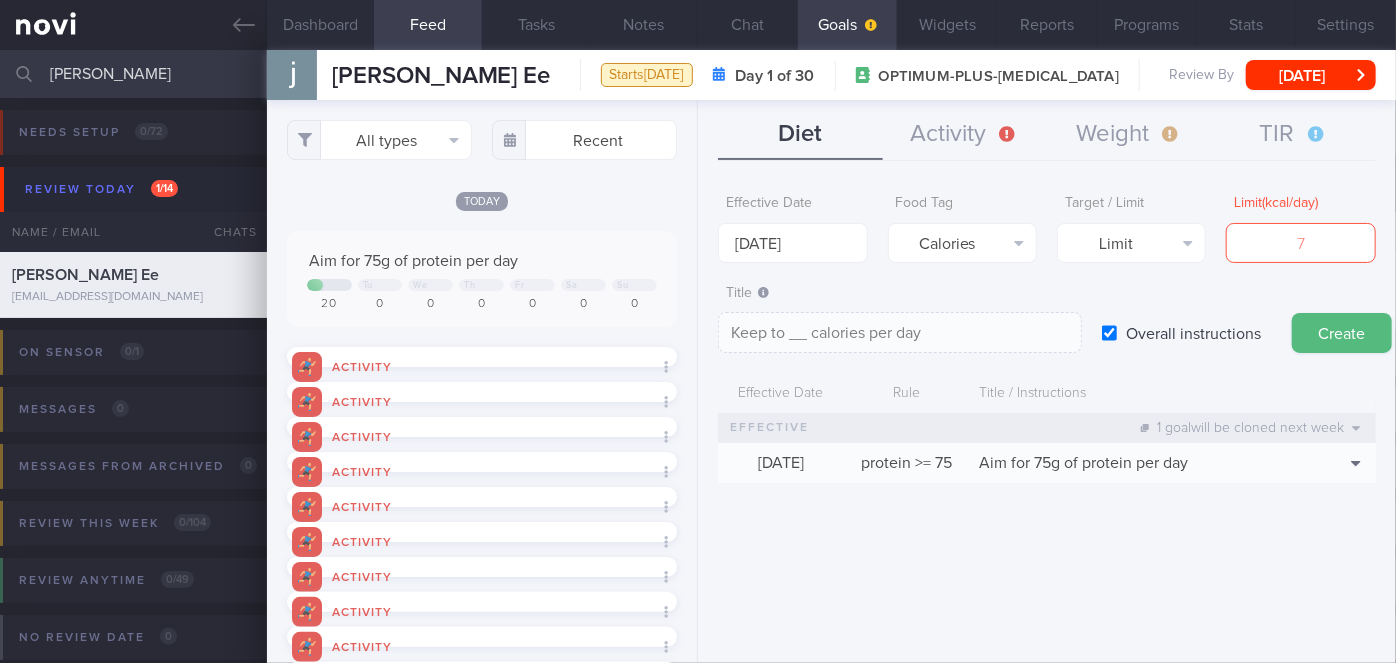 type 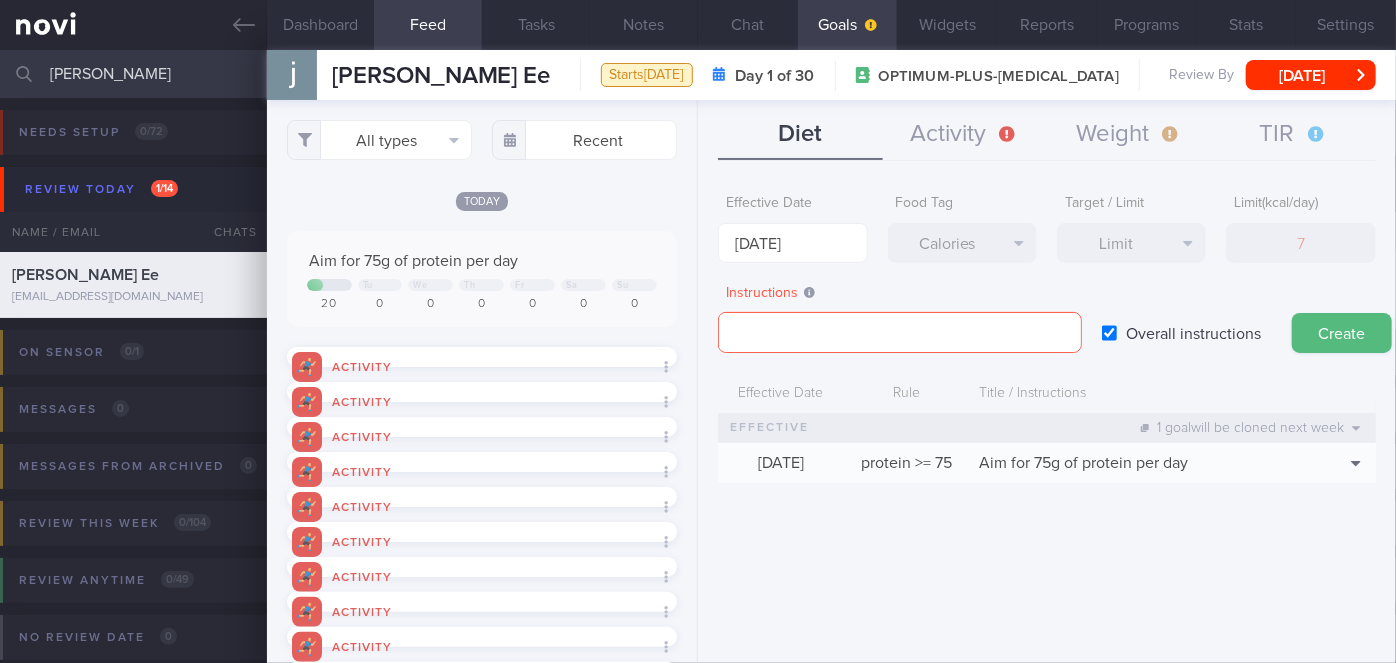 click on "Overall instructions" at bounding box center (1193, 333) 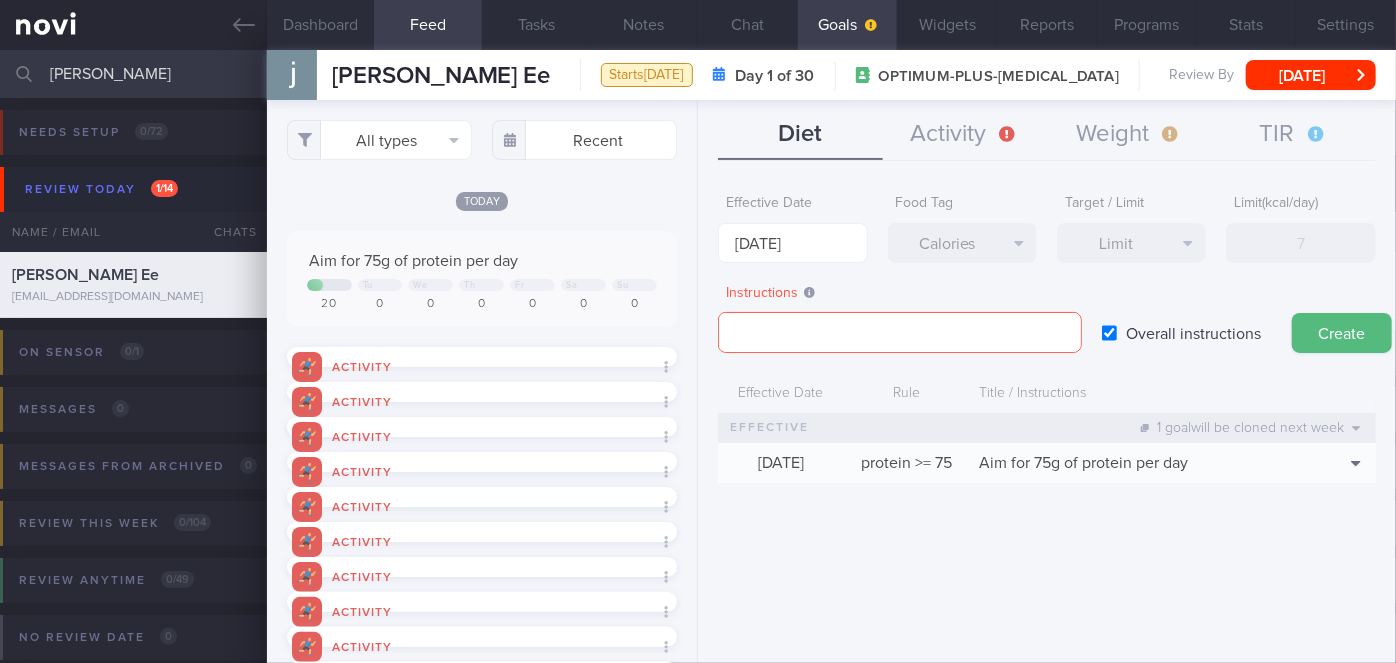 click on "Overall instructions" at bounding box center (1109, 333) 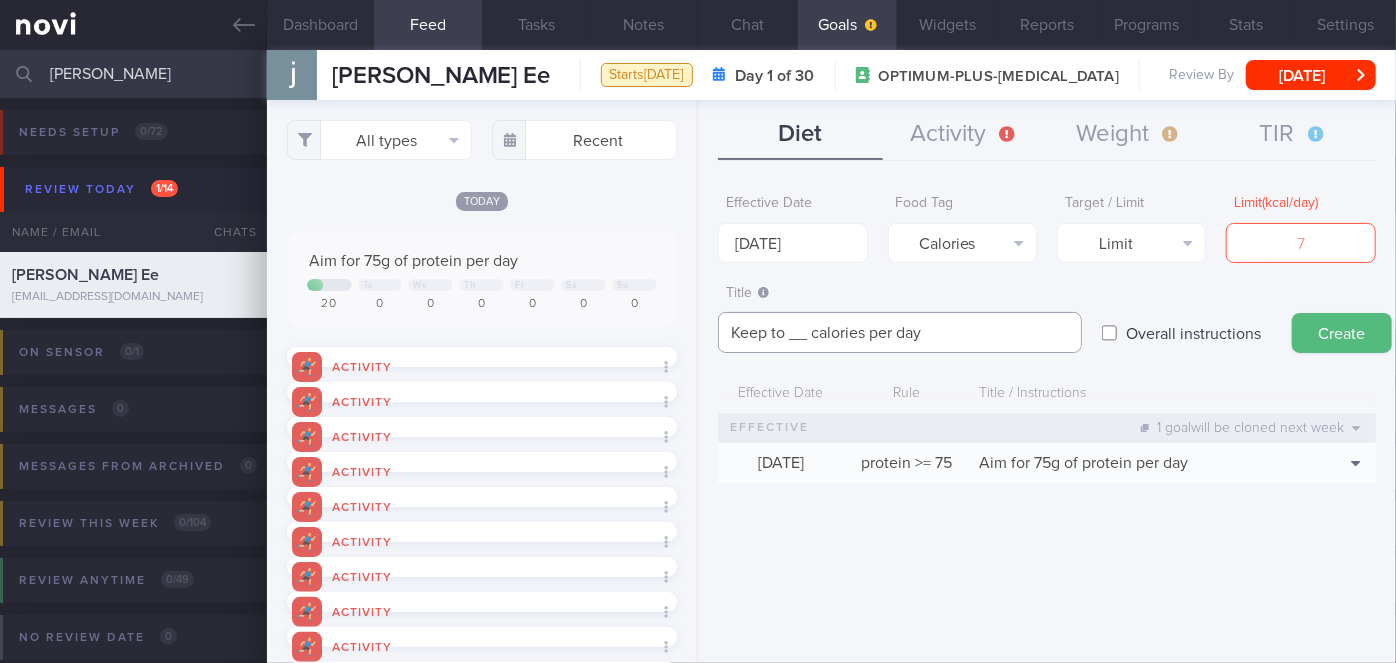 click on "Keep to __ calories per day" at bounding box center (900, 332) 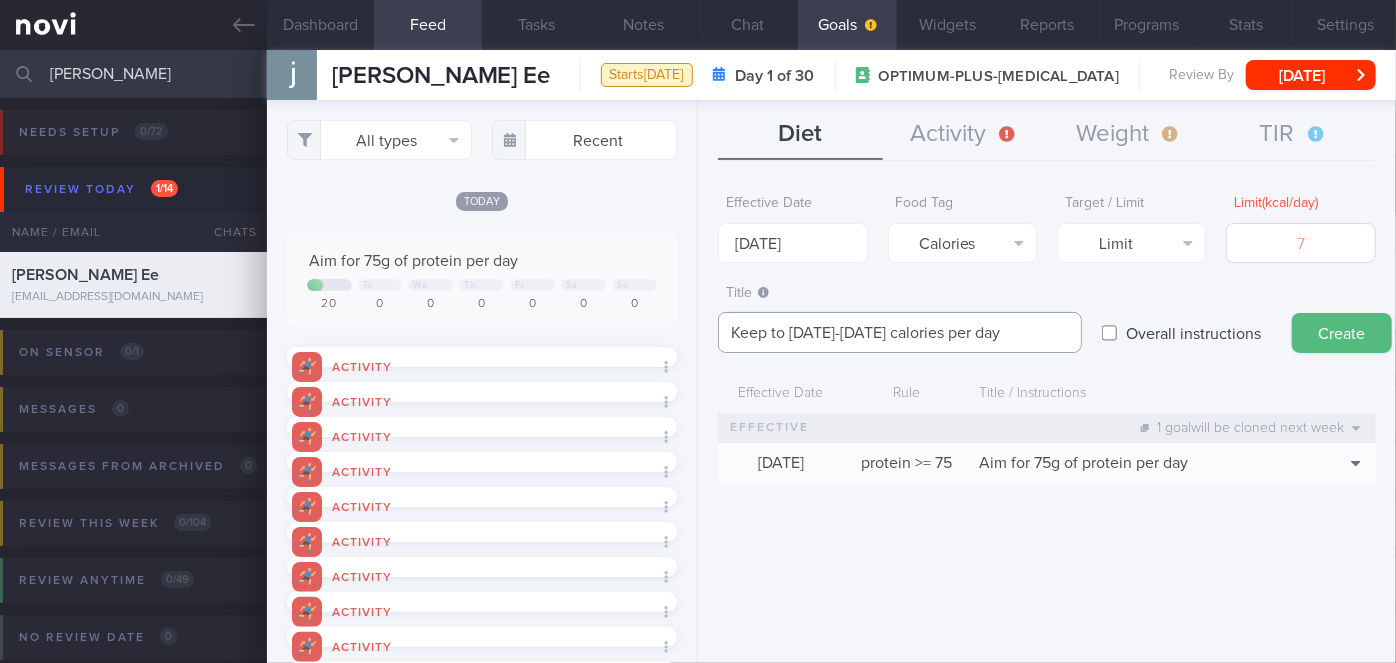 type on "Keep to [DATE]-[DATE] calories per day" 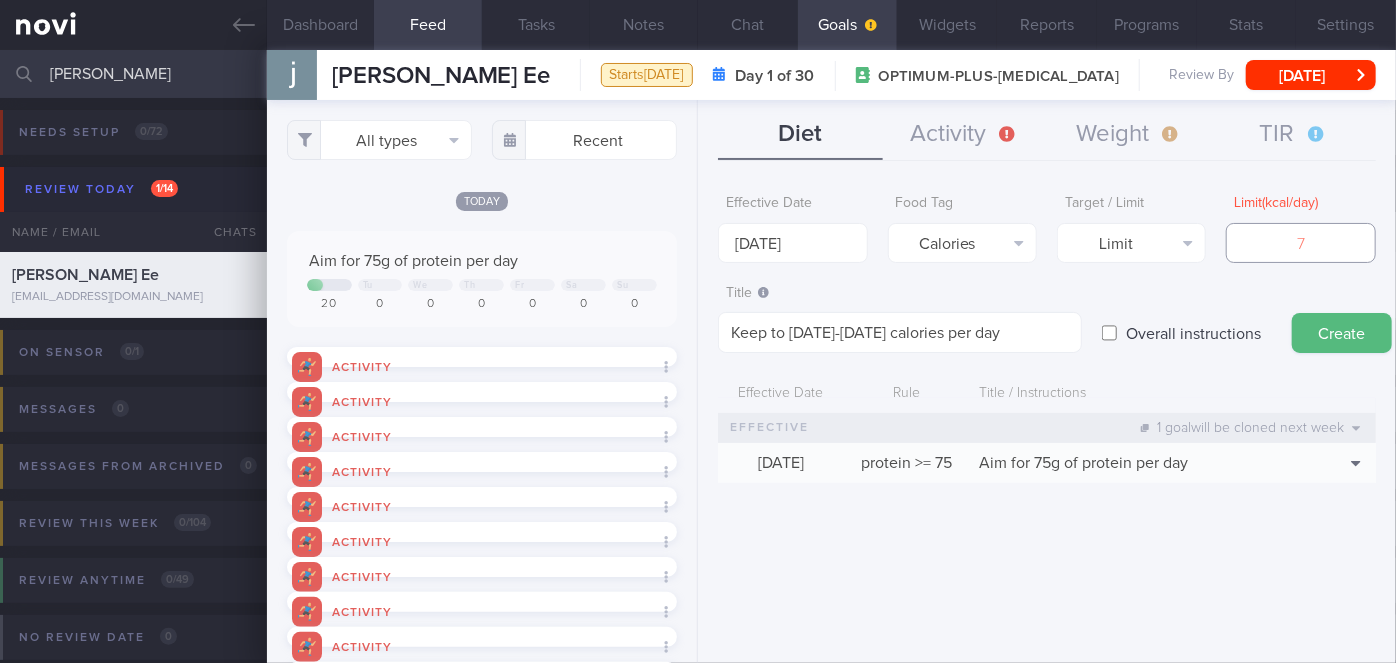 click at bounding box center [1300, 243] 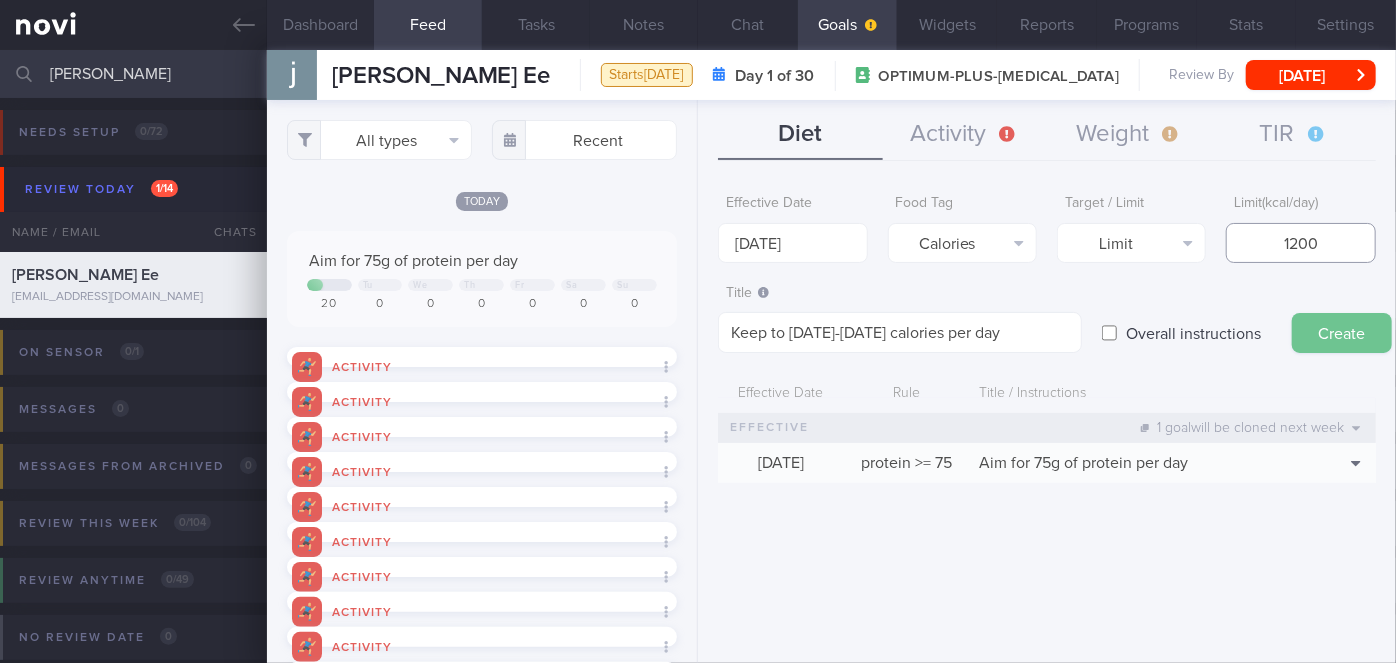 type on "1200" 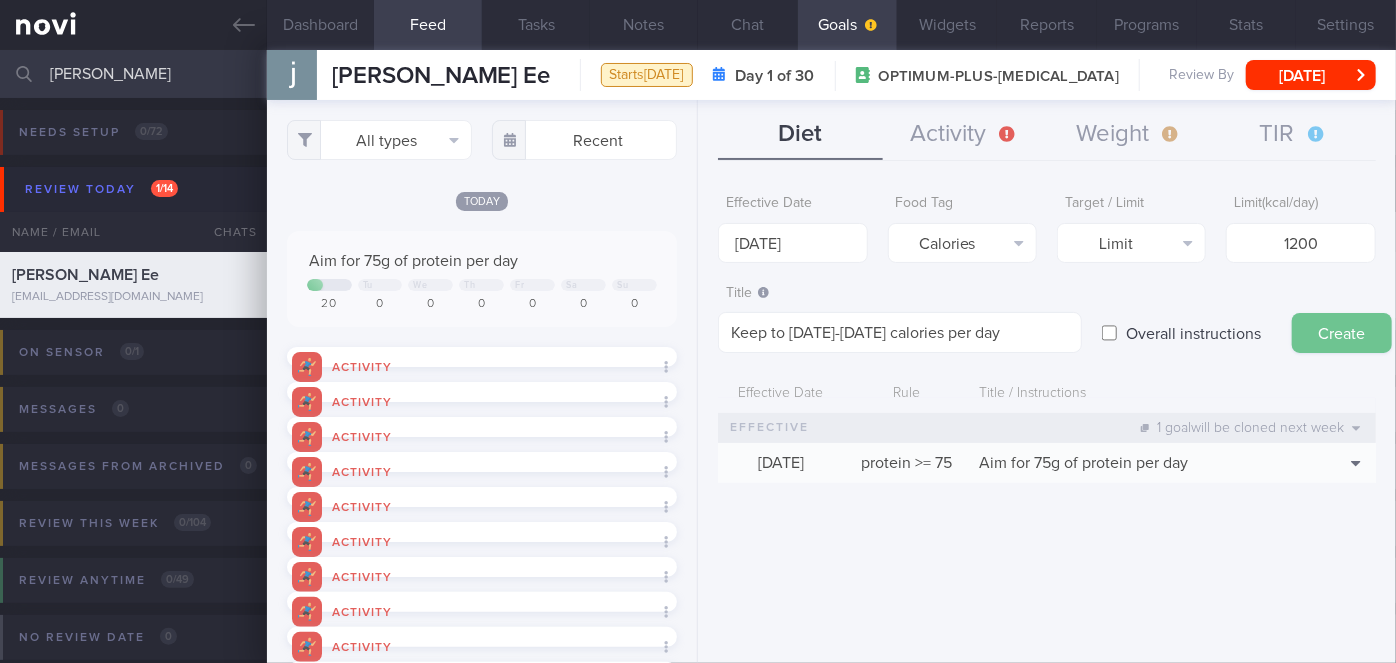click on "Create" at bounding box center [1342, 333] 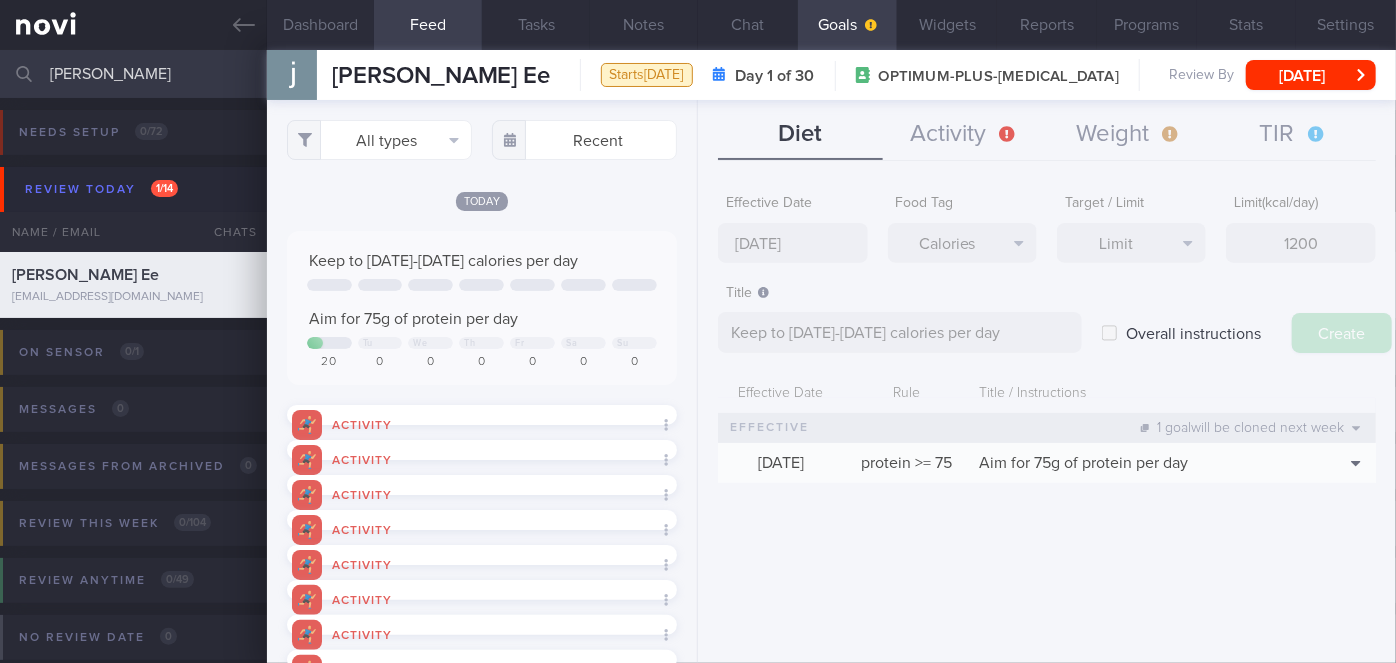type on "[DATE]" 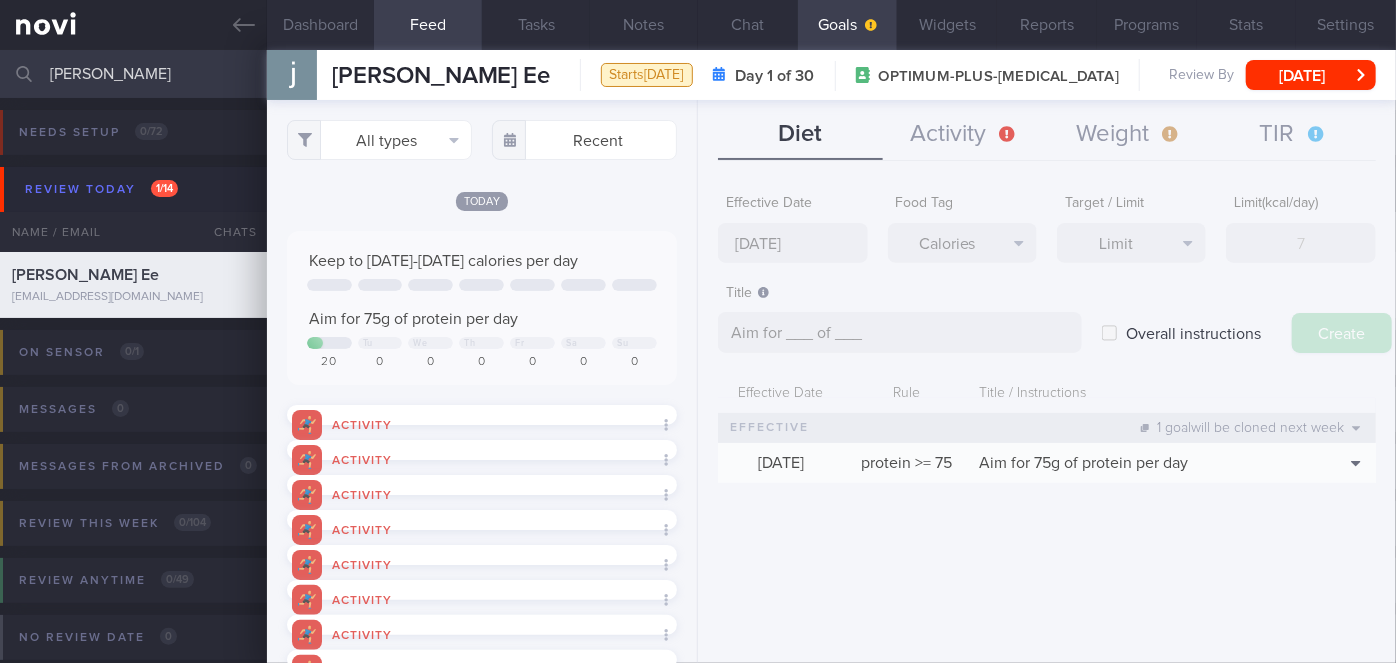 select on "7" 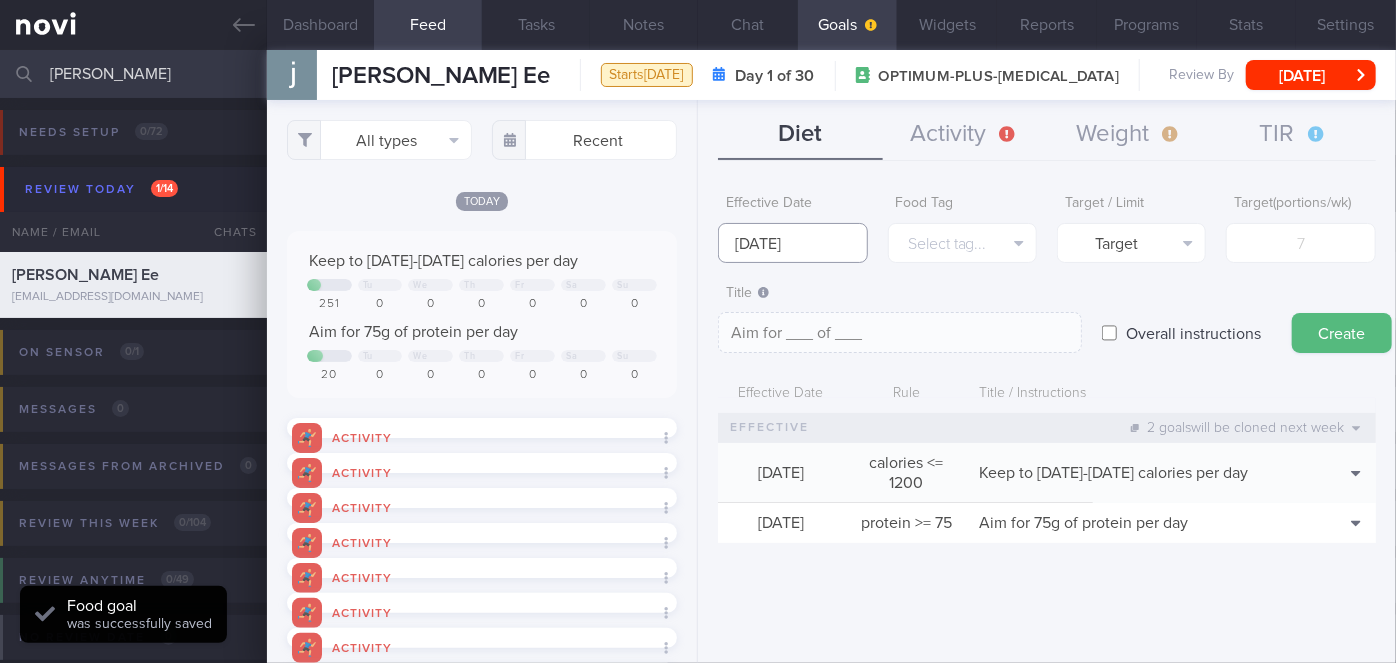 click on "[DATE]" at bounding box center [792, 243] 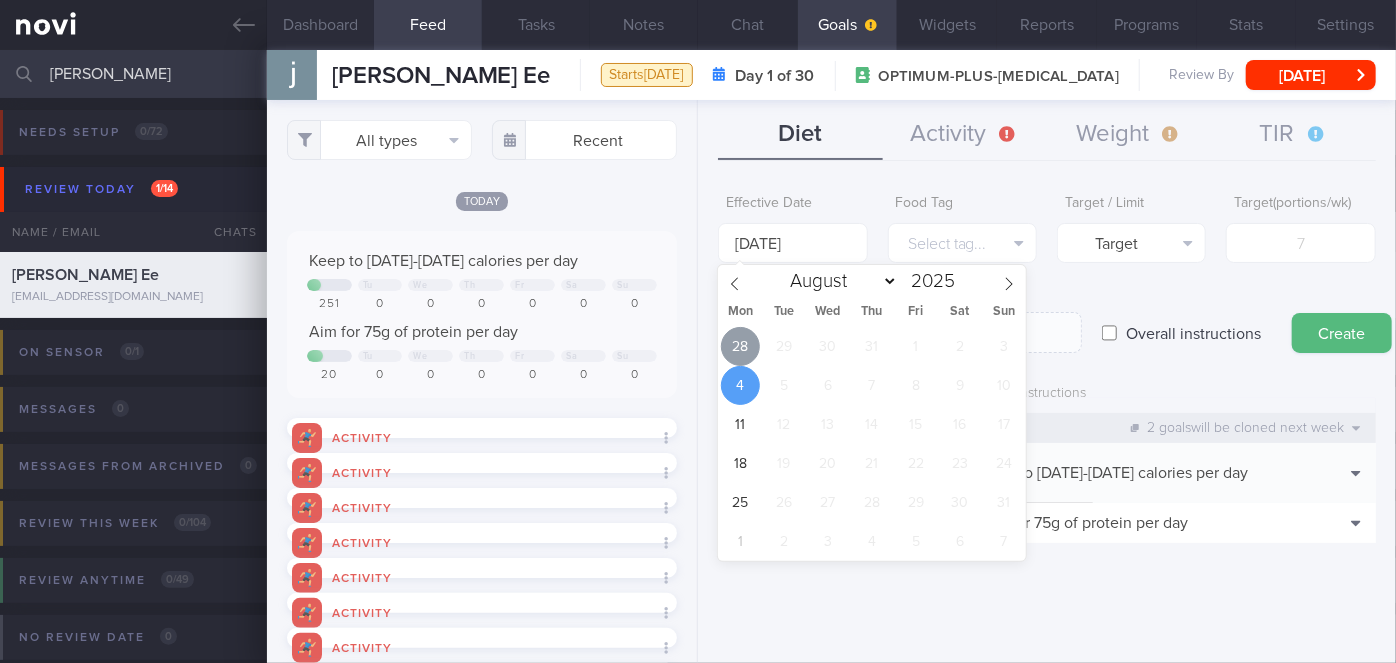 click on "28" at bounding box center (740, 346) 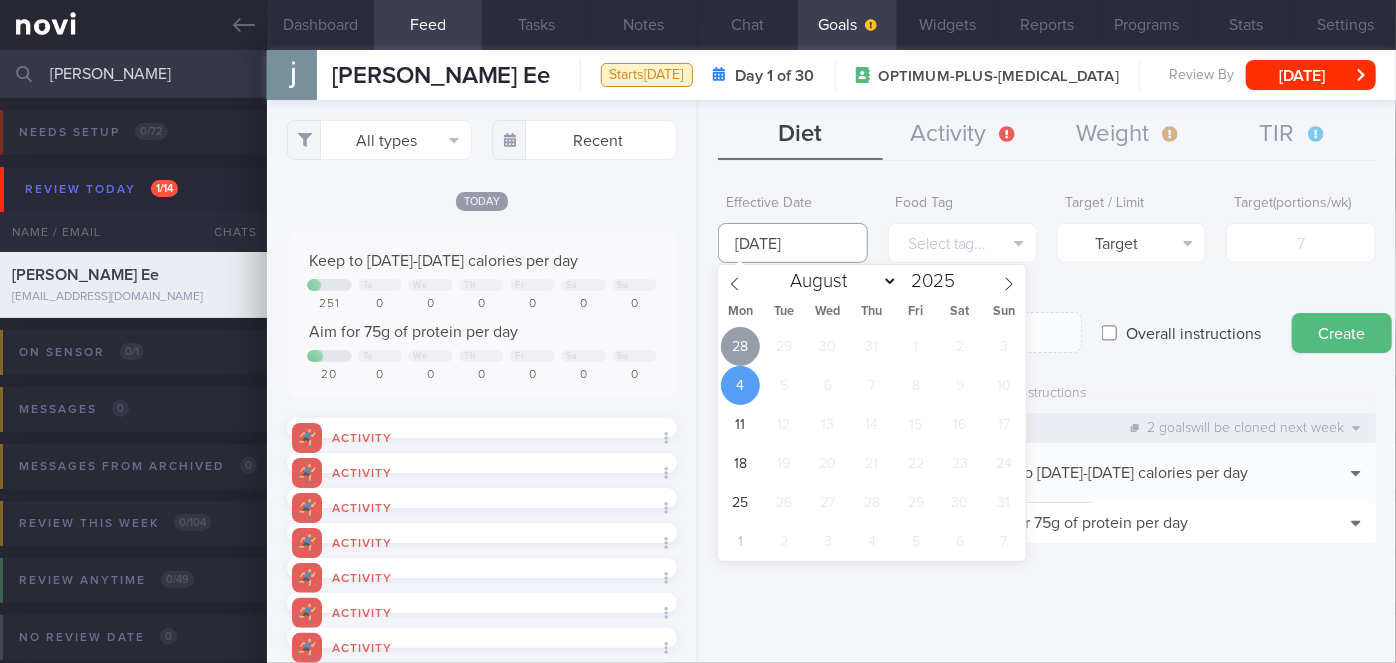 type on "[DATE]" 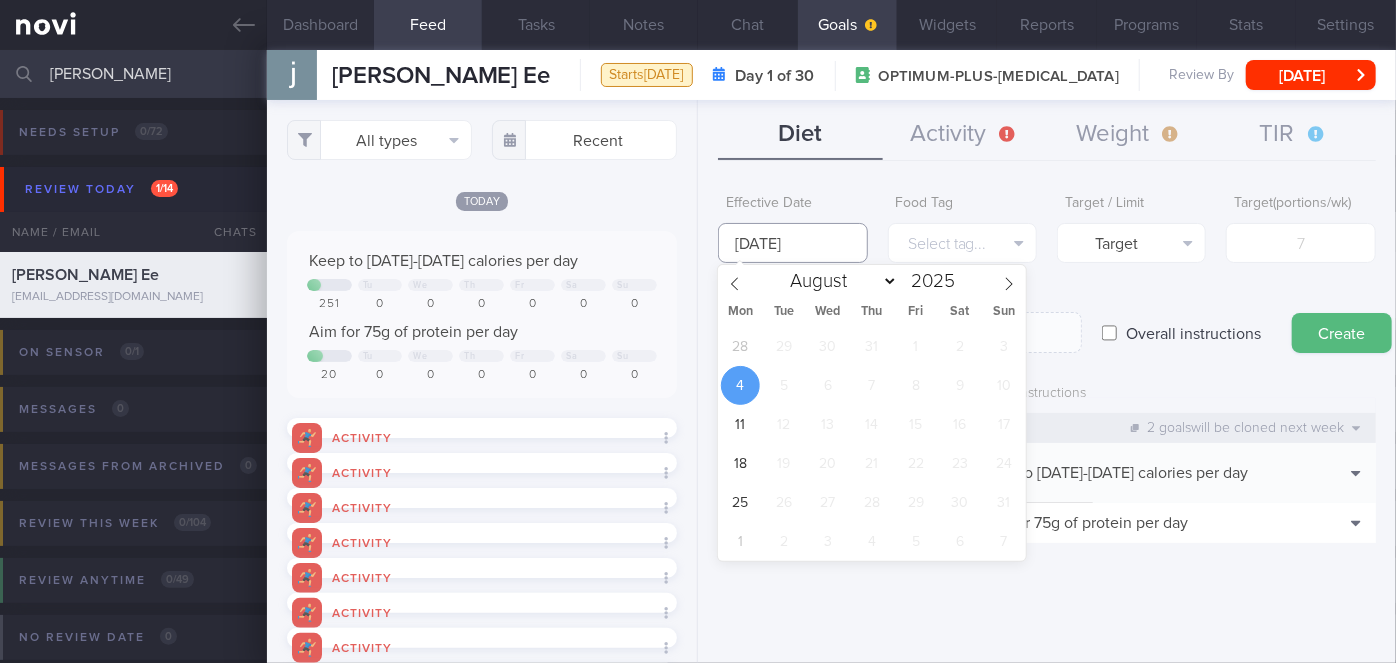 select on "6" 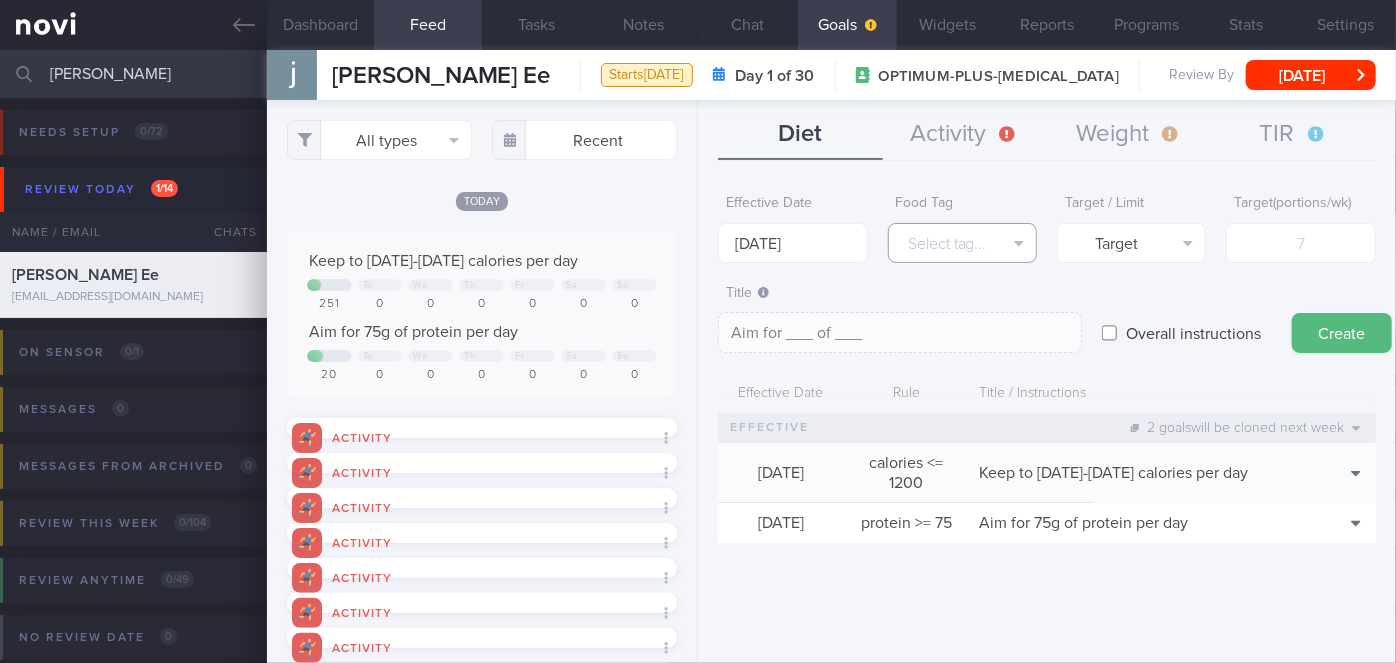 click on "Select tag..." at bounding box center (962, 243) 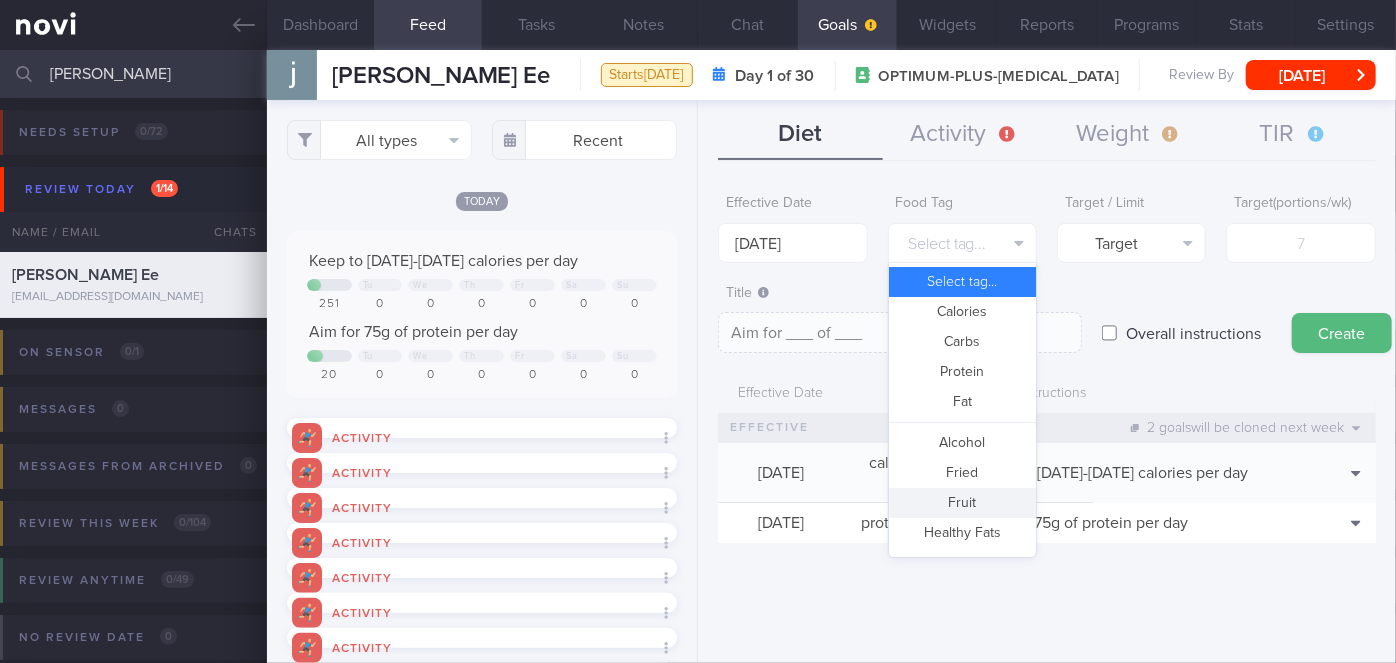 click on "Fruit" at bounding box center [962, 503] 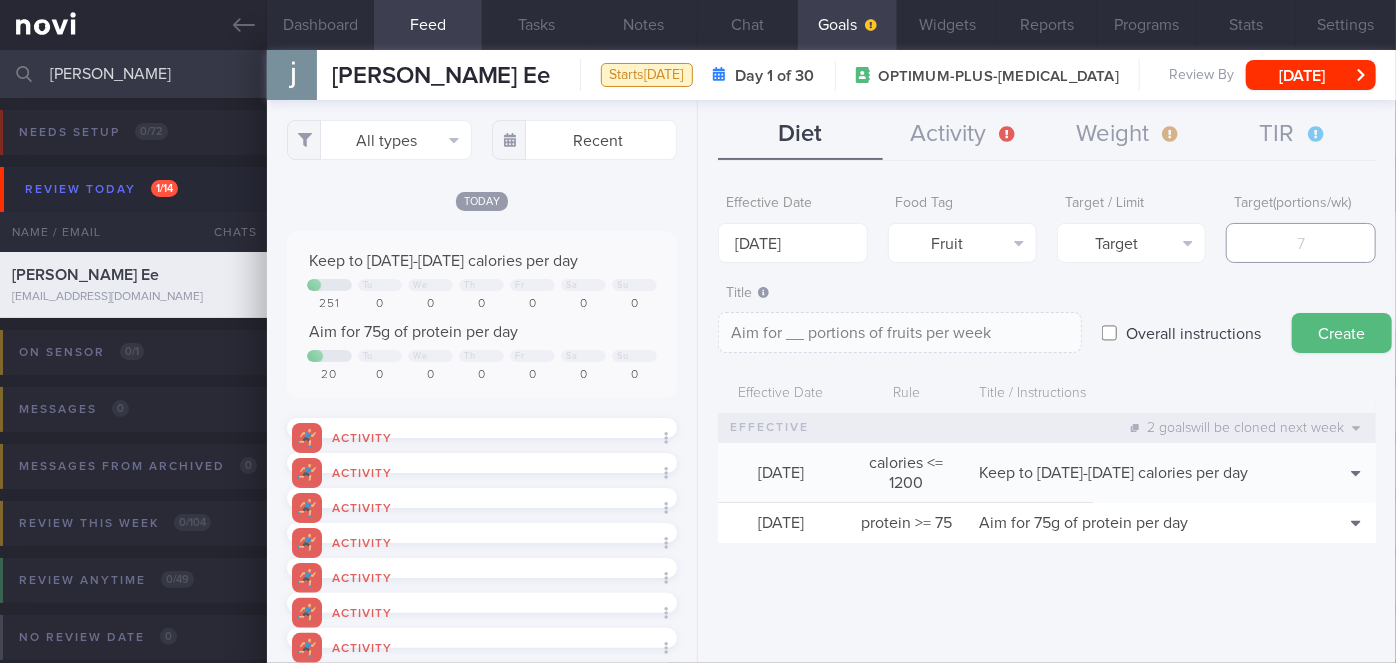 click at bounding box center (1300, 243) 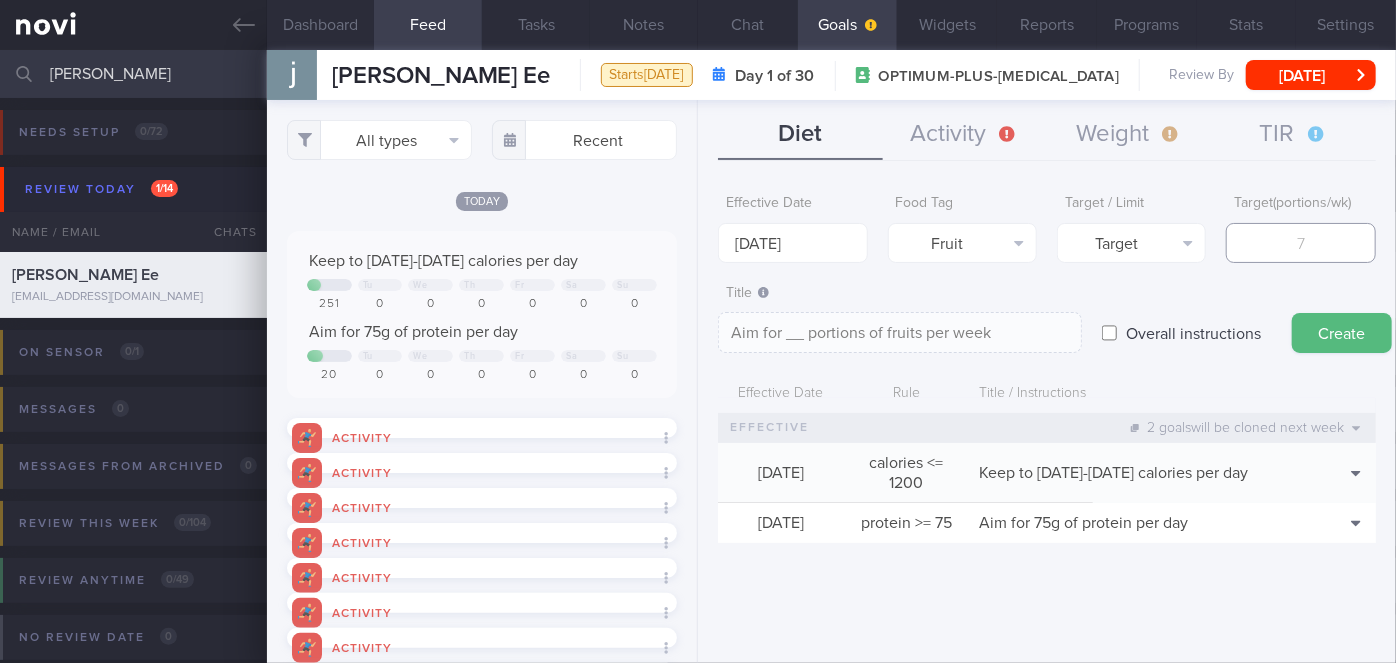 type on "1" 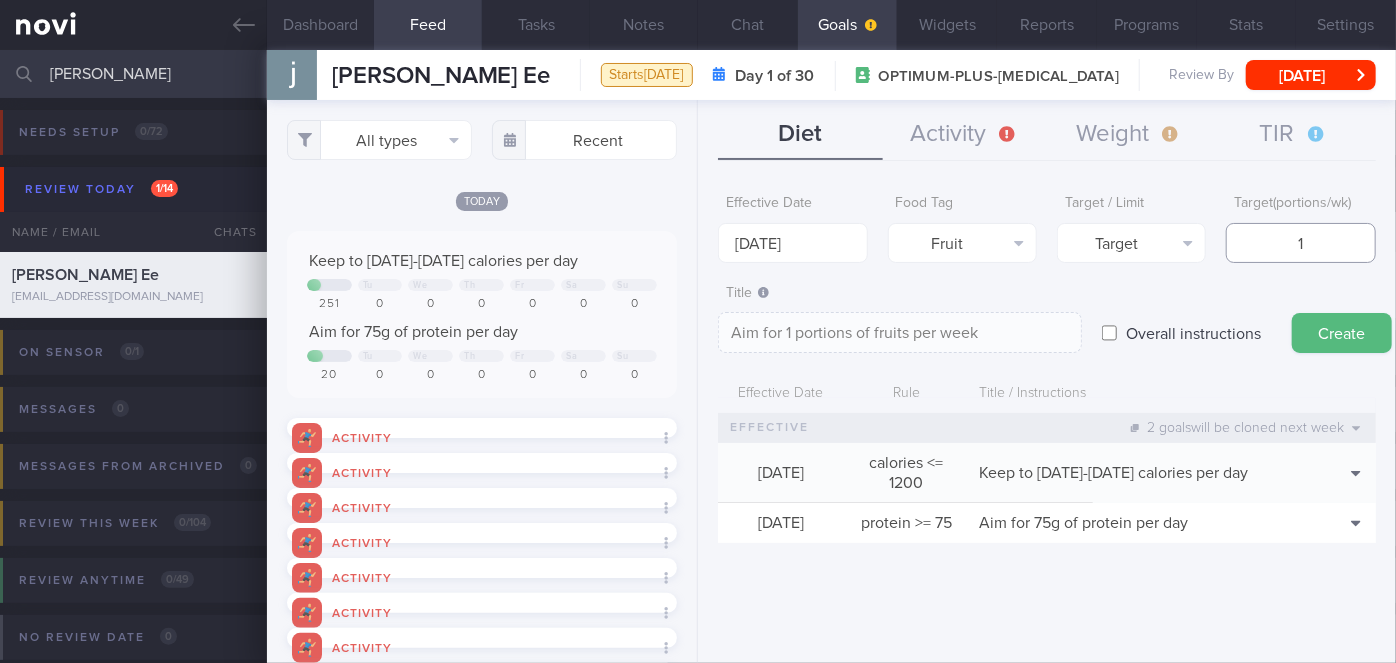 type on "14" 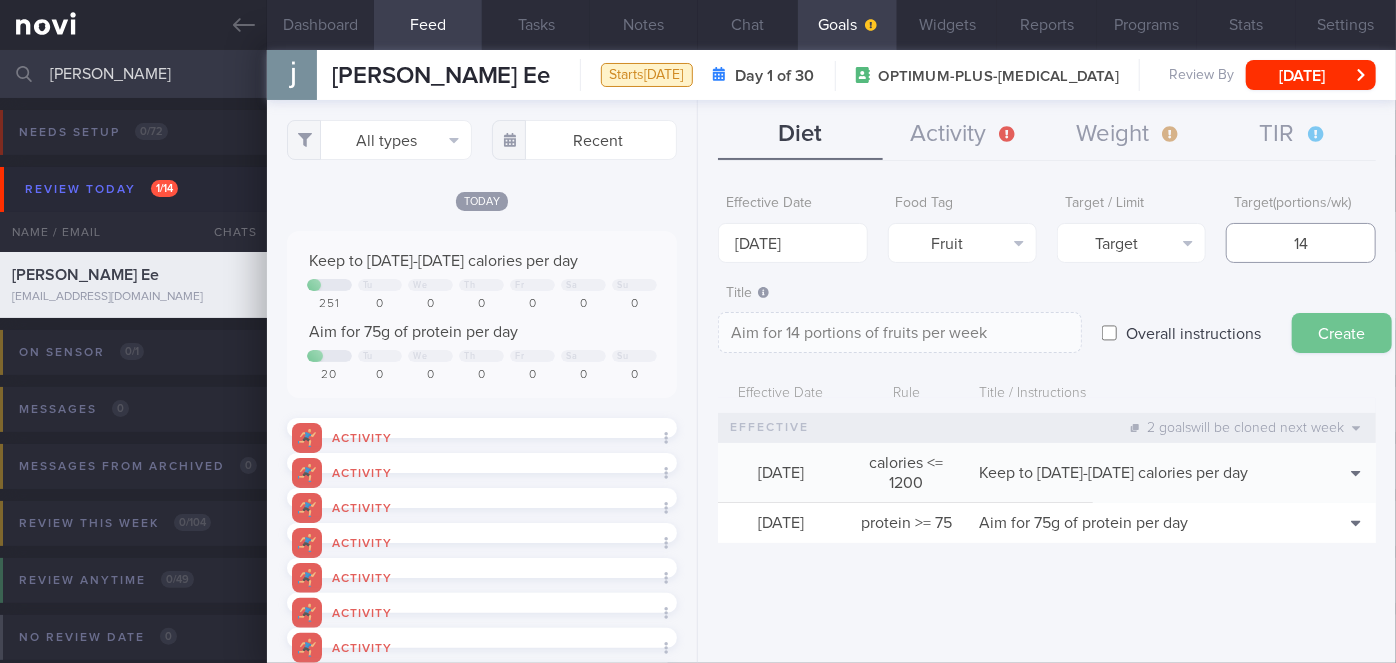 type on "14" 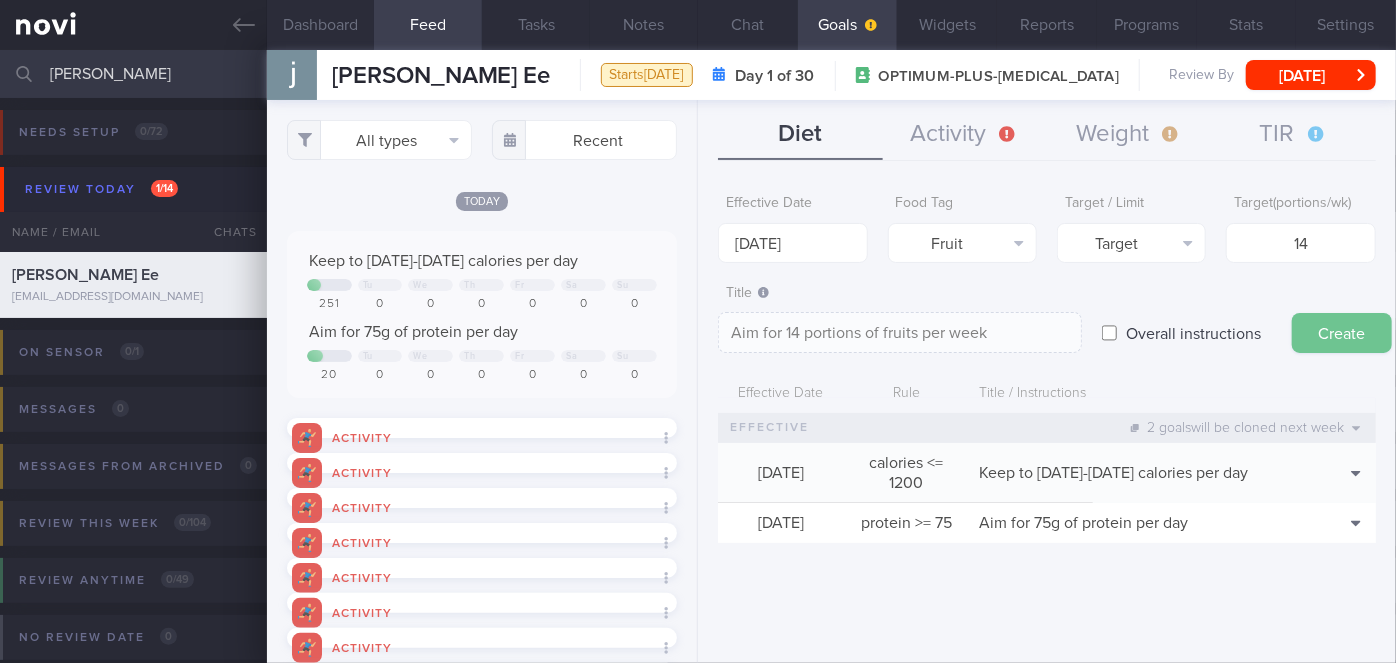 click on "Create" at bounding box center (1342, 333) 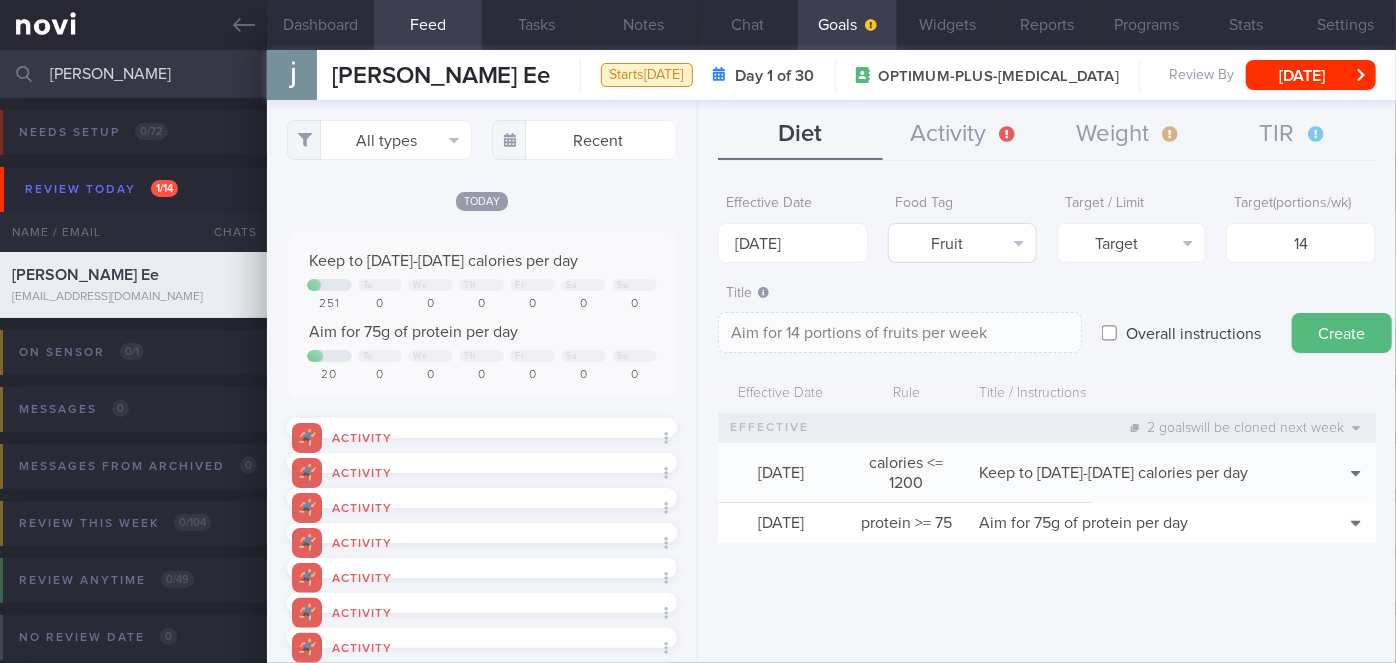 type on "[DATE]" 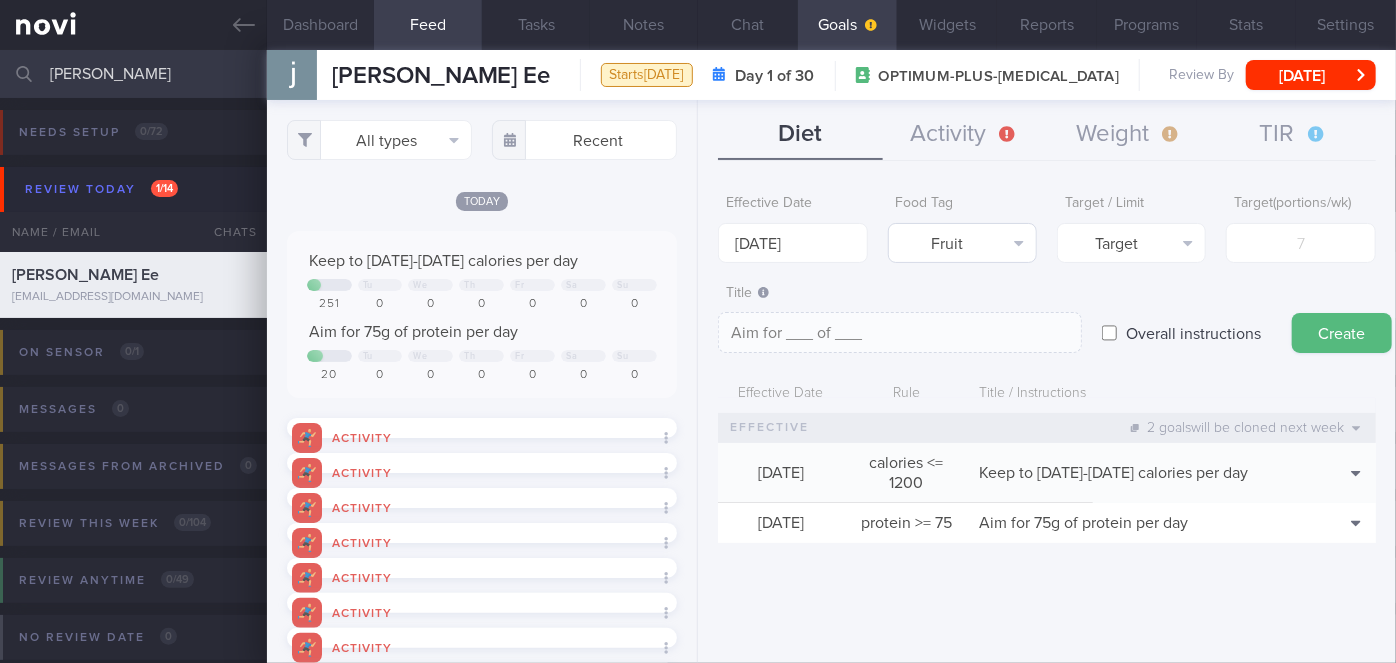 select on "7" 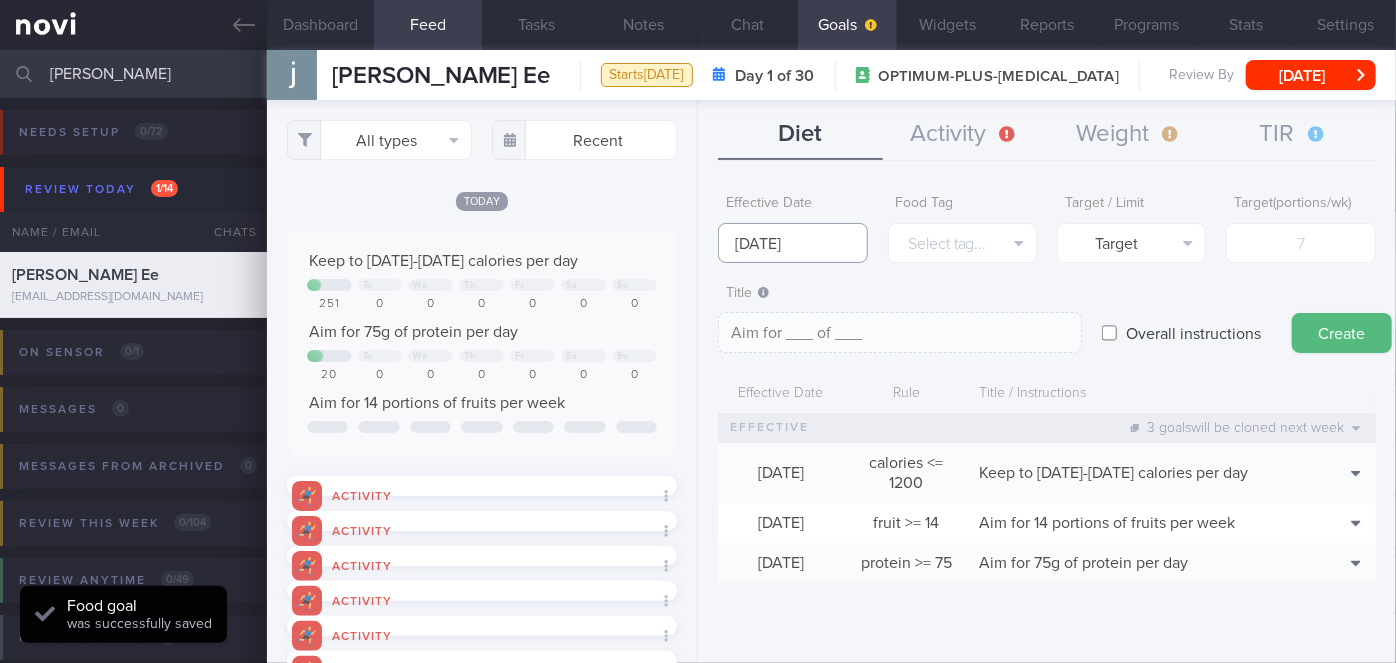 click on "[DATE]" at bounding box center [792, 243] 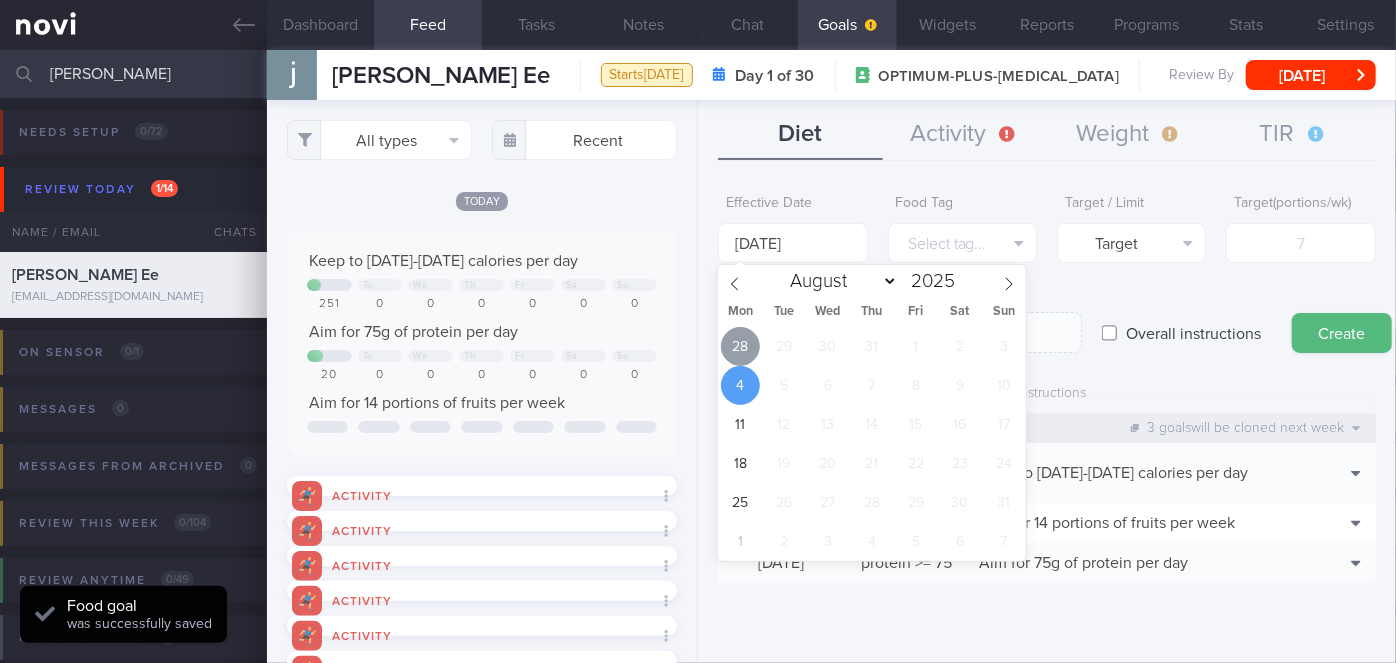 click on "28" at bounding box center [740, 346] 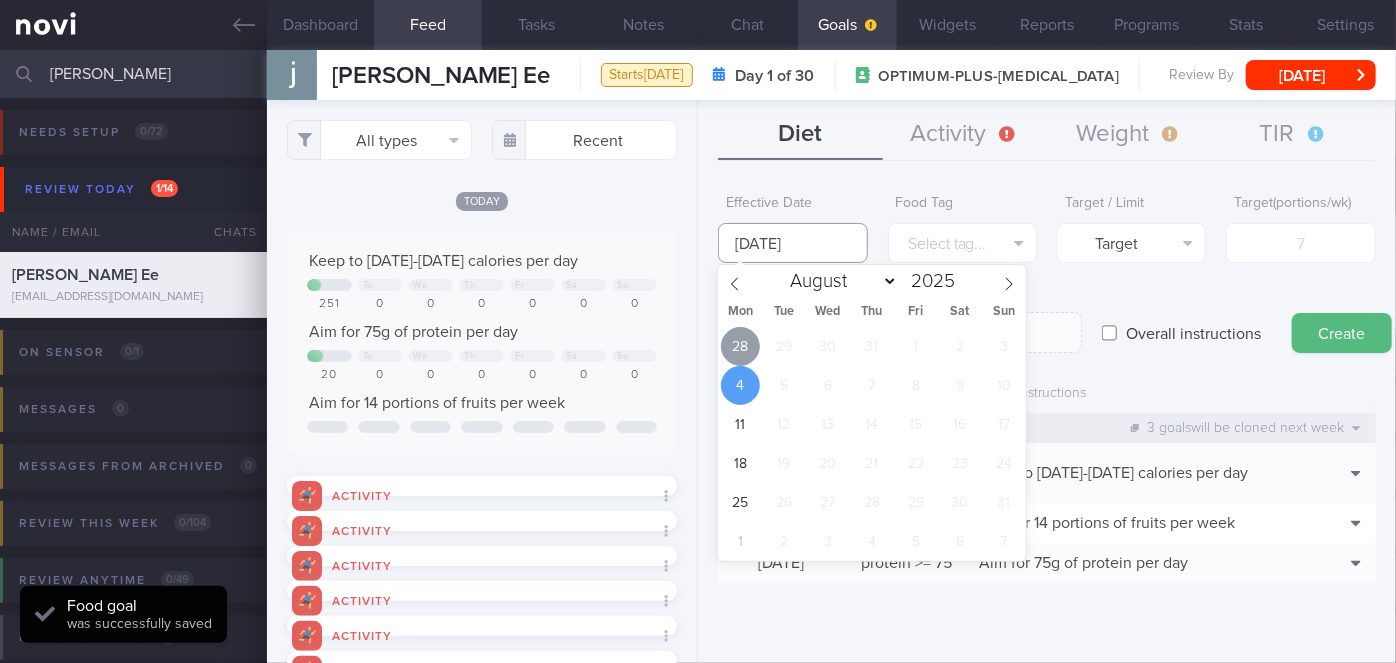 type on "[DATE]" 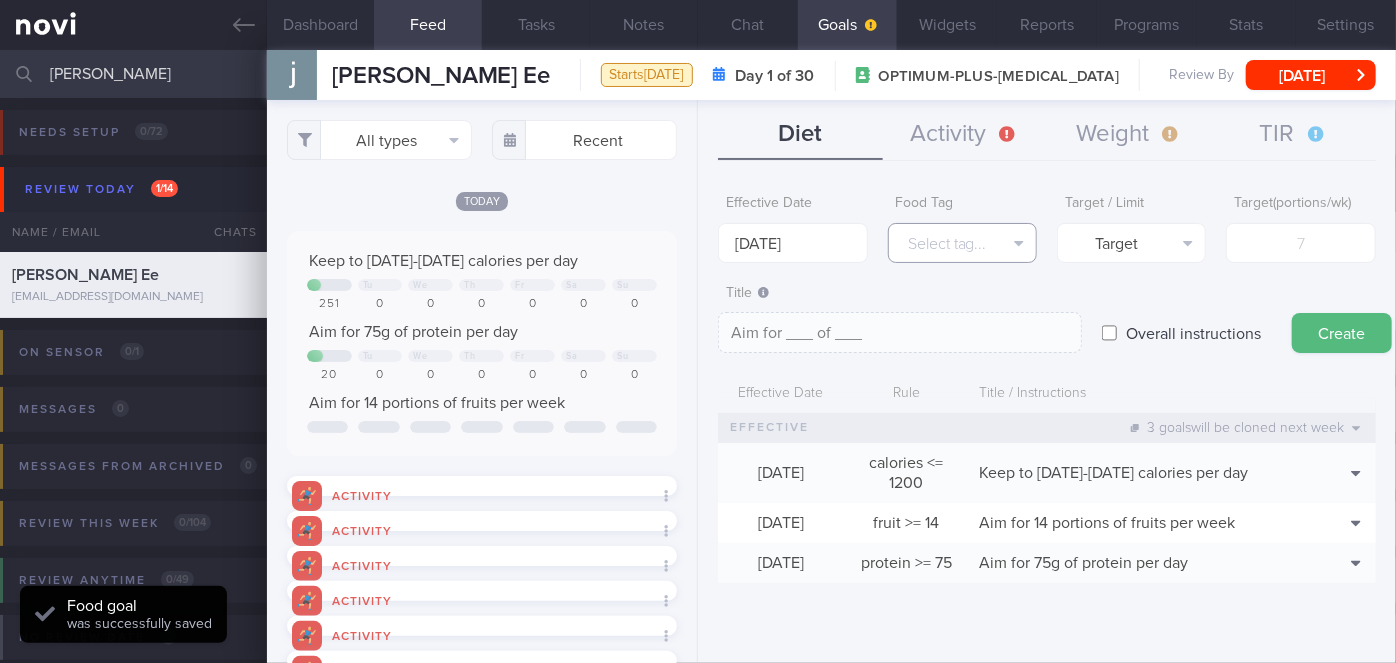 click on "Select tag..." at bounding box center (962, 243) 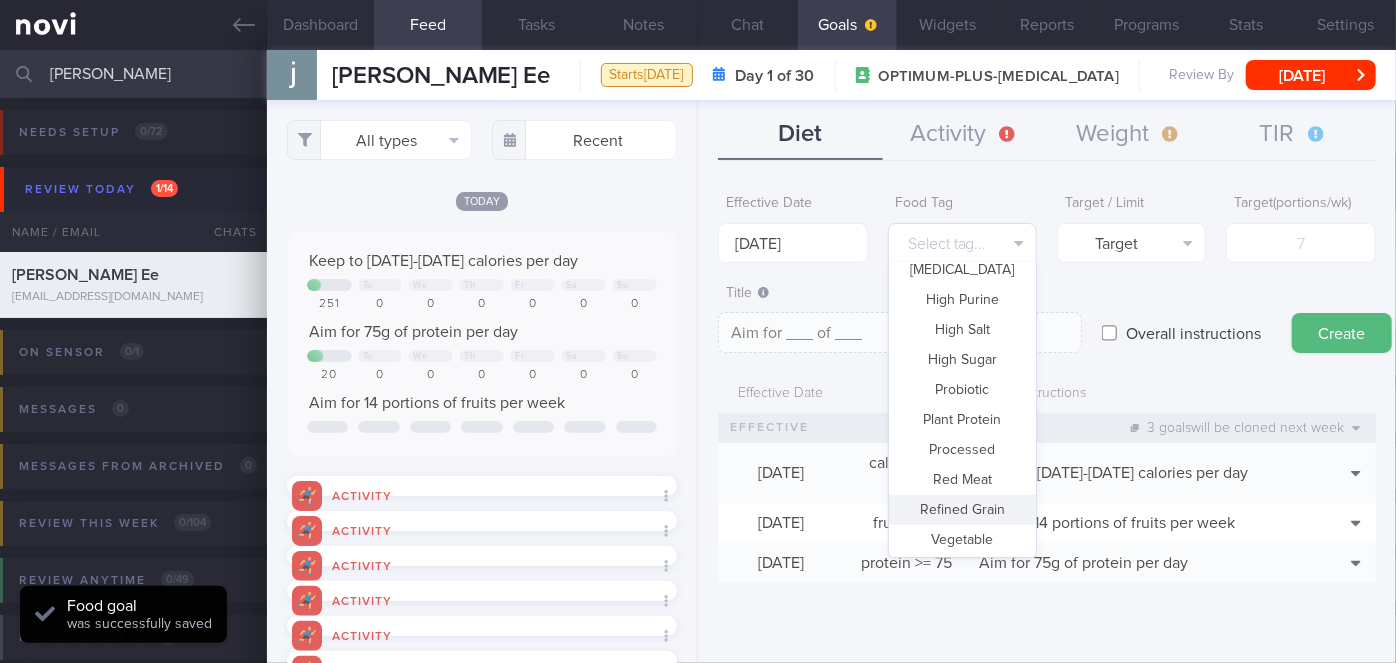 scroll, scrollTop: 594, scrollLeft: 0, axis: vertical 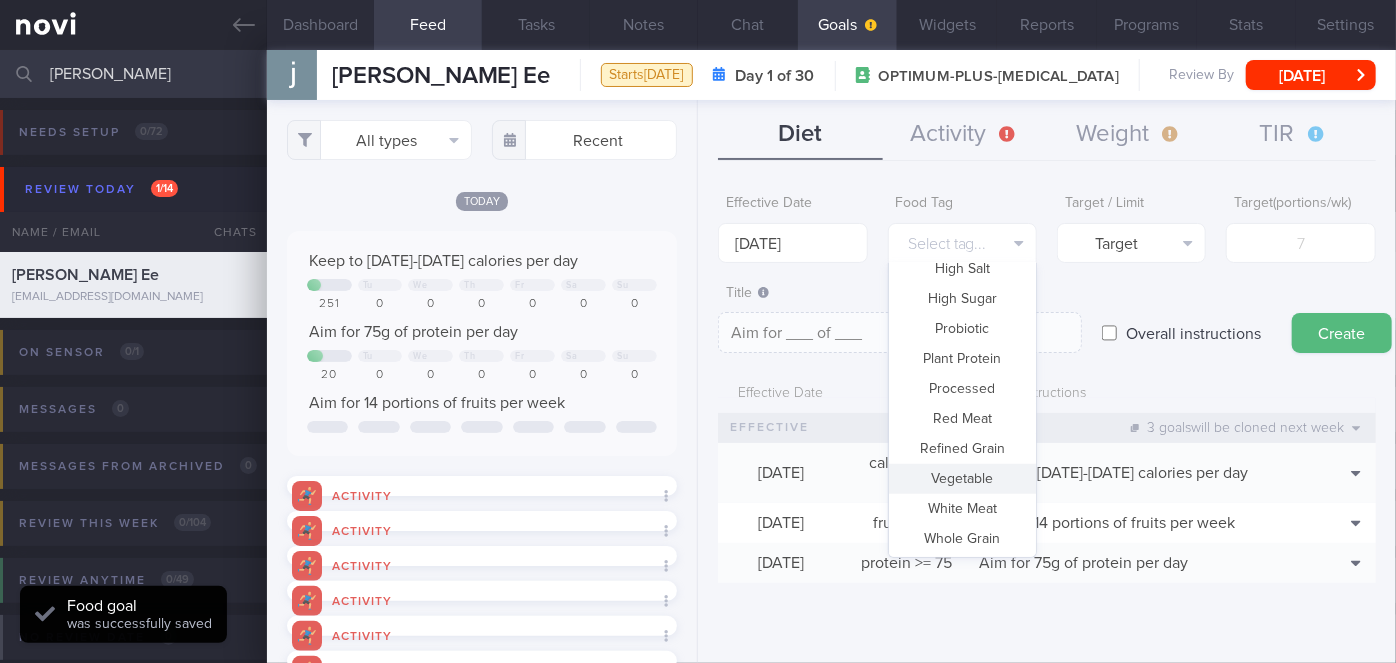 click on "Vegetable" at bounding box center (962, 479) 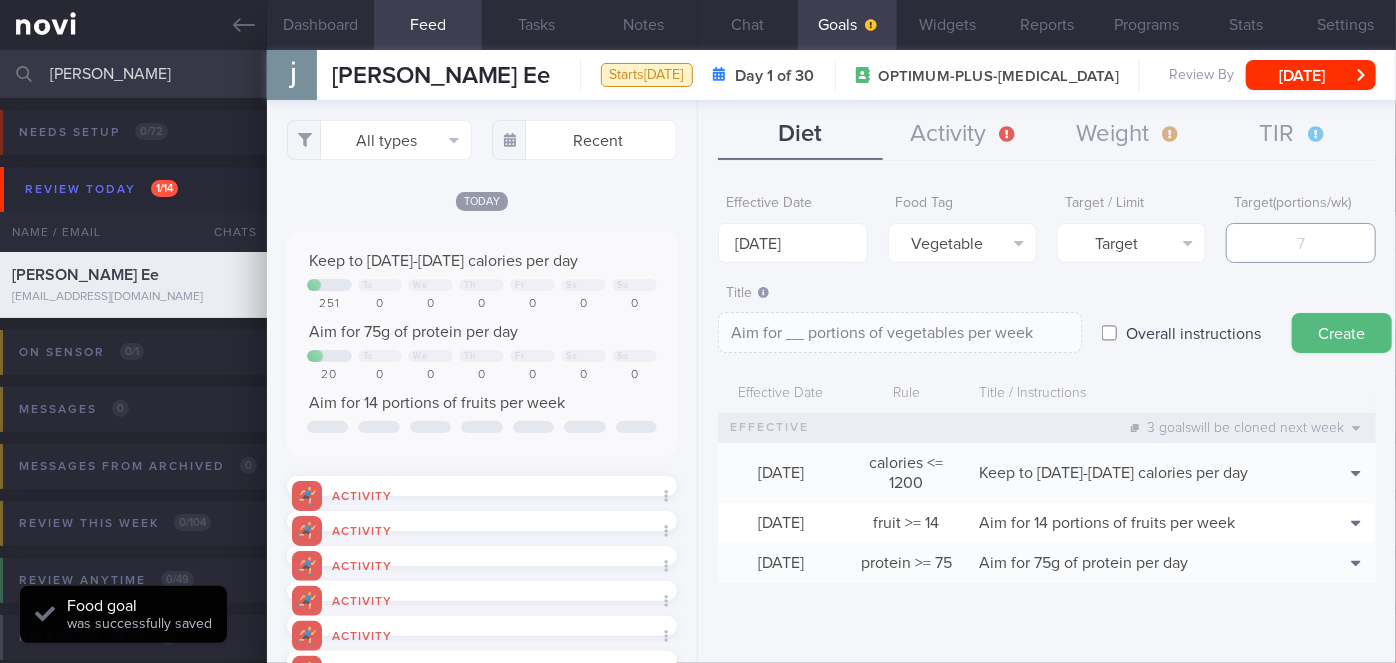 click at bounding box center [1300, 243] 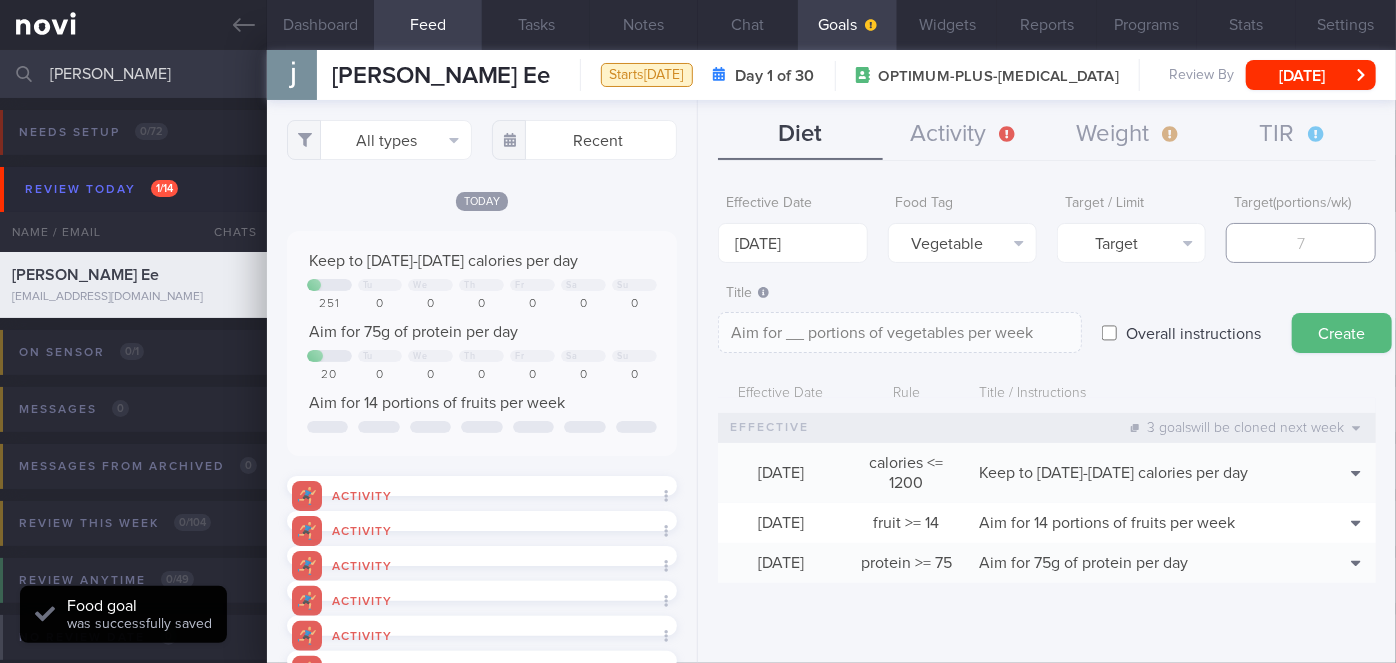 type on "1" 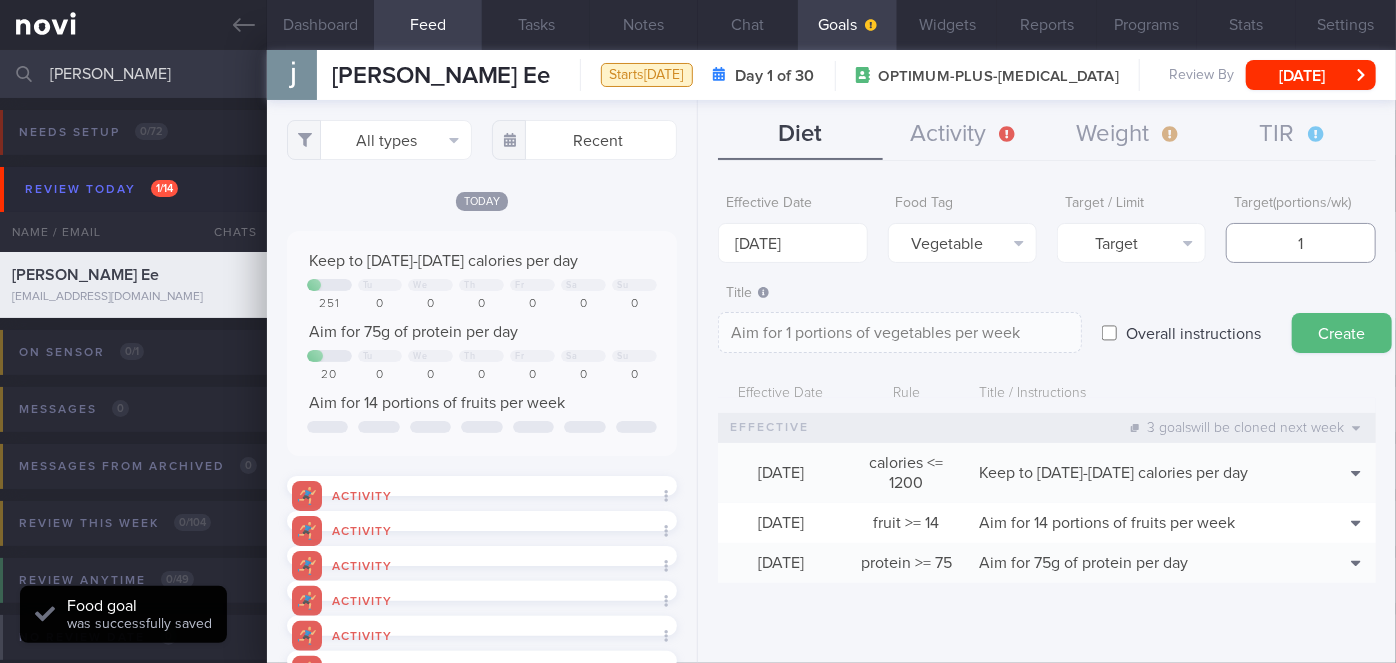 type on "14" 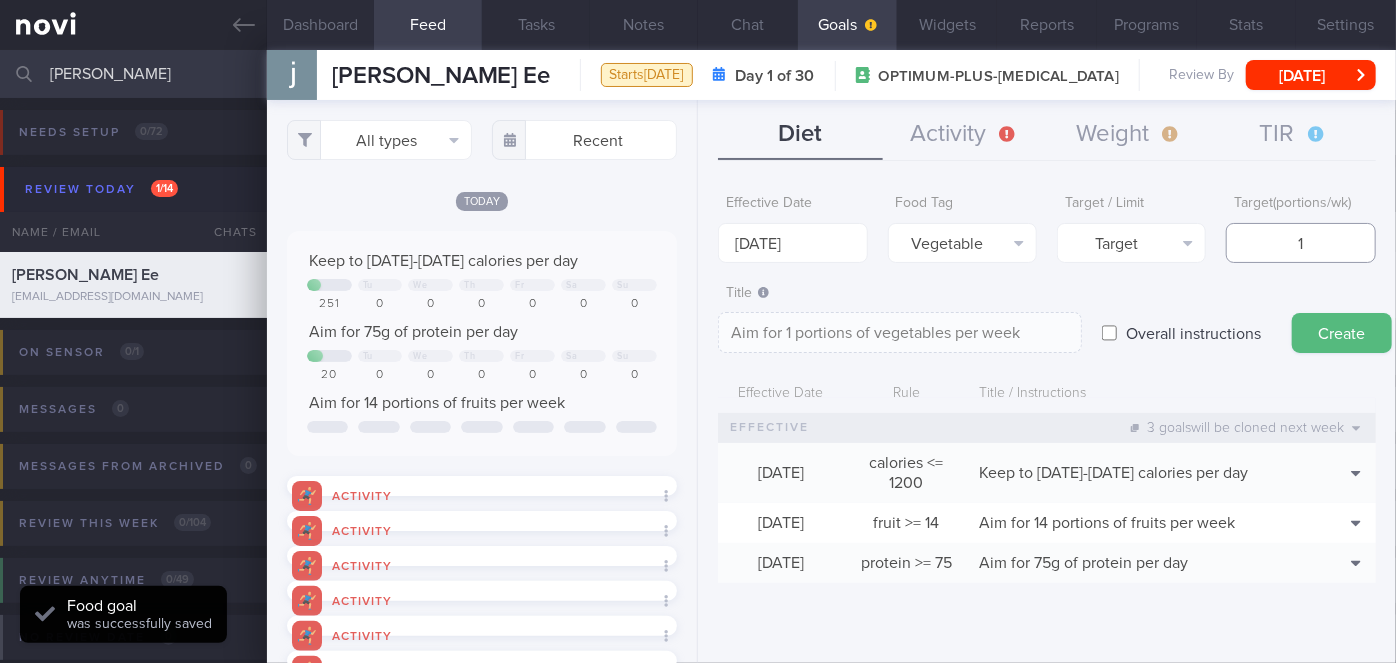 type on "Aim for 14 portions of vegetables per week" 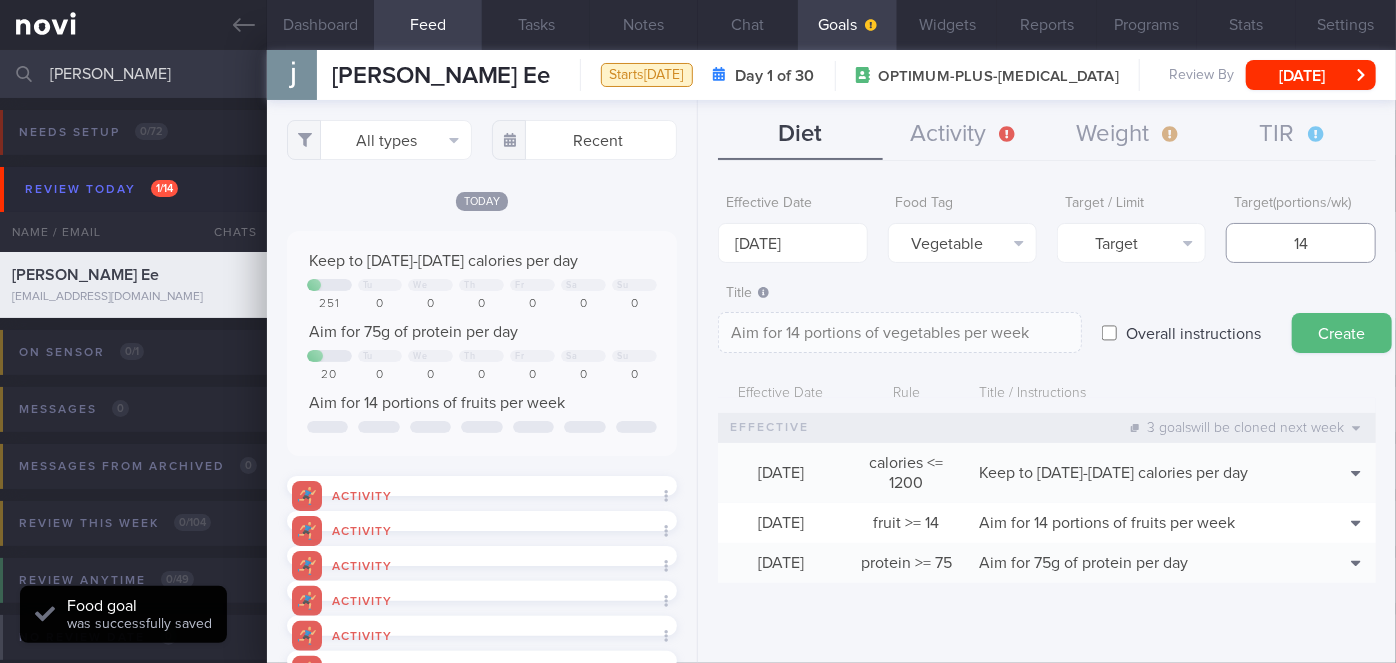 type on "14" 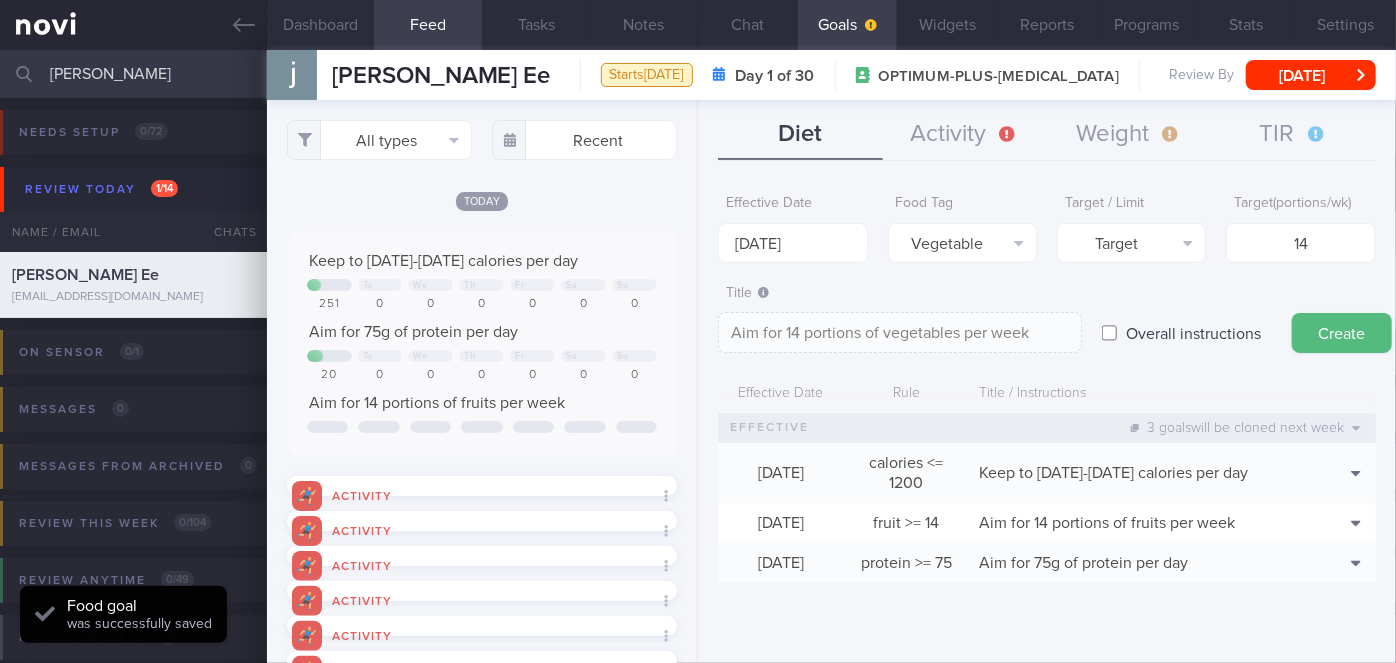 click on "Create" at bounding box center [1342, 333] 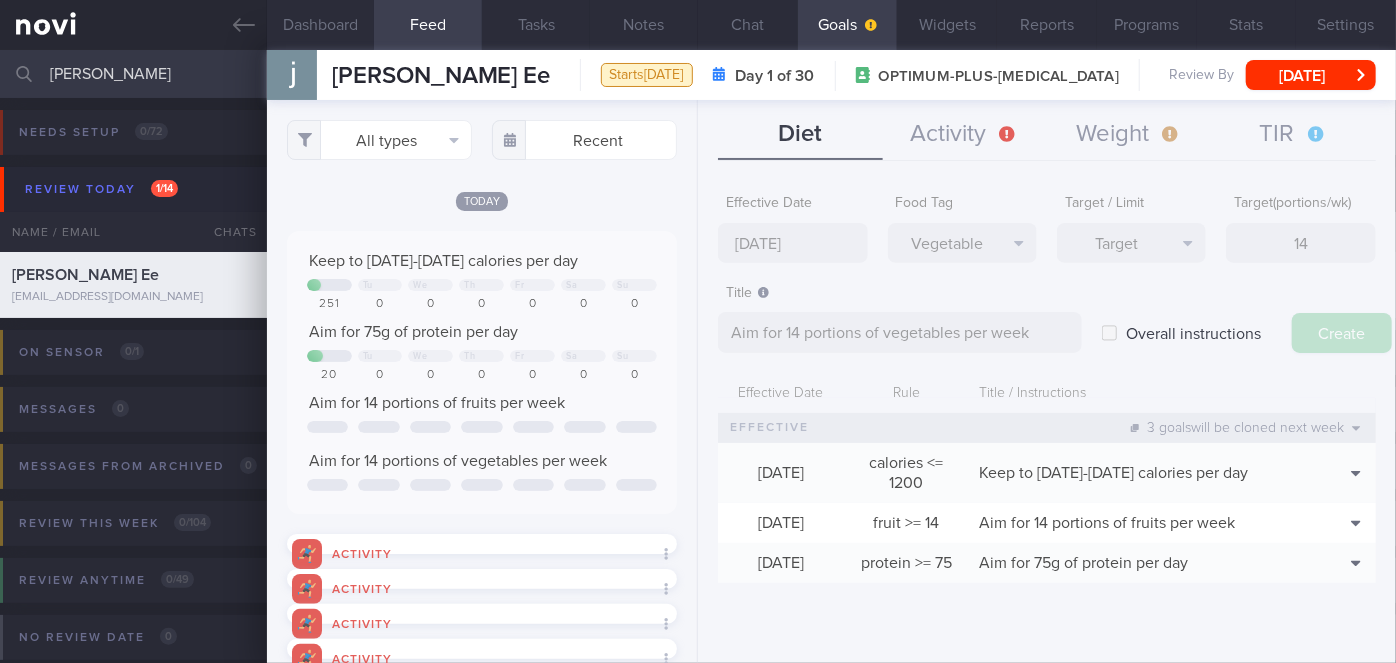 type on "[DATE]" 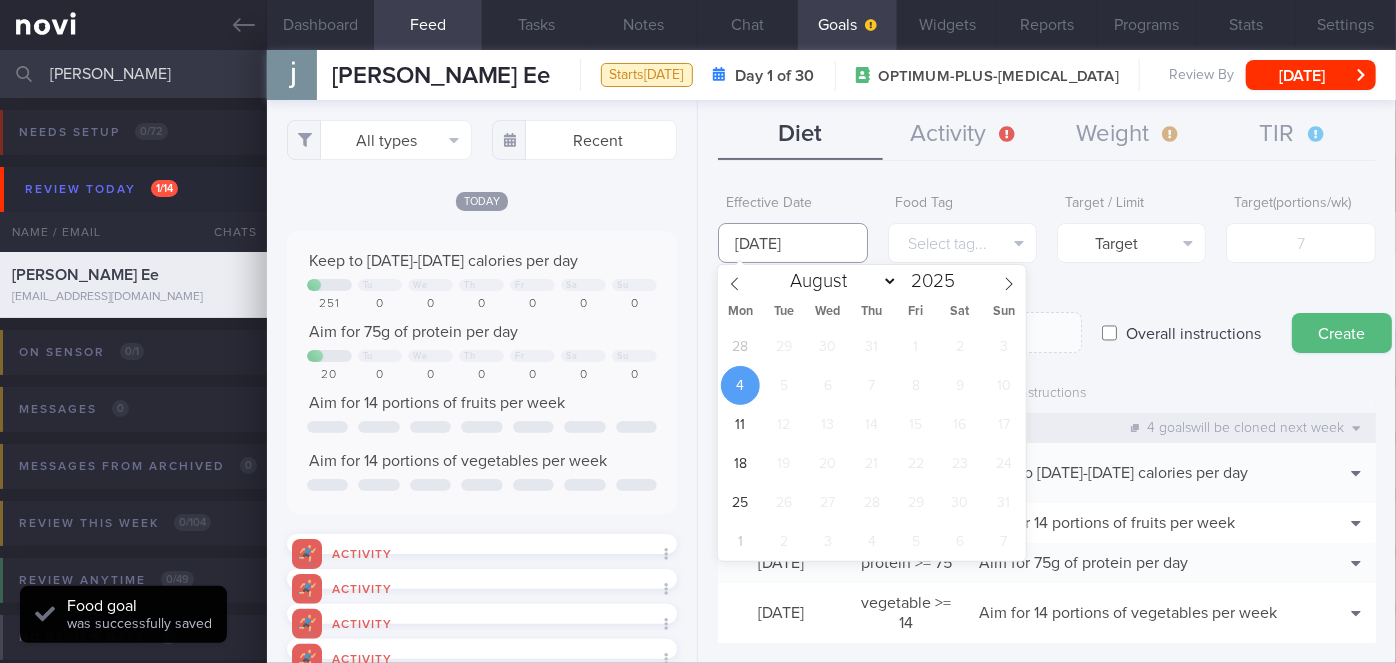 click on "[DATE]" at bounding box center (792, 243) 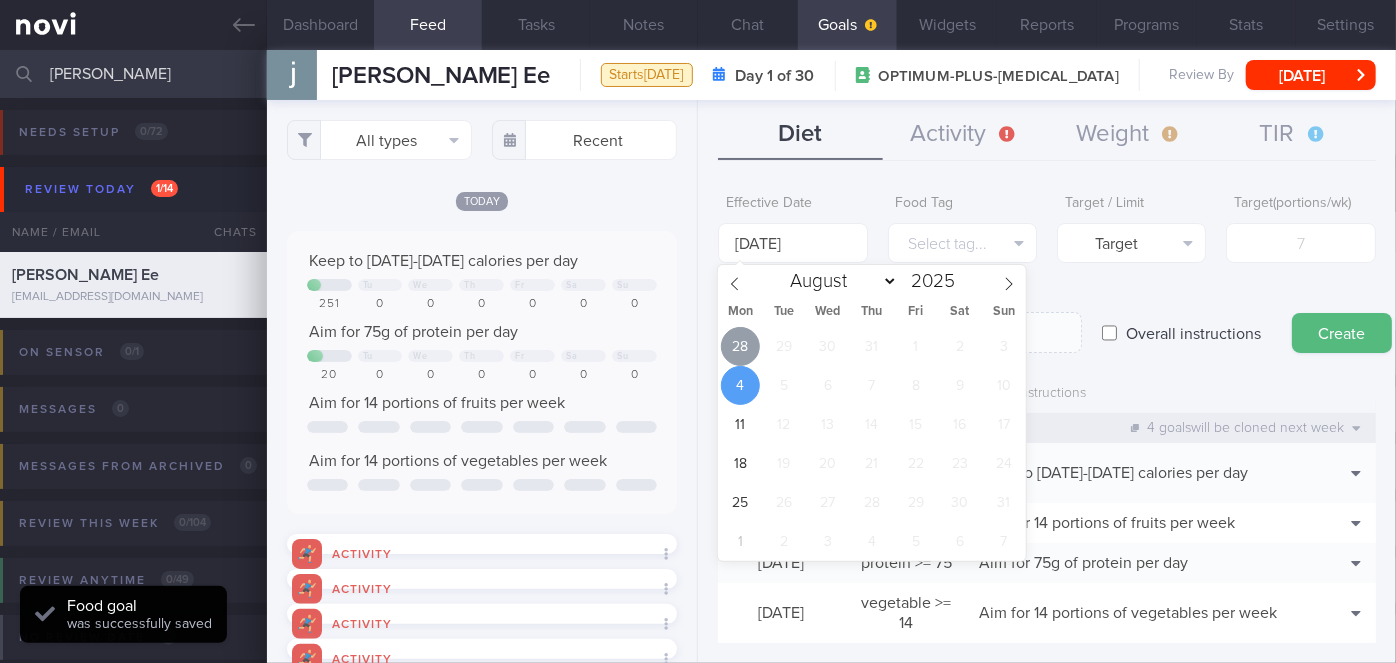 click on "28" at bounding box center (740, 346) 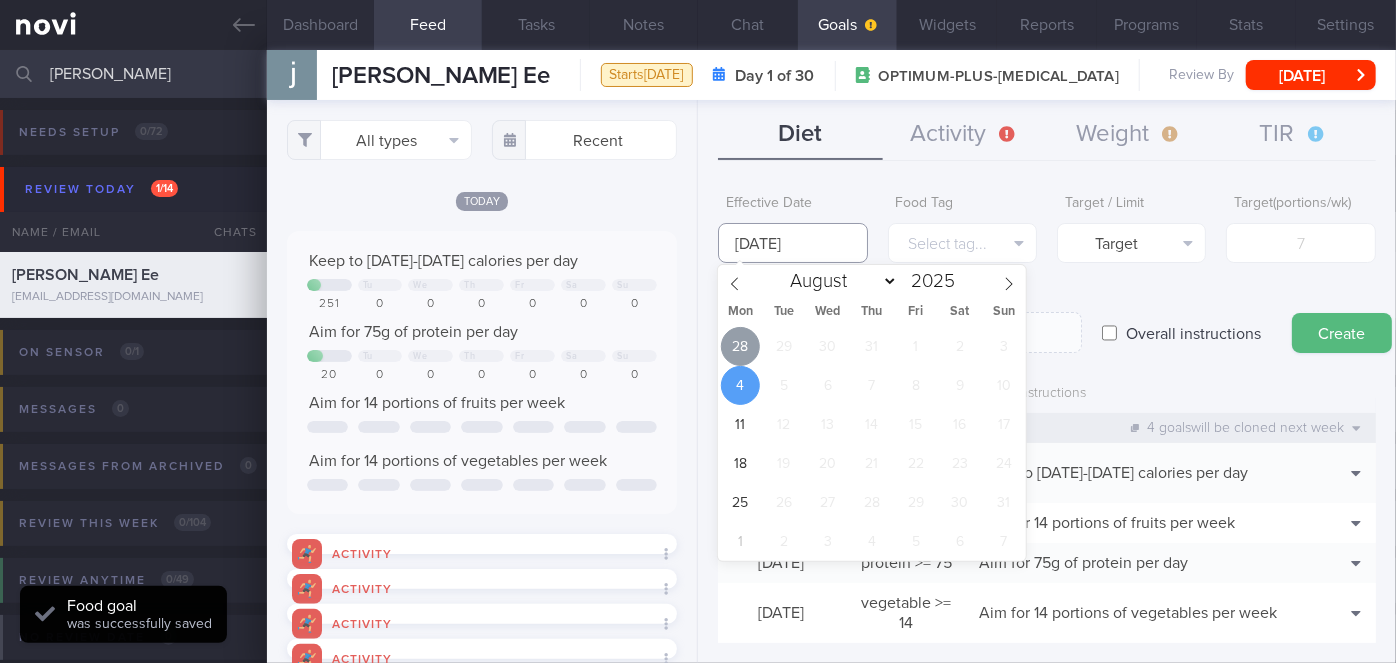 type on "[DATE]" 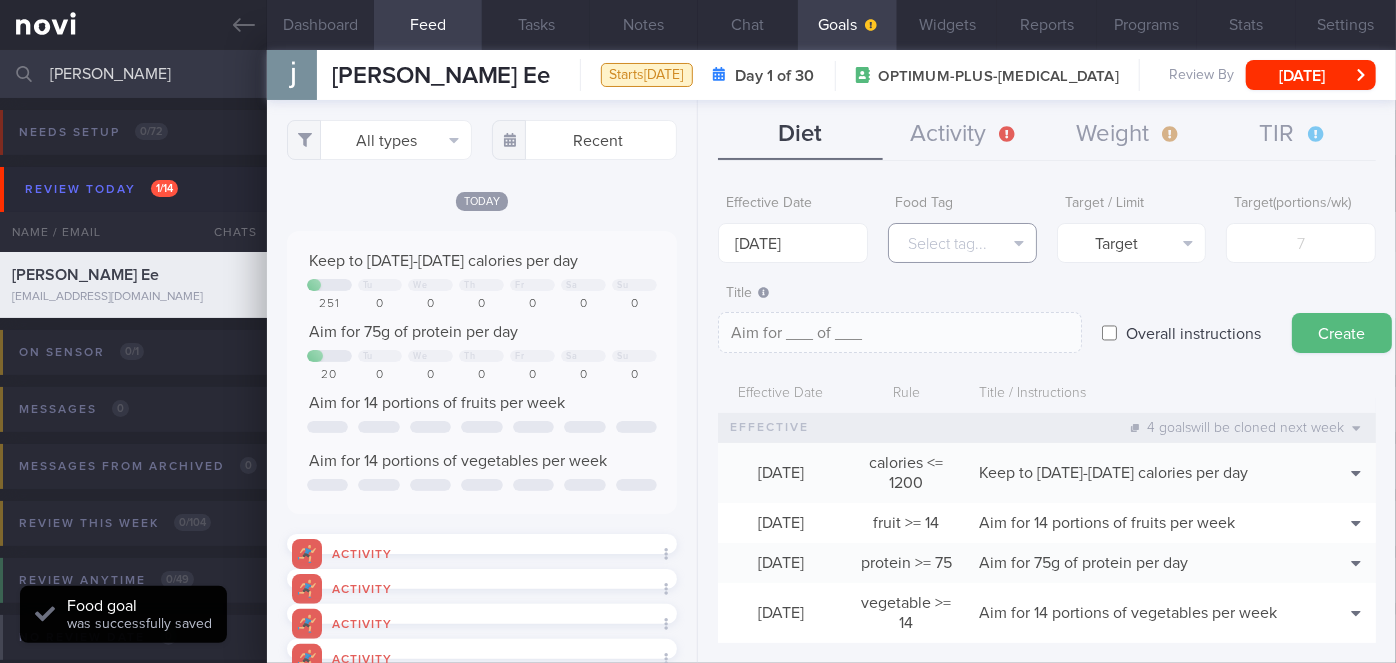 click on "Select tag..." at bounding box center [962, 243] 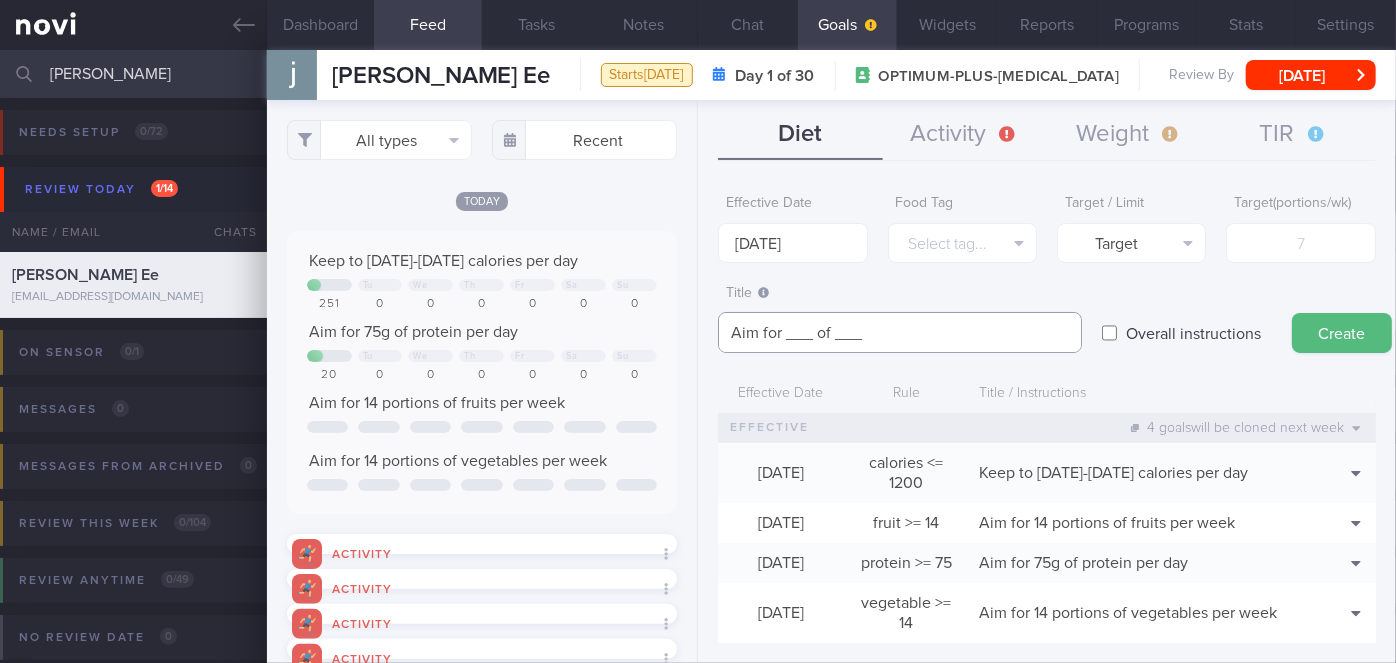 click on "Aim for ___ of ___" at bounding box center (900, 332) 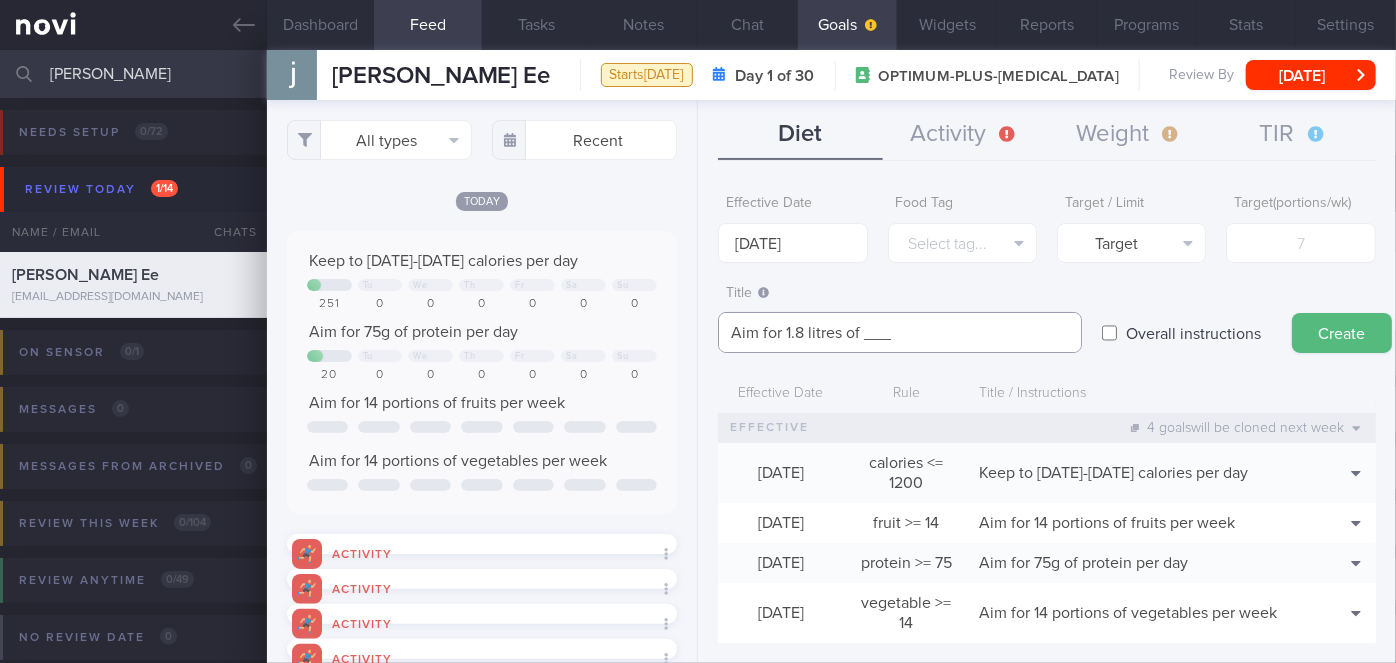 click on "Aim for 1.8 litres of ___" at bounding box center [900, 332] 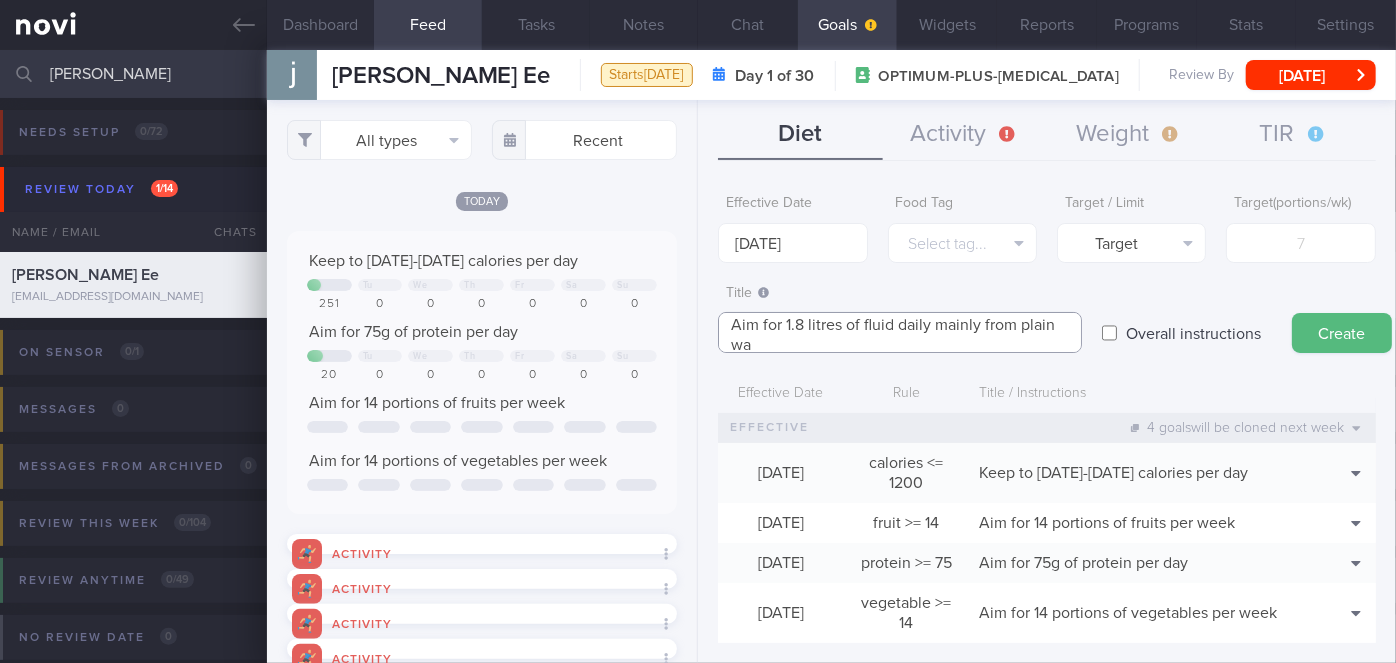 scroll, scrollTop: 0, scrollLeft: 0, axis: both 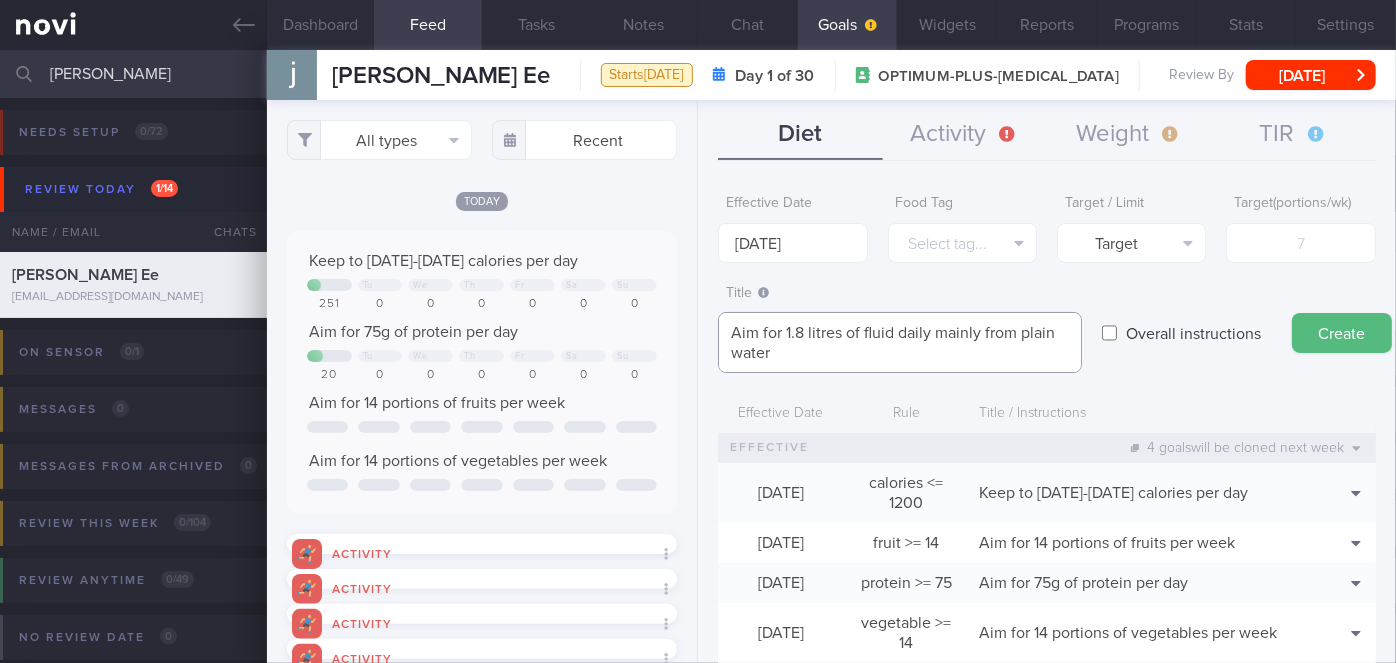 type on "Aim for 1.8 litres of fluid daily mainly from plain water" 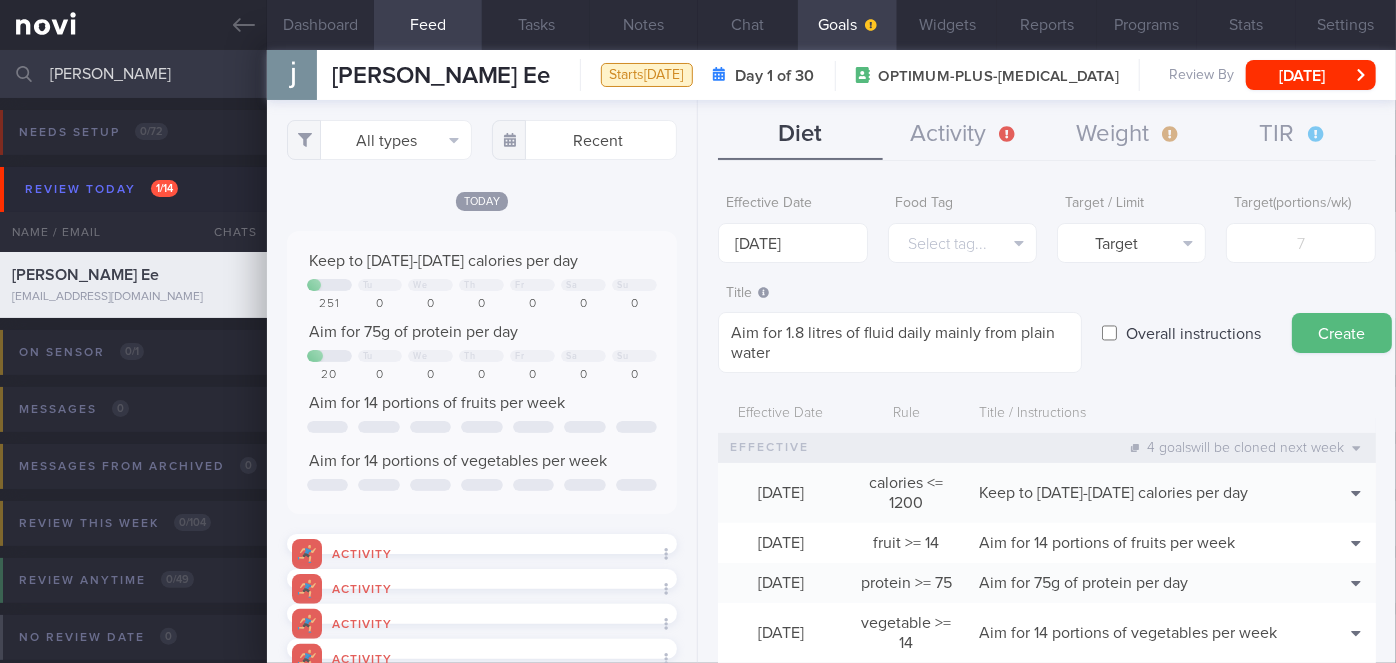 click on "Overall instructions" at bounding box center (1193, 333) 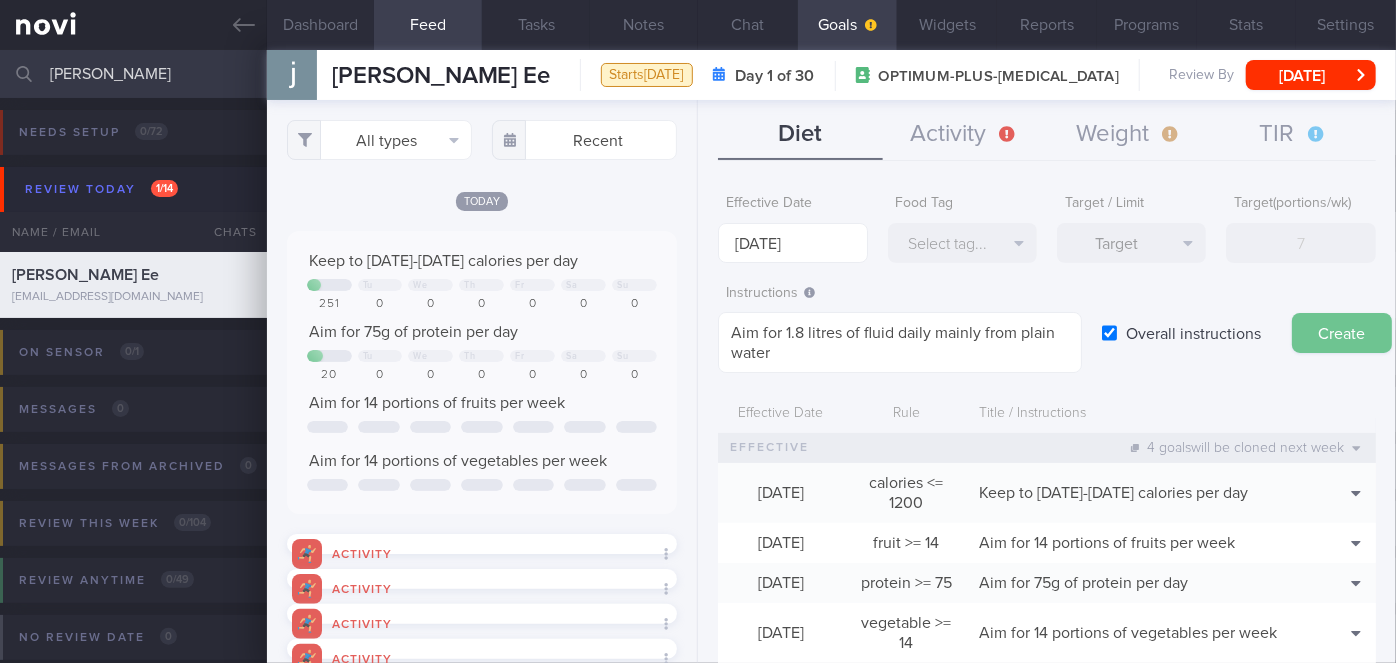 click on "Create" at bounding box center [1342, 333] 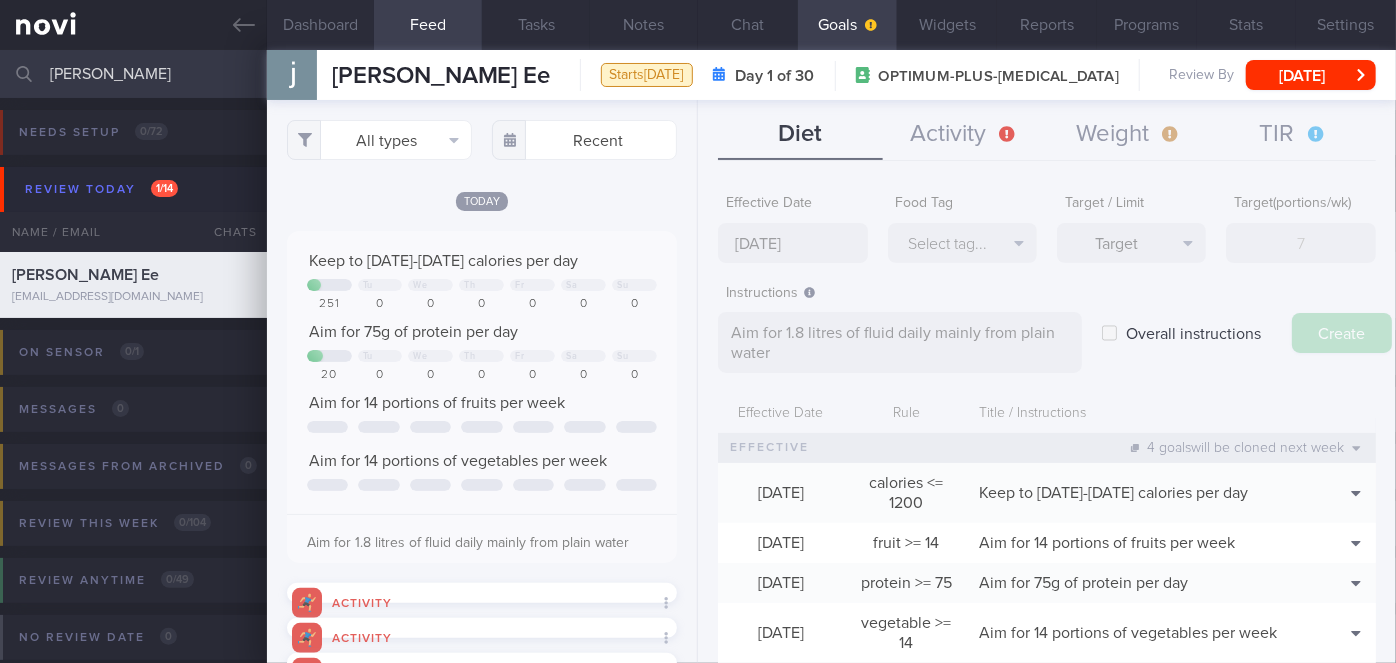 type on "[DATE]" 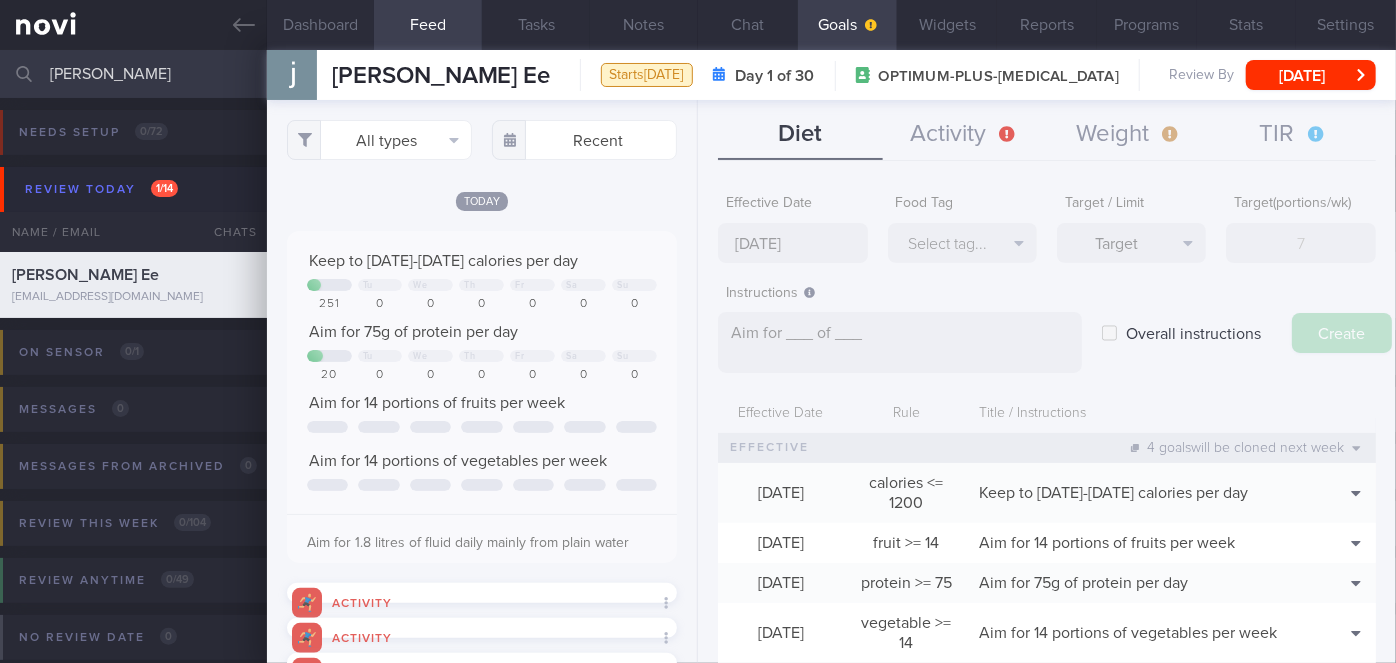 scroll, scrollTop: 0, scrollLeft: 0, axis: both 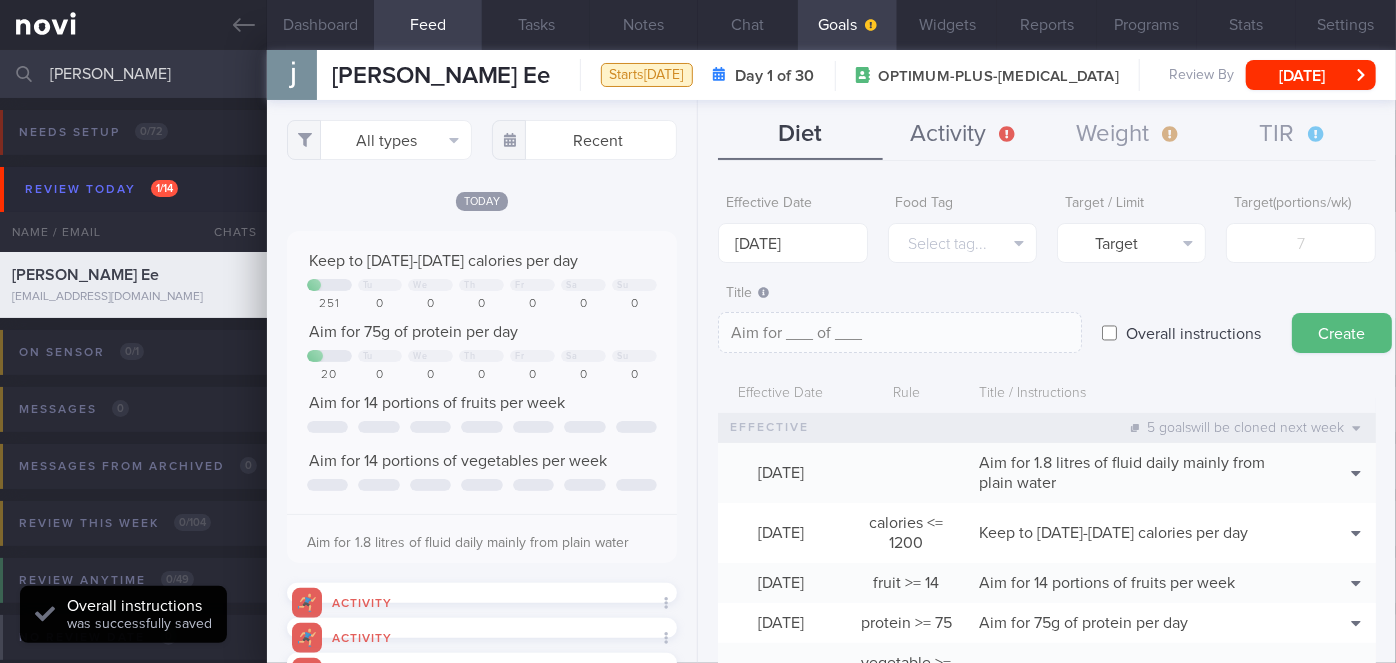 click on "Activity" at bounding box center [965, 135] 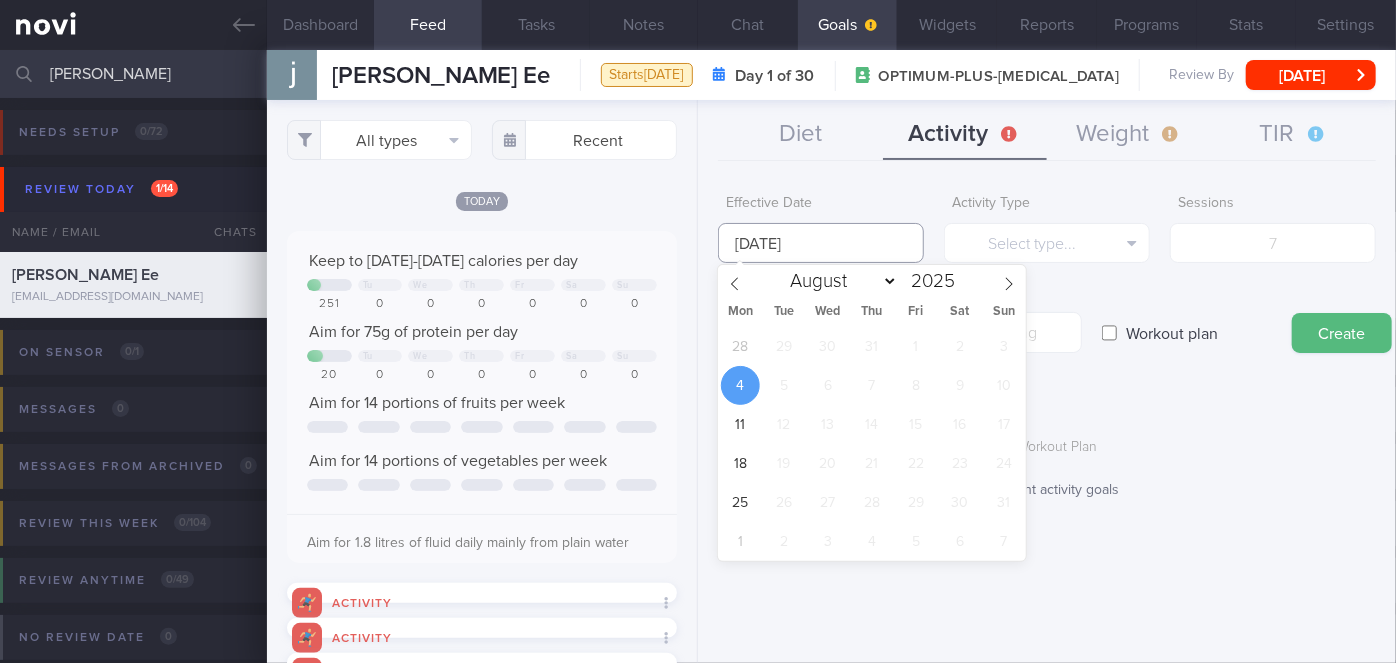 click on "[DATE]" at bounding box center (821, 243) 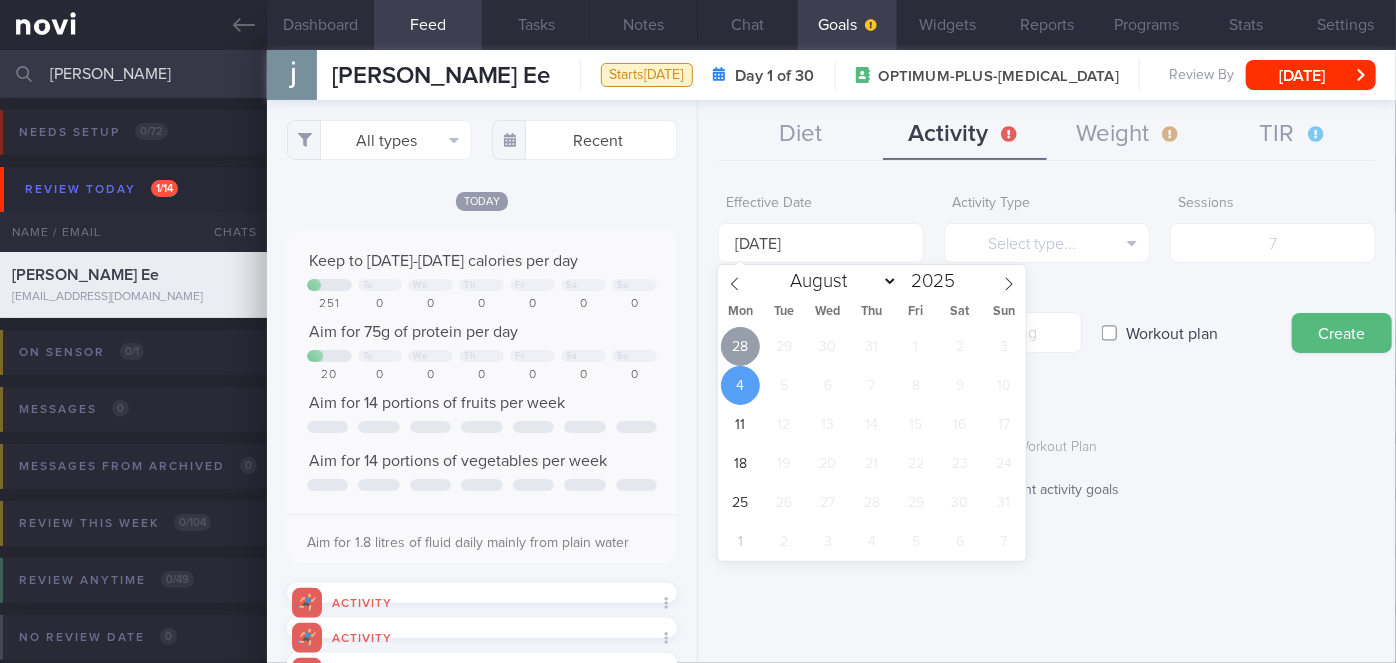 click on "28" at bounding box center (740, 346) 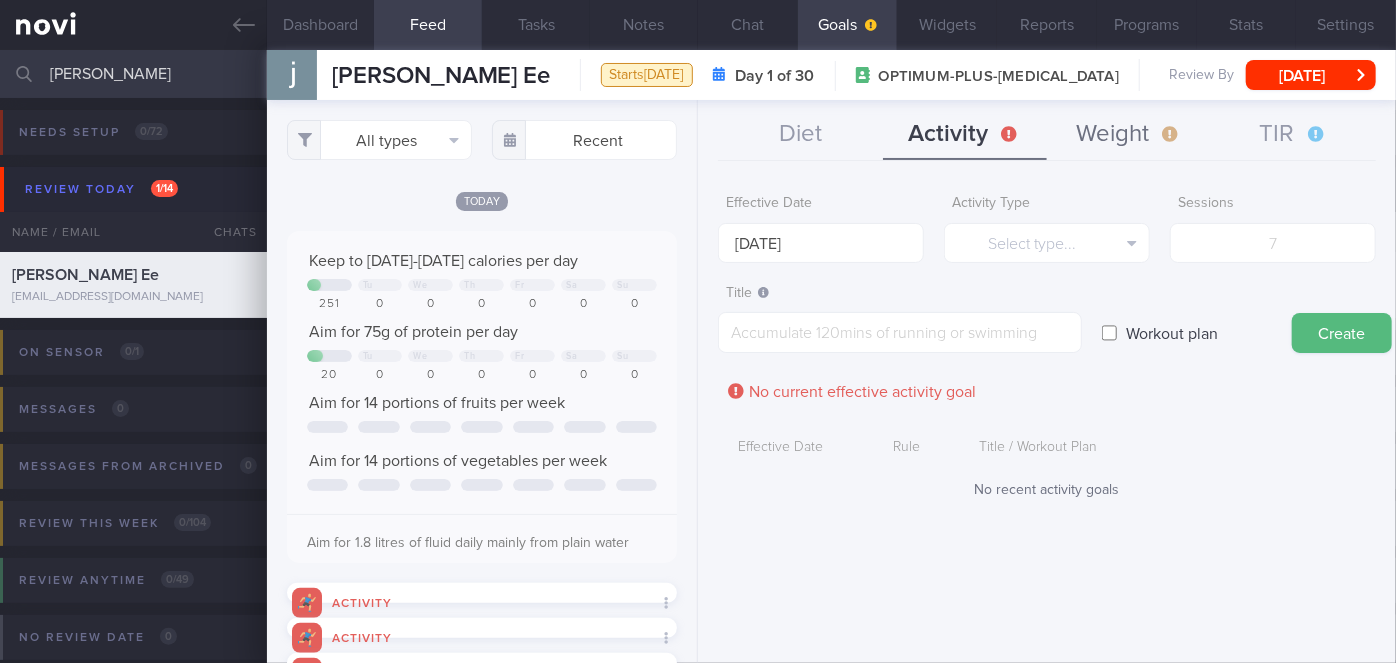 click on "Weight" at bounding box center [1129, 135] 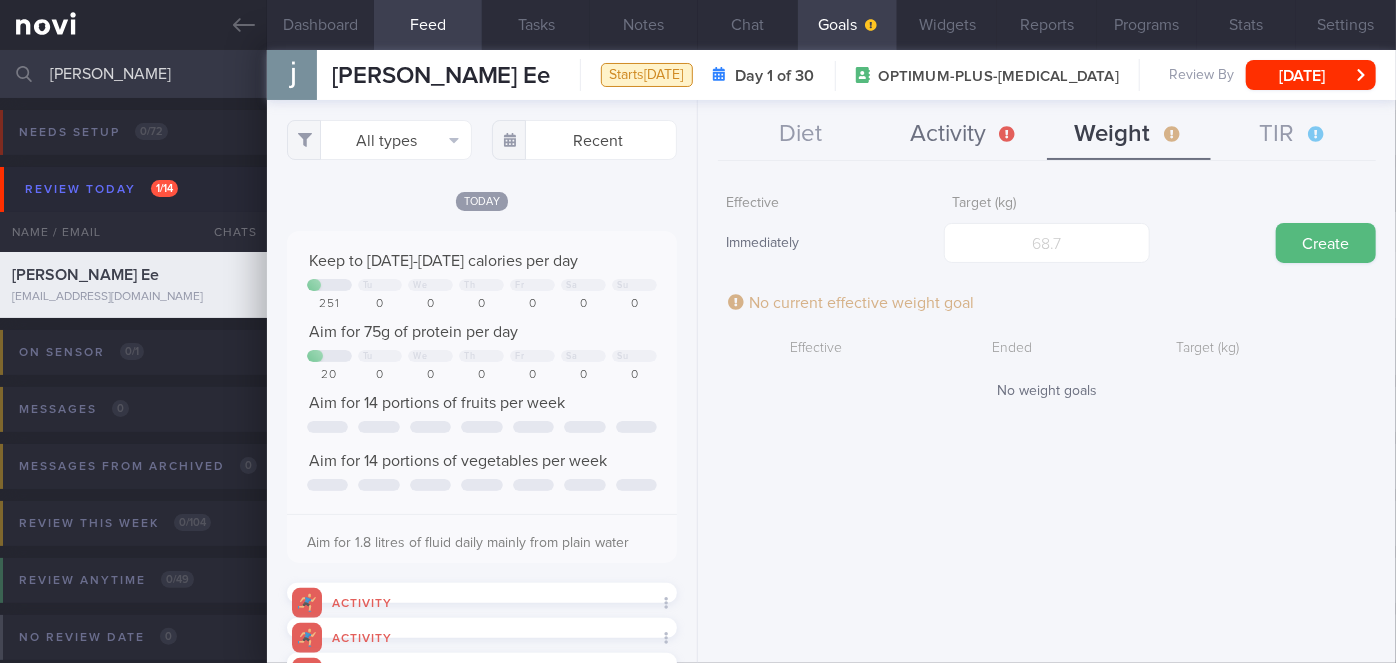 click on "Activity" at bounding box center (965, 135) 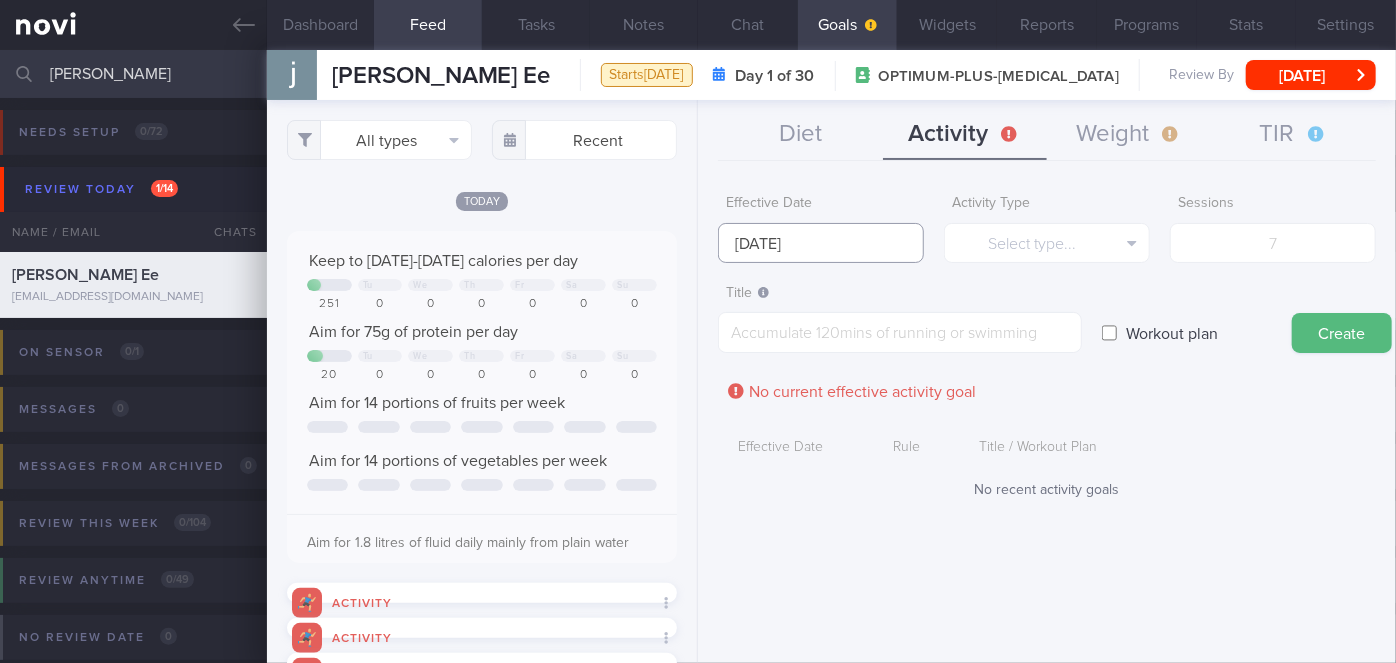 click on "[DATE]" at bounding box center (821, 243) 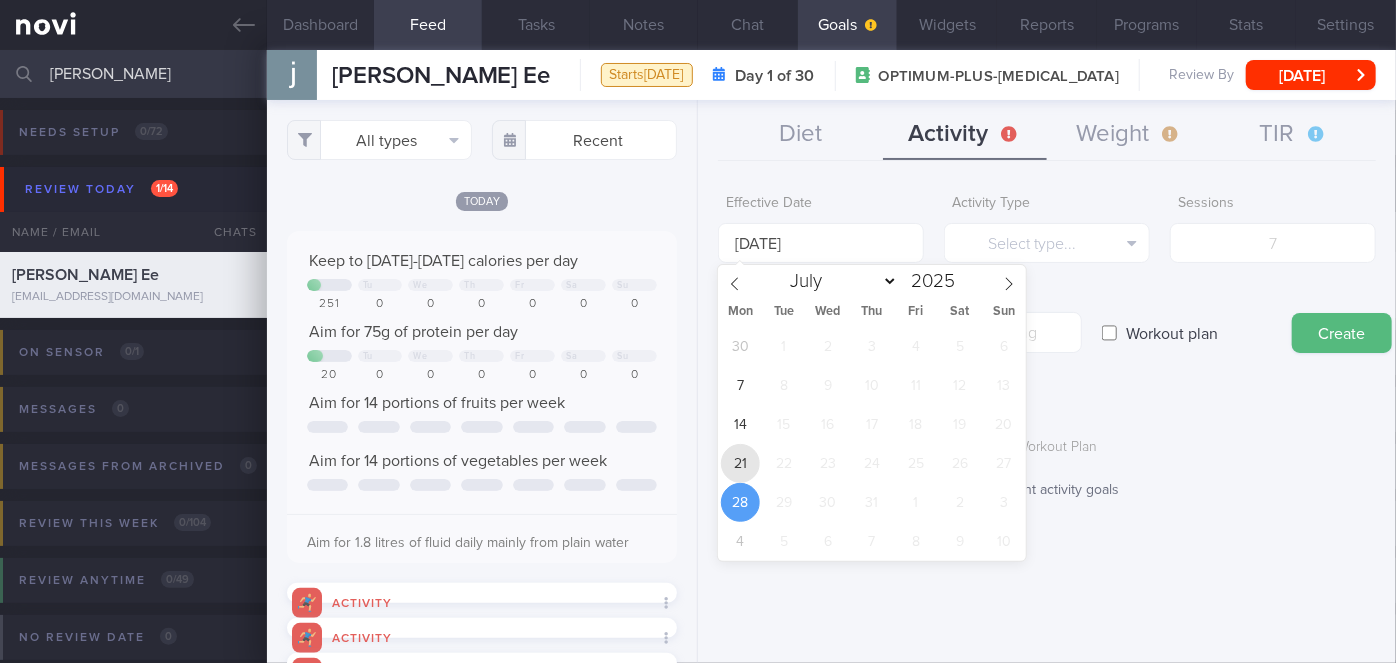 click on "21" at bounding box center [740, 463] 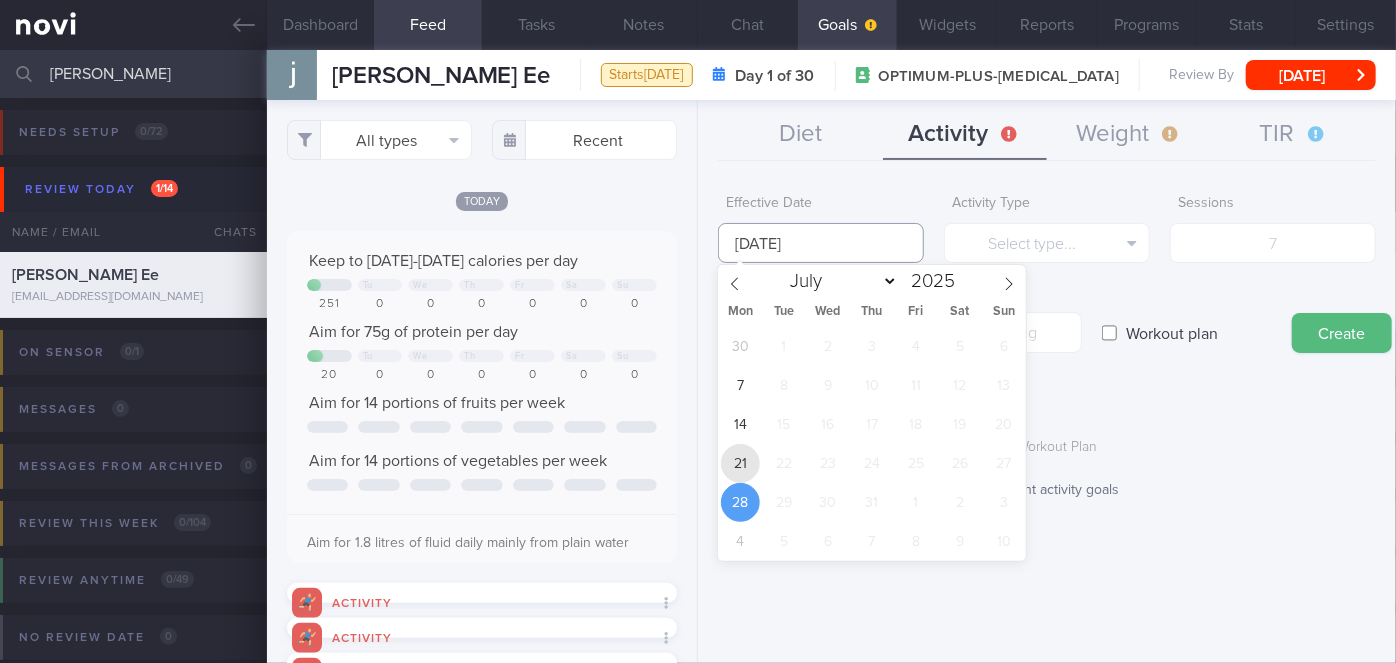 type on "[DATE]" 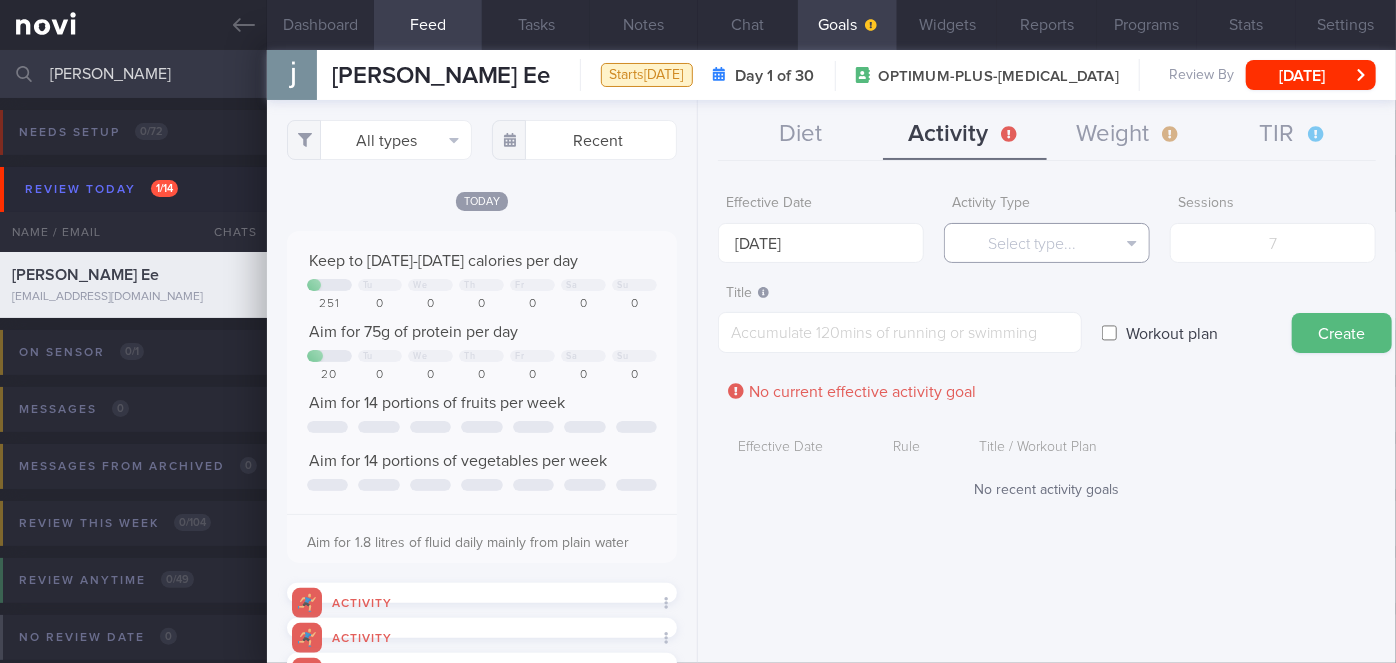 click on "Select type..." at bounding box center (1047, 243) 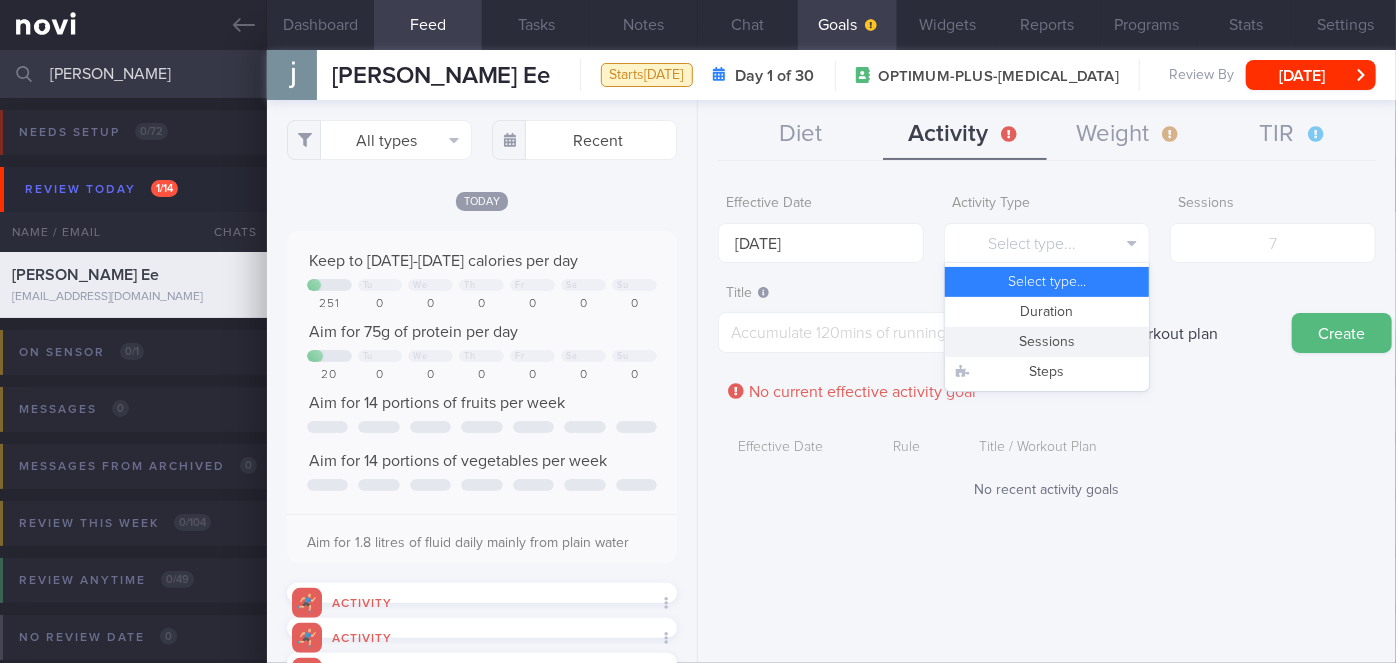 click on "Sessions" at bounding box center [1047, 342] 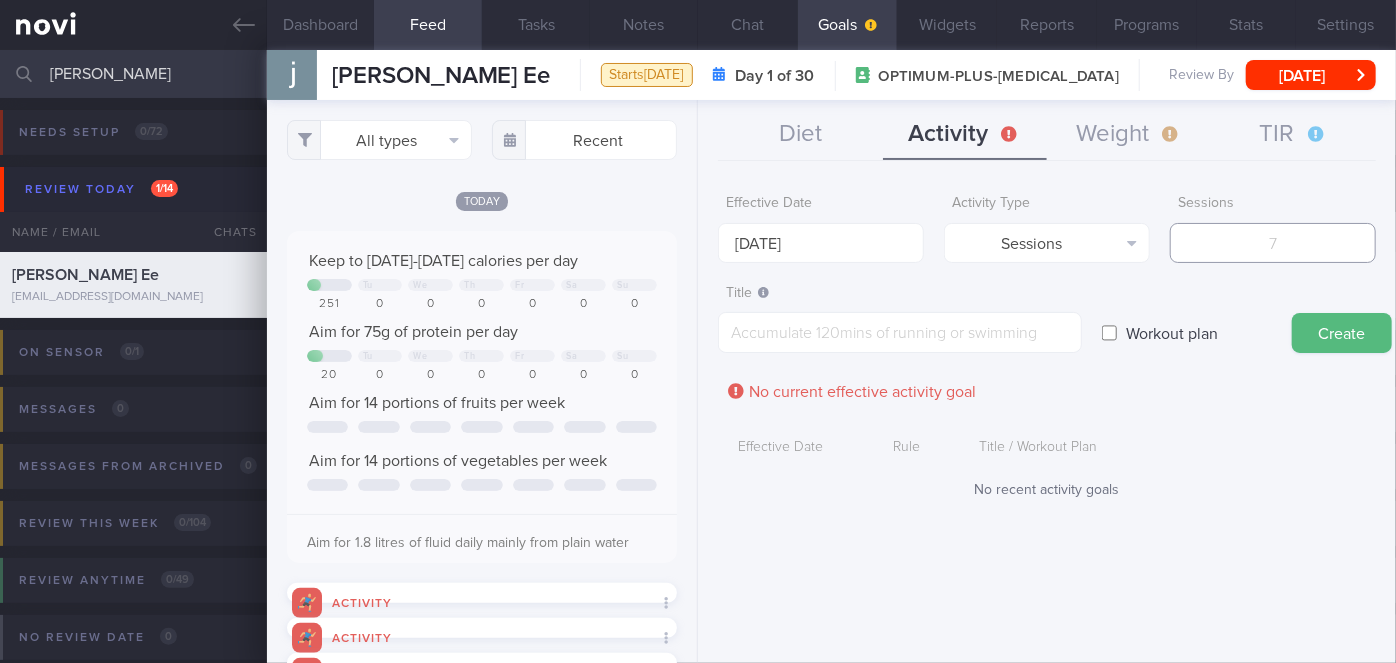 click at bounding box center [1273, 243] 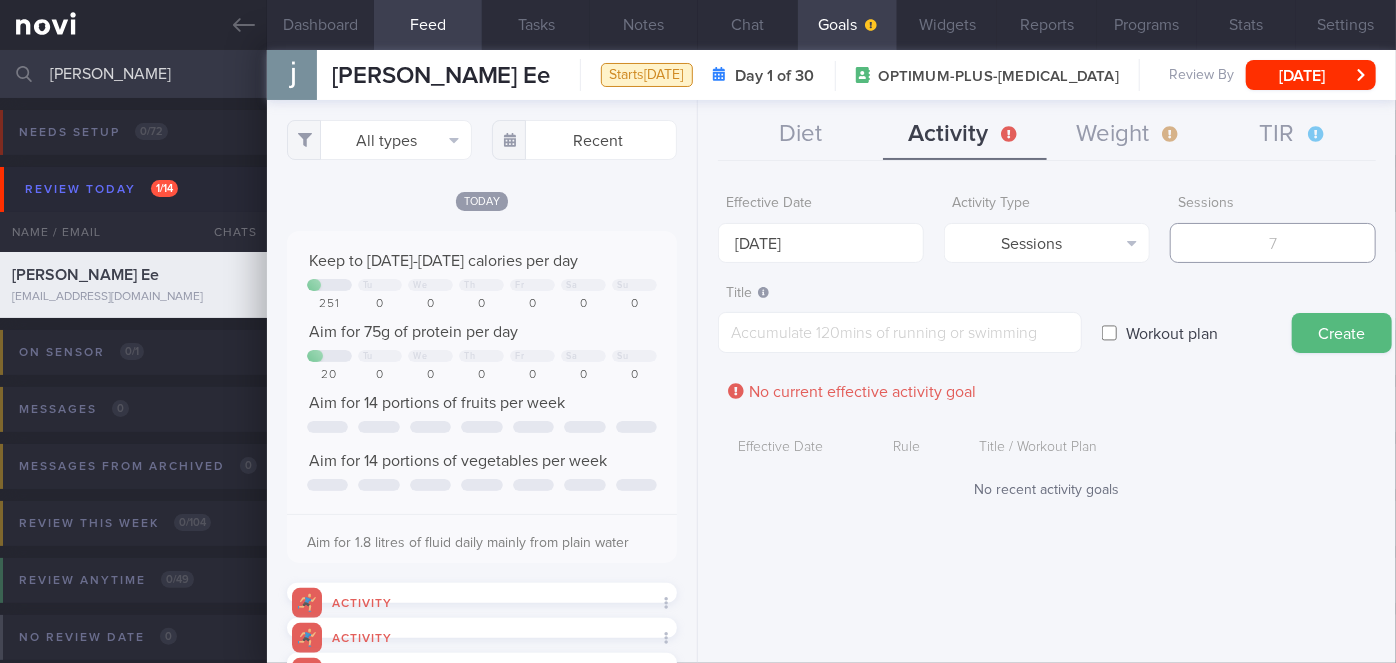 type on "2" 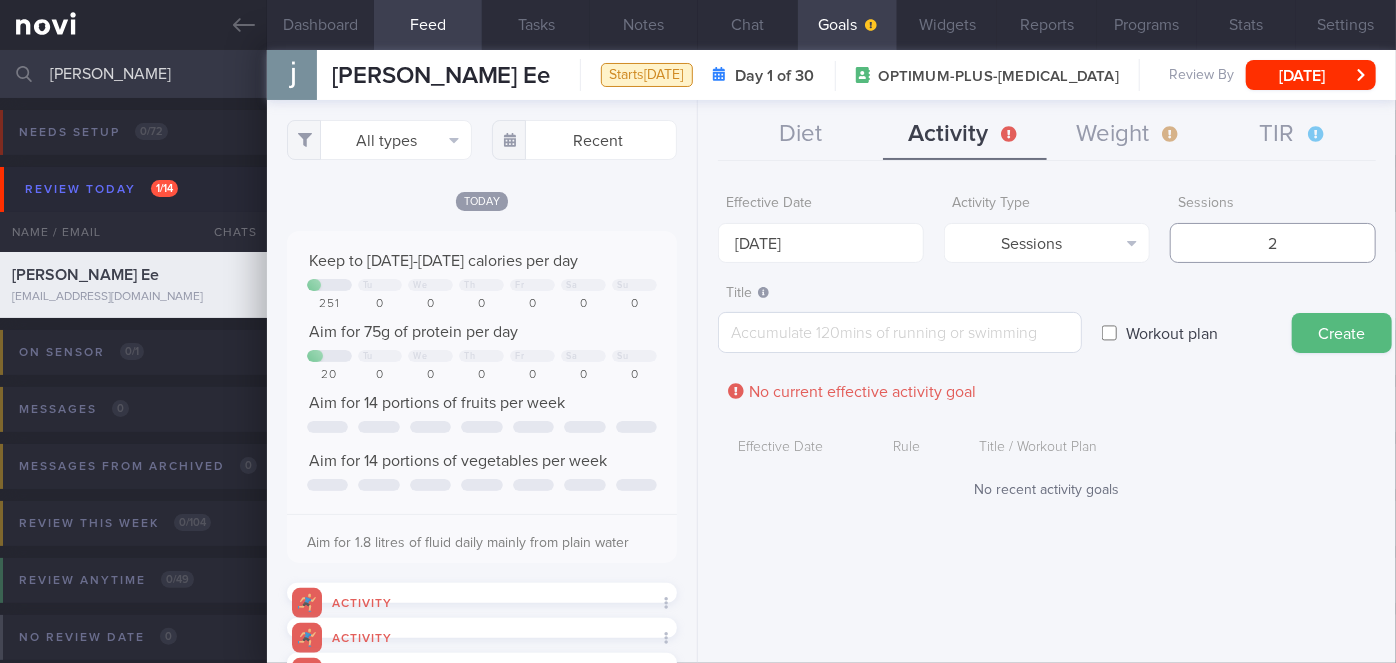 type on "2" 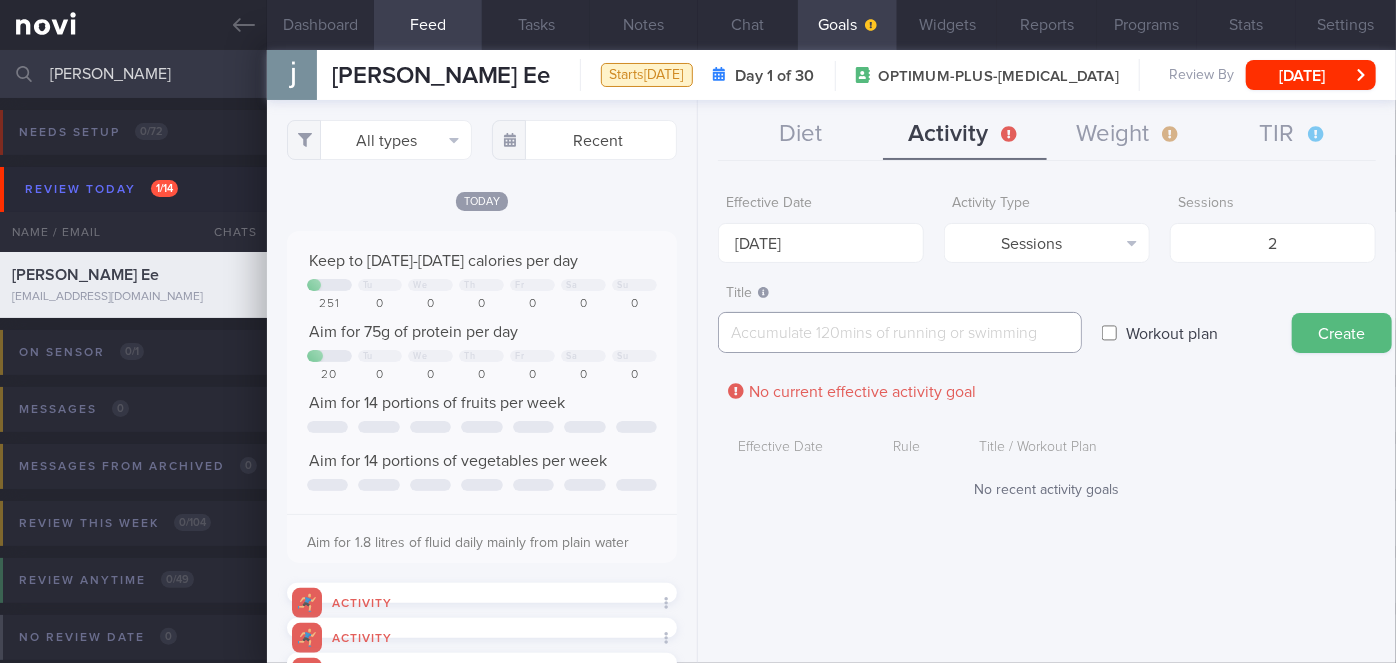 click at bounding box center (900, 332) 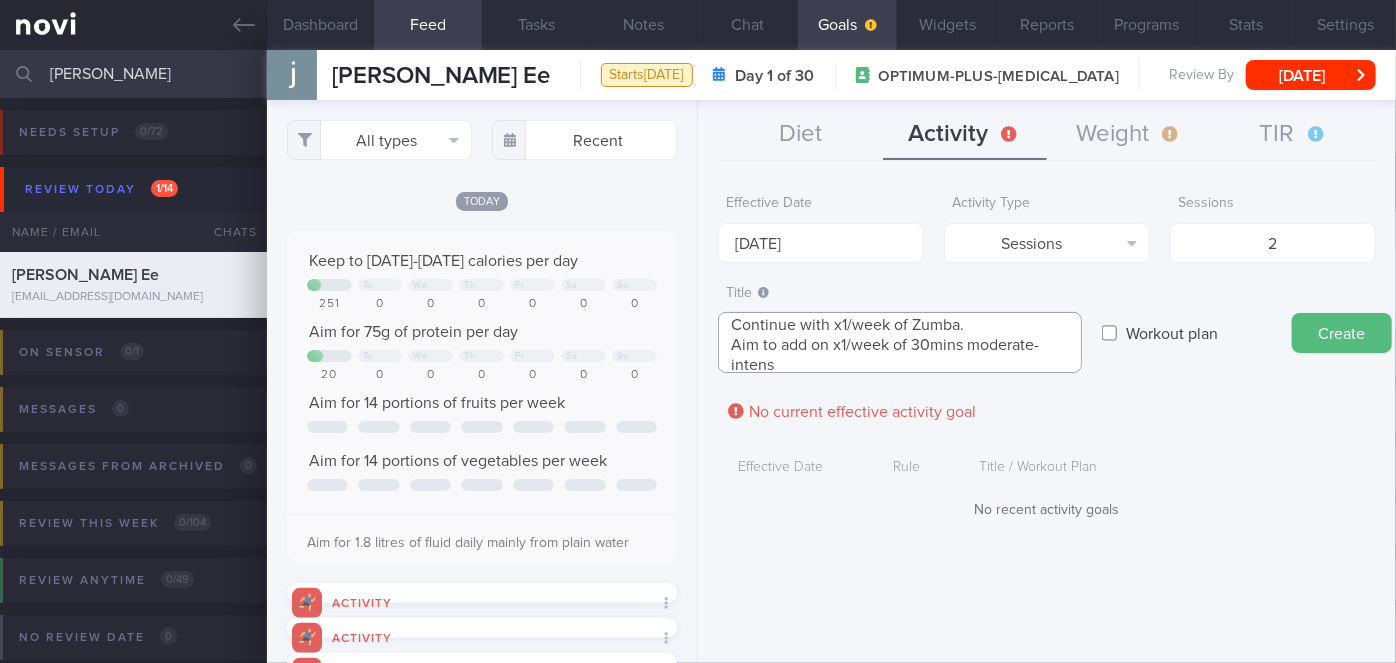 scroll, scrollTop: 0, scrollLeft: 0, axis: both 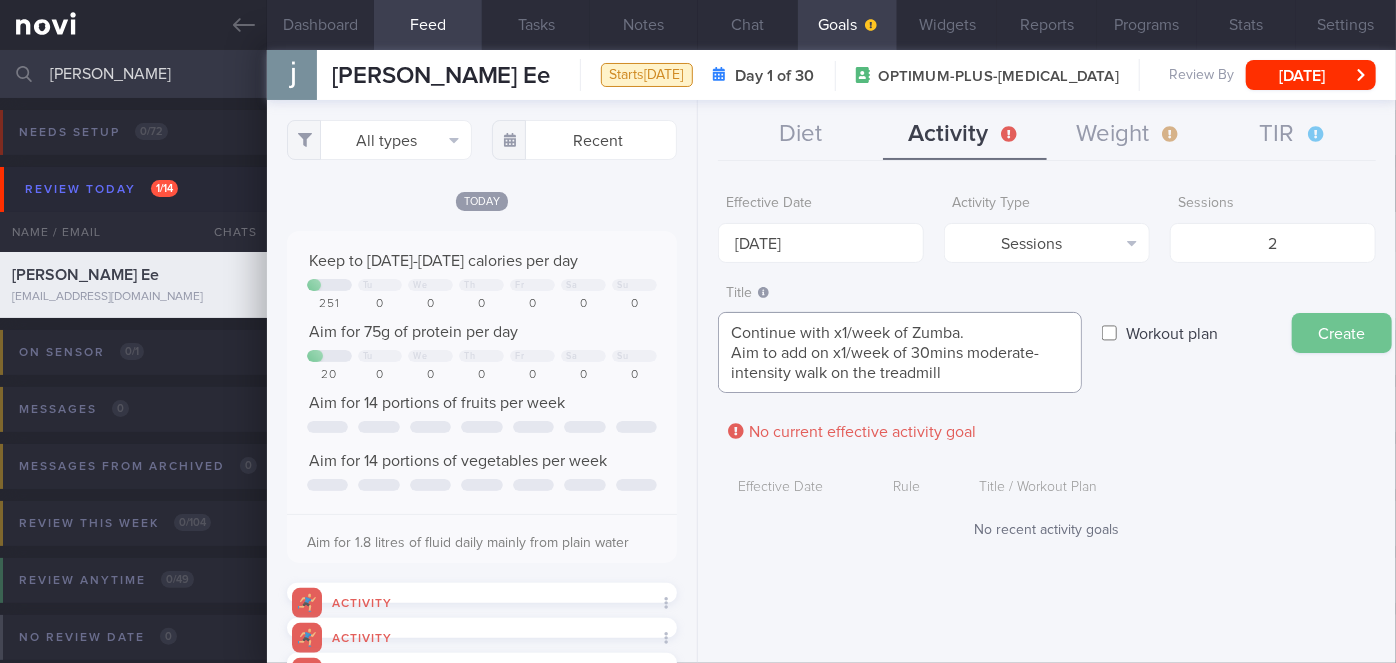 type on "Continue with x1/week of Zumba.
Aim to add on x1/week of 30mins moderate-intensity walk on the treadmill" 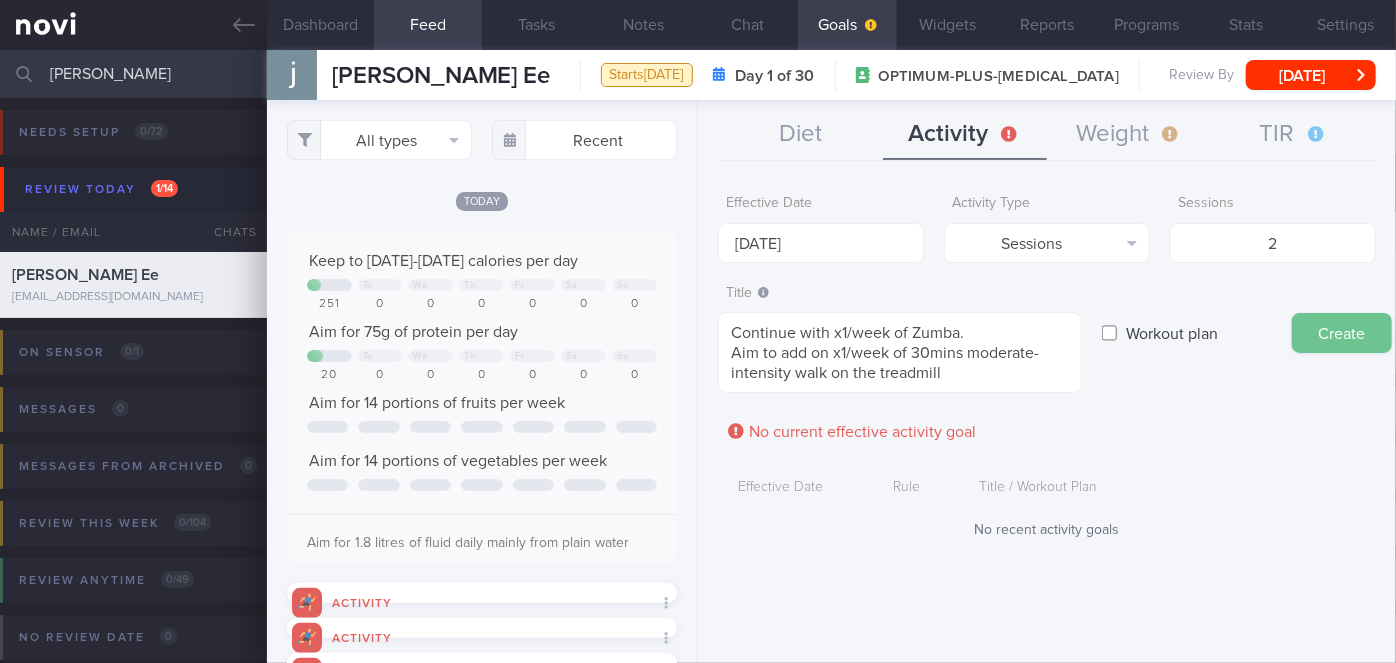 click on "Create" at bounding box center (1342, 333) 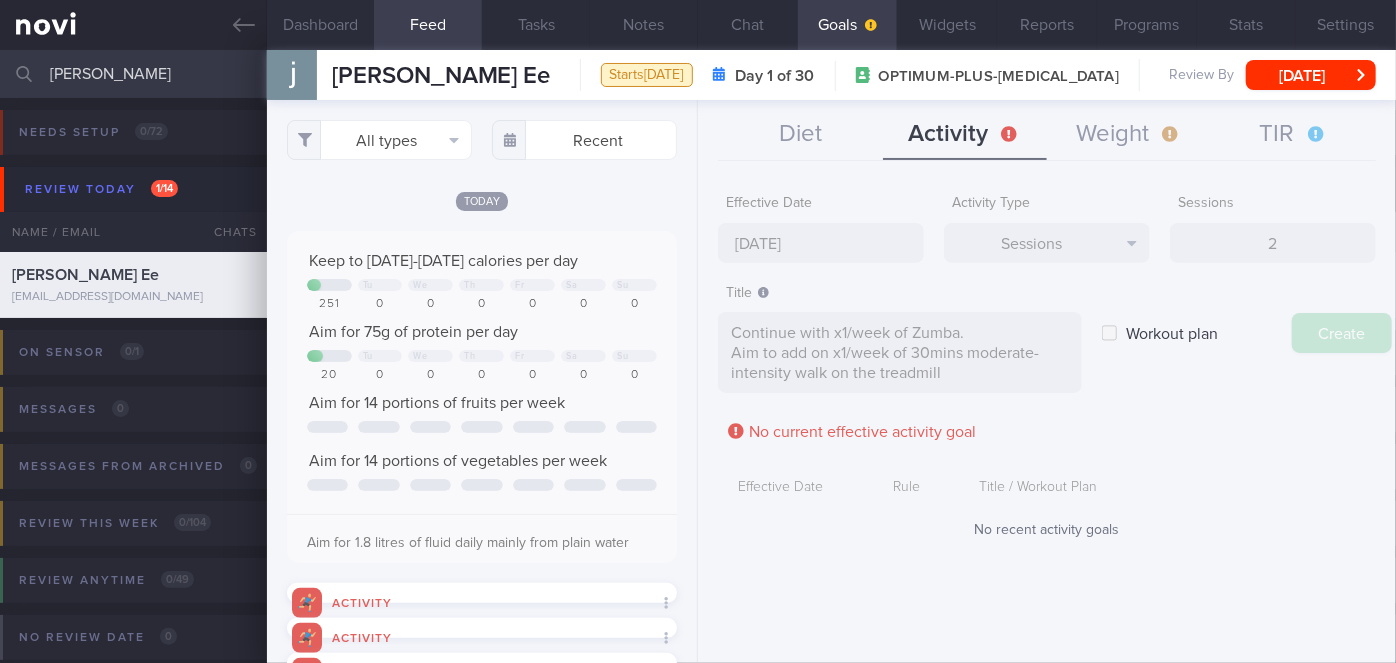 type on "[DATE]" 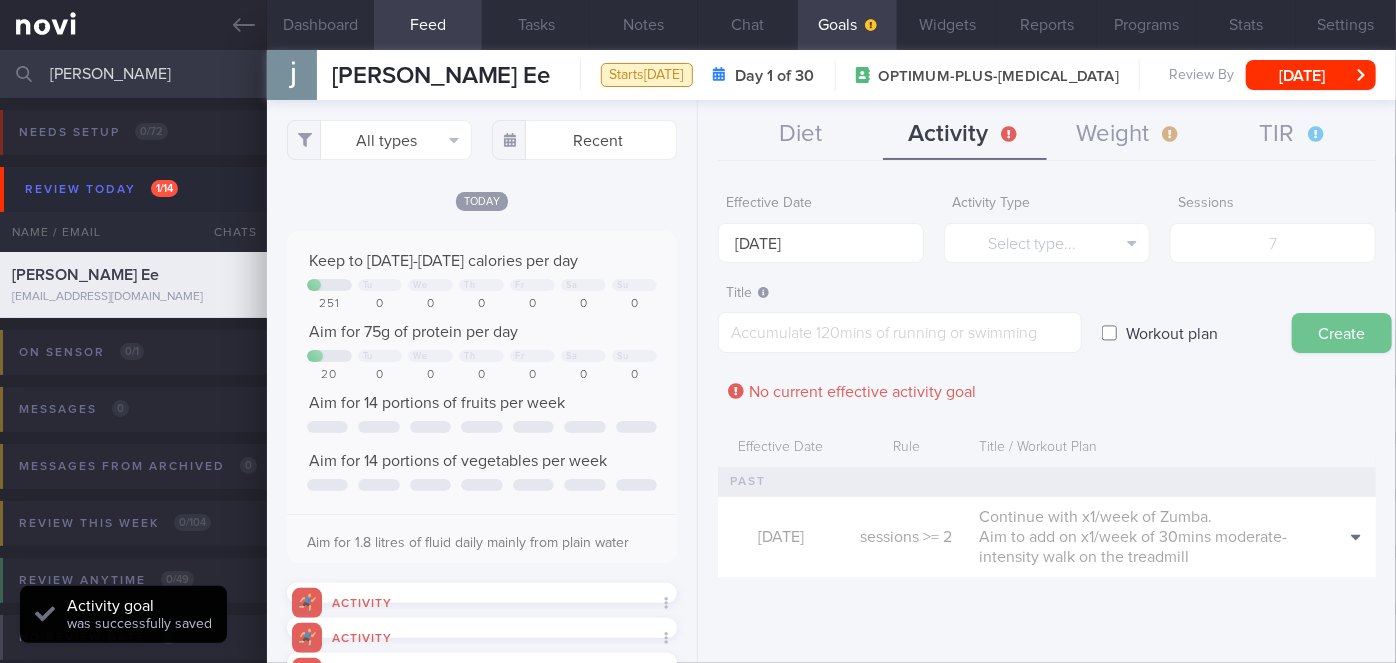 scroll, scrollTop: 0, scrollLeft: 0, axis: both 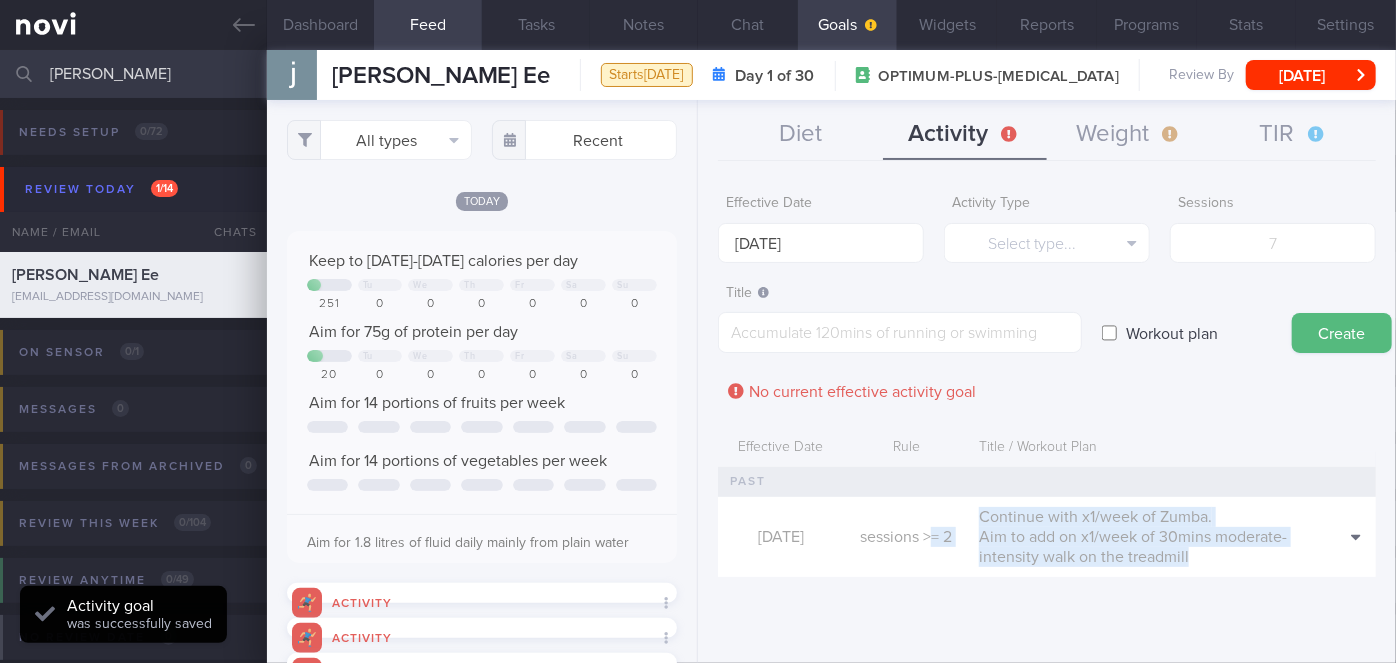 drag, startPoint x: 1186, startPoint y: 555, endPoint x: 934, endPoint y: 507, distance: 256.5307 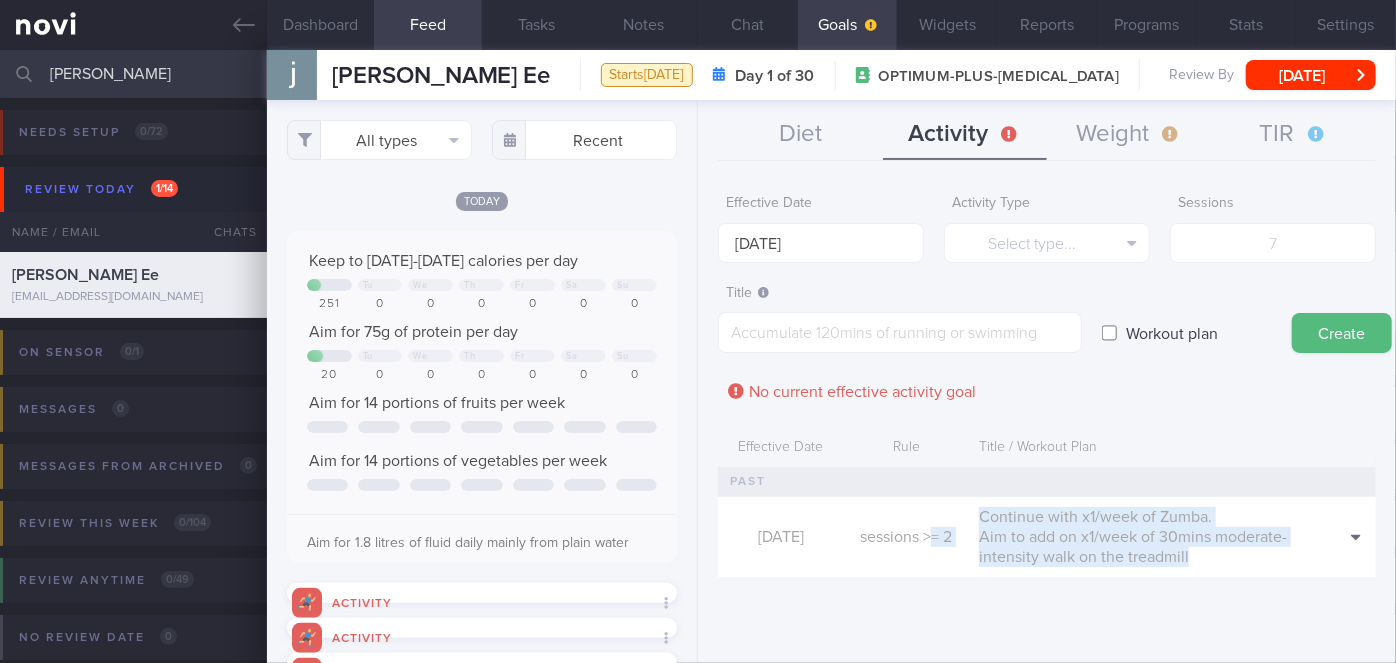 click on "Continue with x1/week of Zumba." at bounding box center (1095, 517) 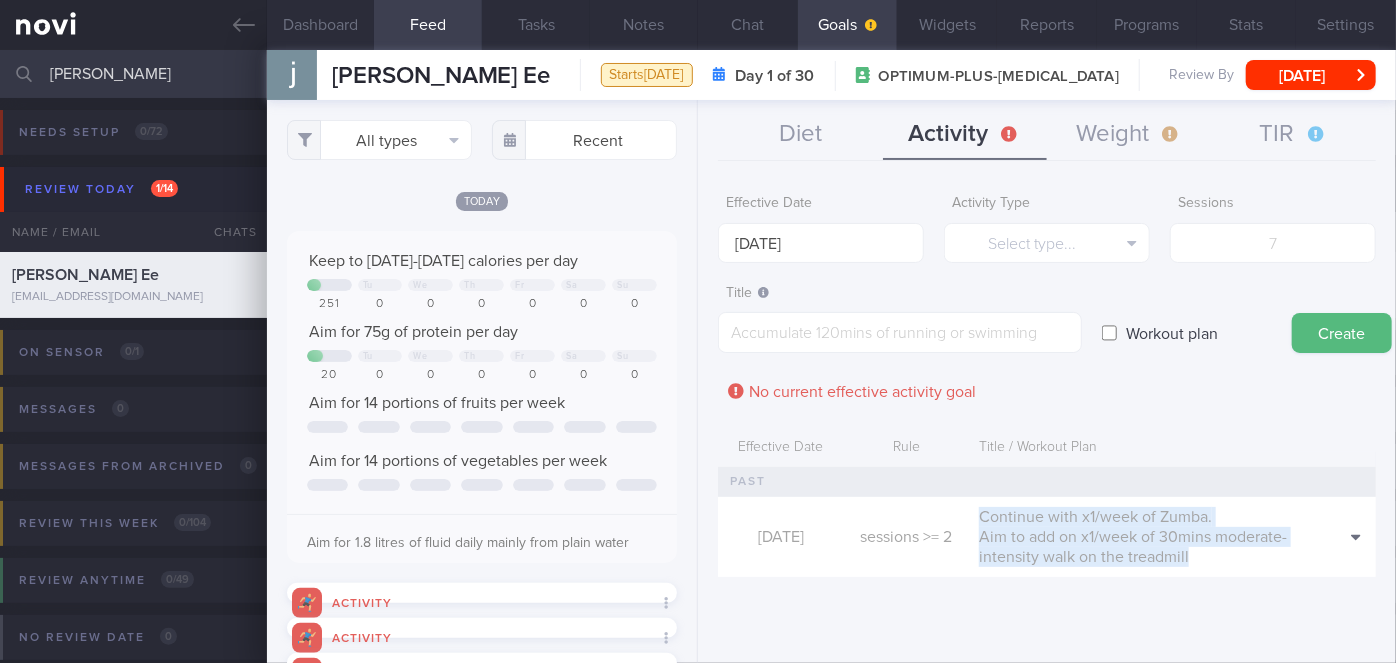 drag, startPoint x: 1186, startPoint y: 552, endPoint x: 982, endPoint y: 509, distance: 208.48262 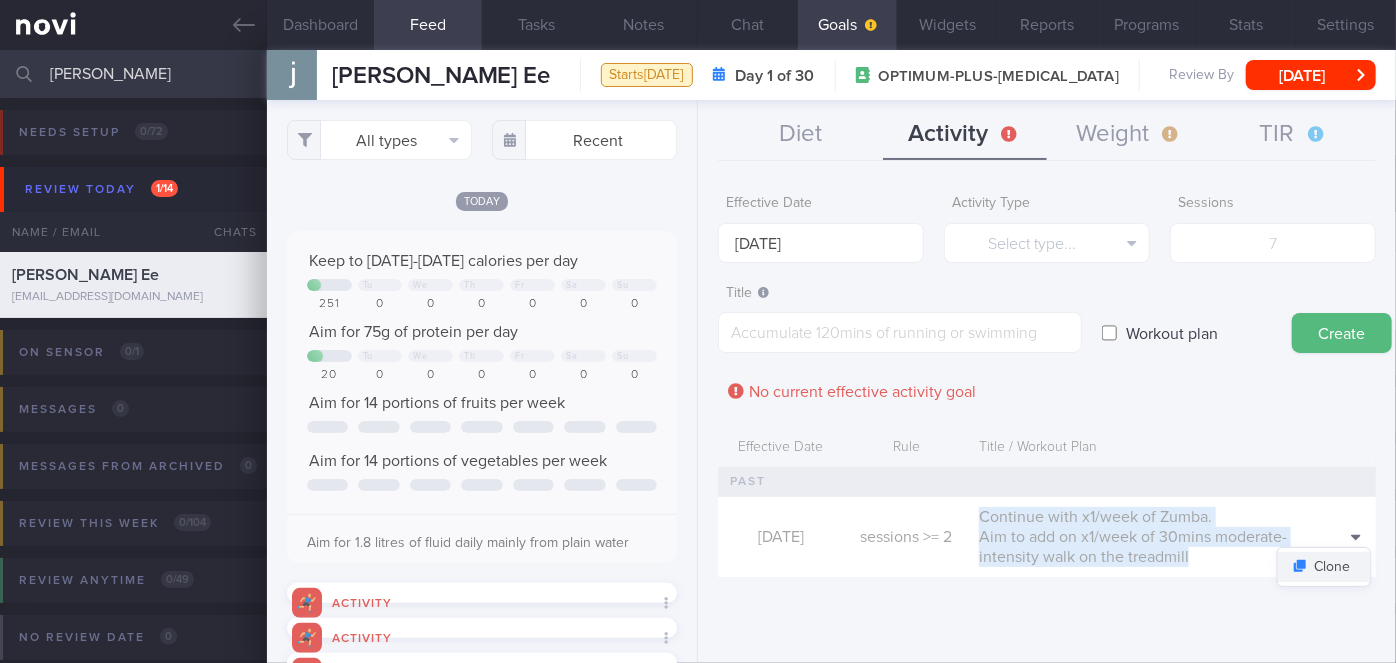 click on "Clone" at bounding box center (1324, 567) 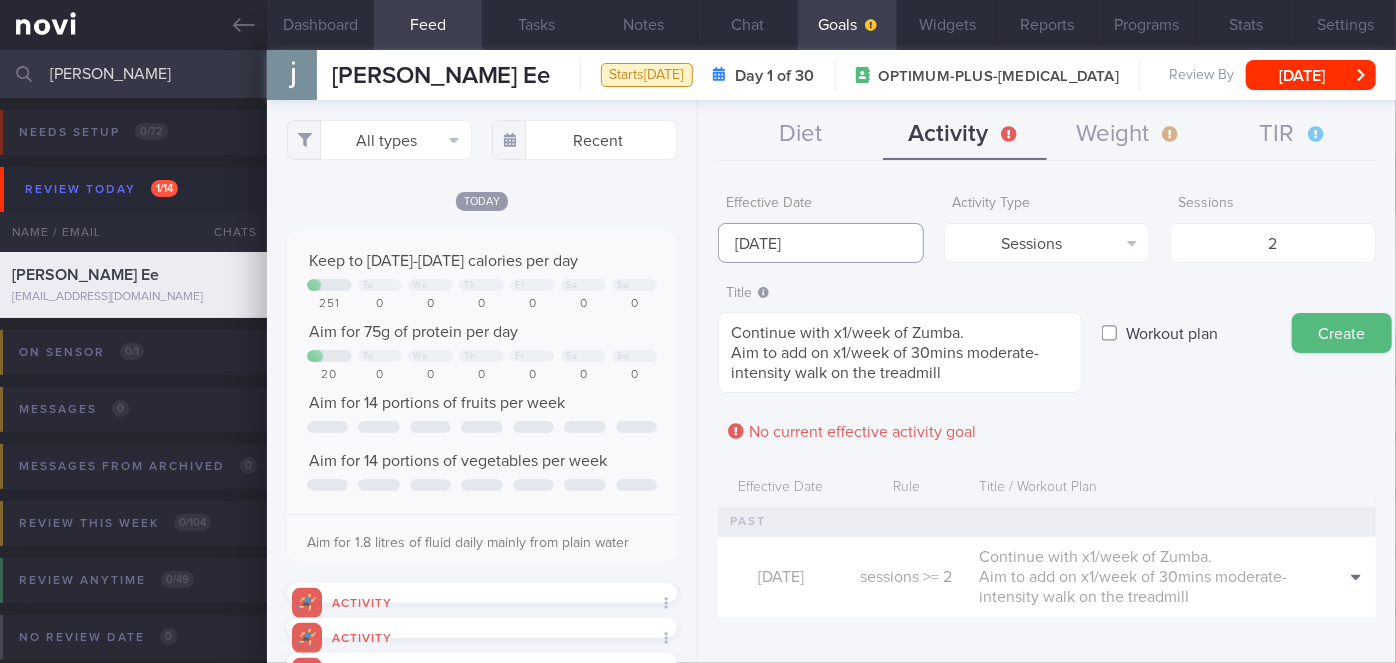 click on "[DATE]" at bounding box center (821, 243) 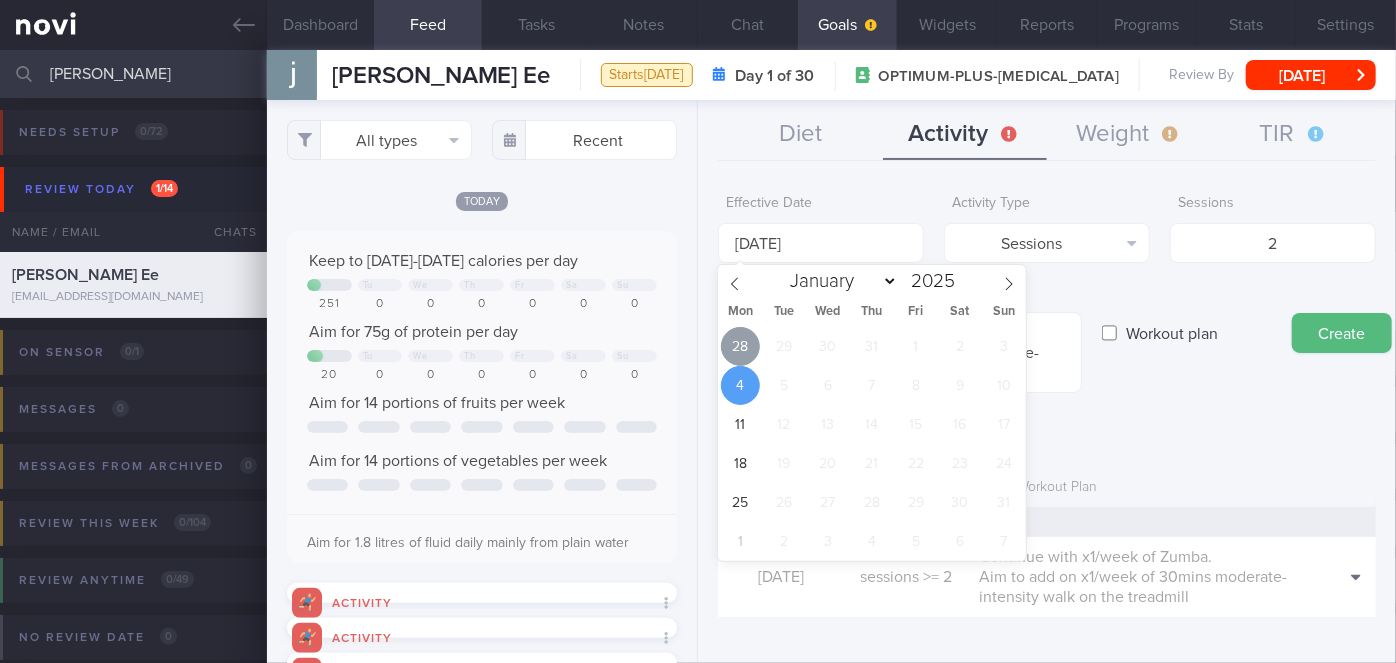 click on "28" at bounding box center (740, 346) 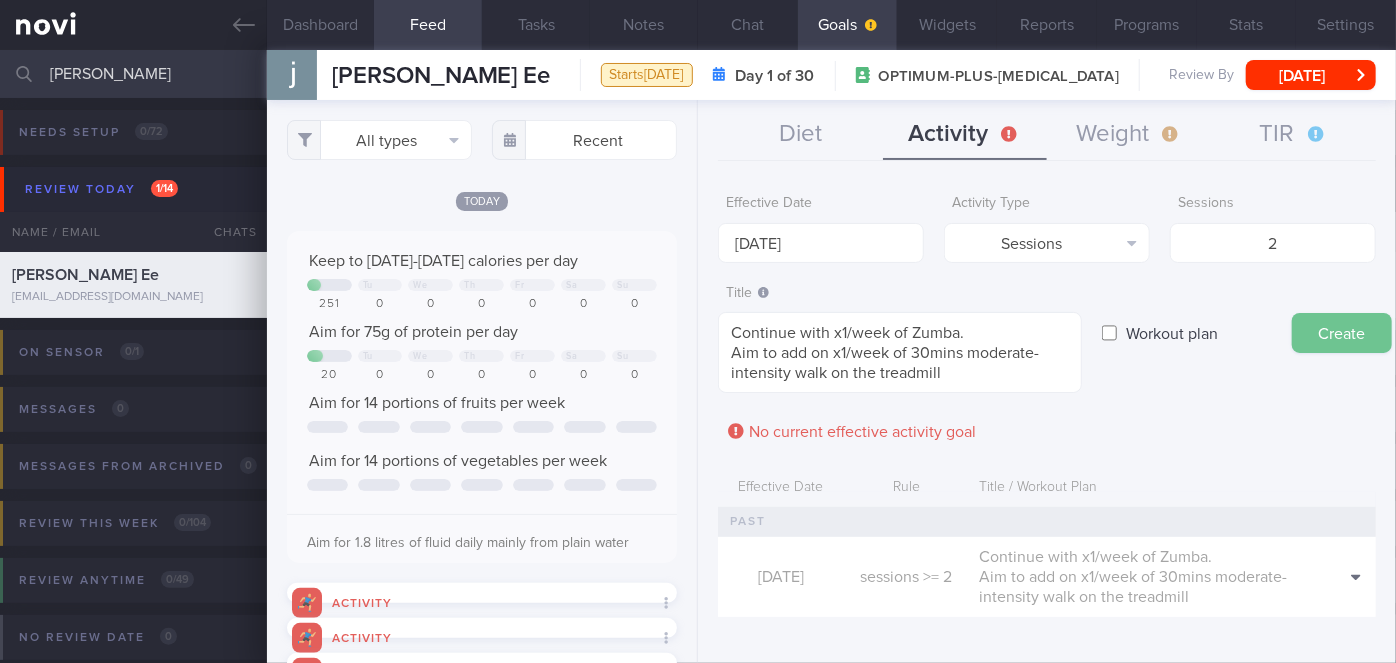 click on "Create" at bounding box center [1342, 333] 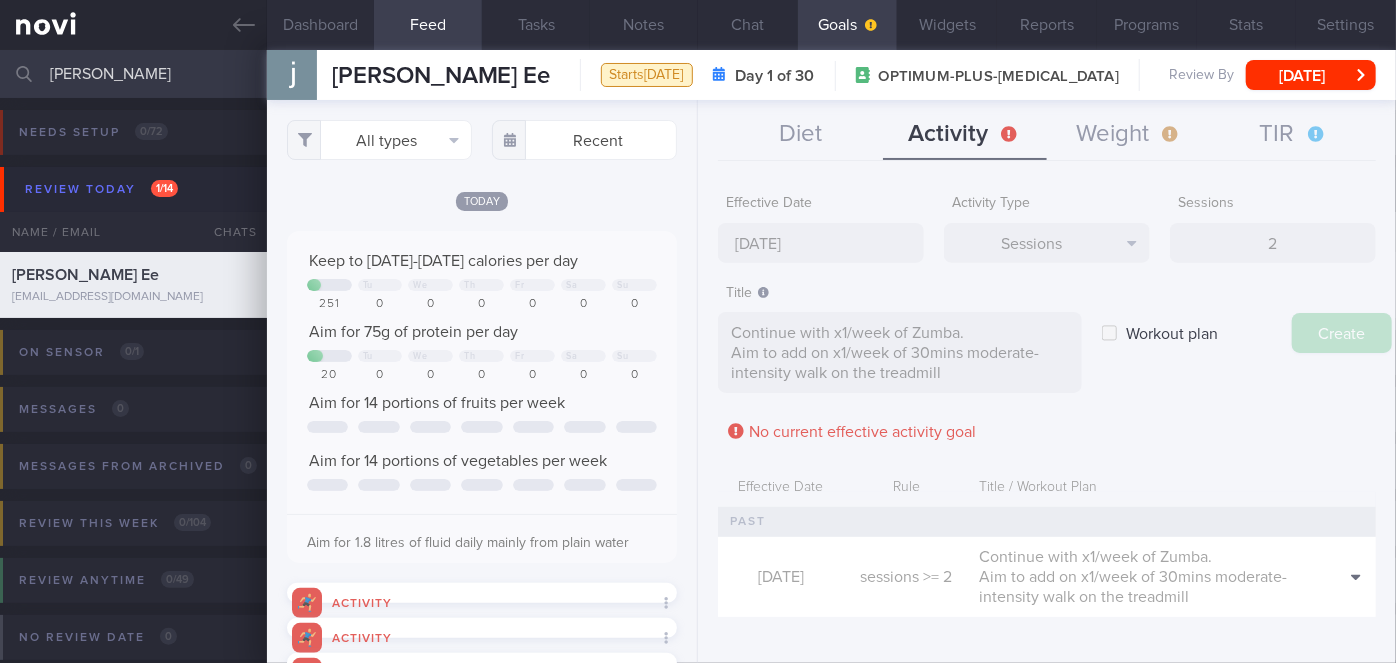 type on "[DATE]" 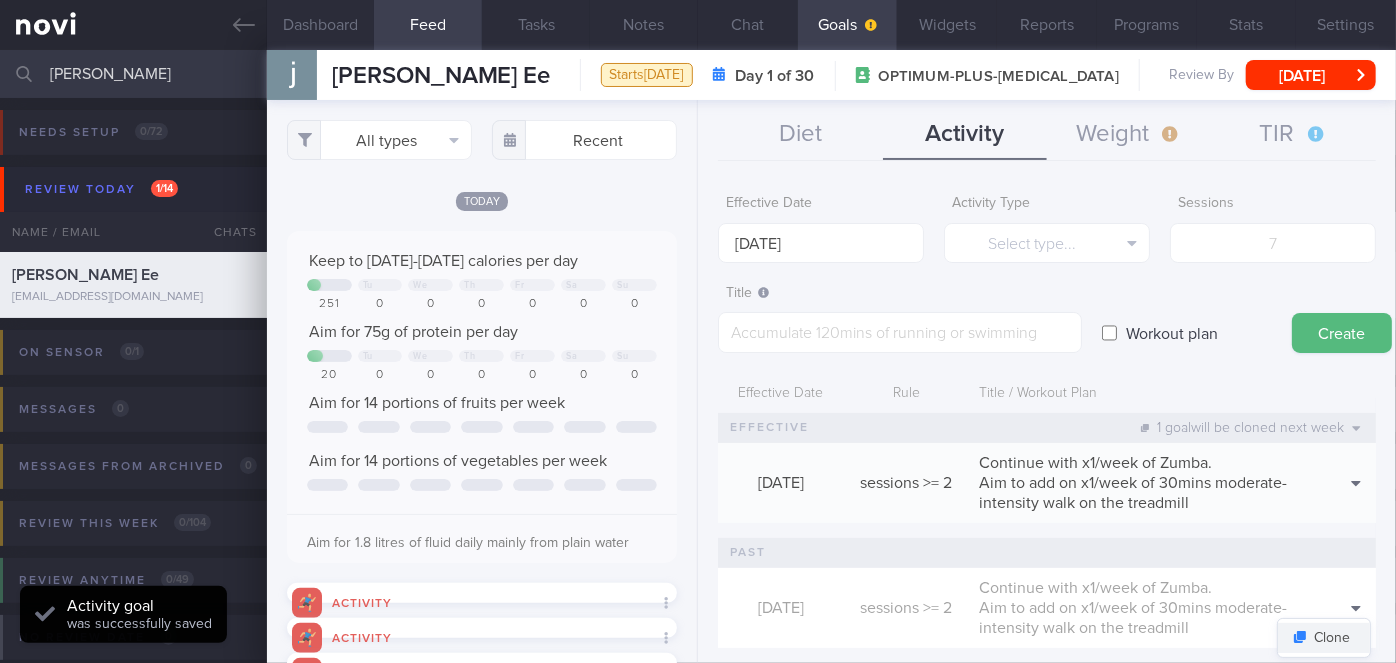 scroll, scrollTop: 18, scrollLeft: 0, axis: vertical 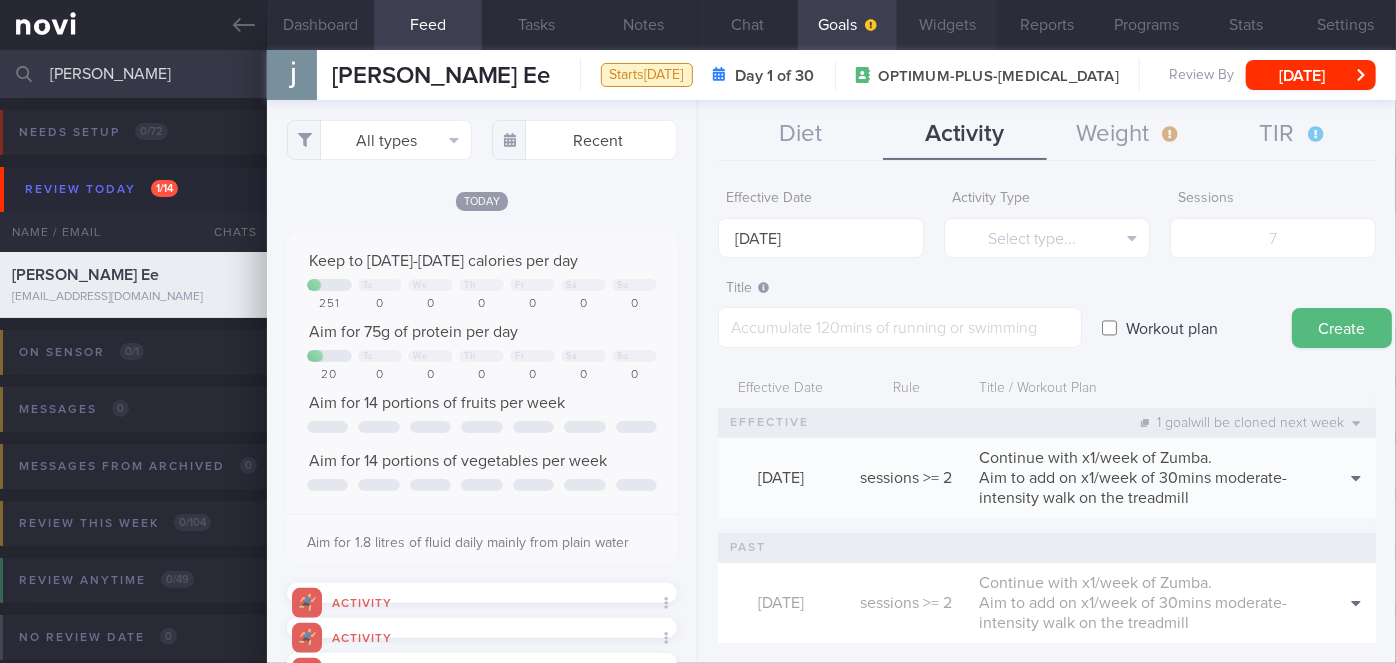 click on "Widgets" at bounding box center [947, 25] 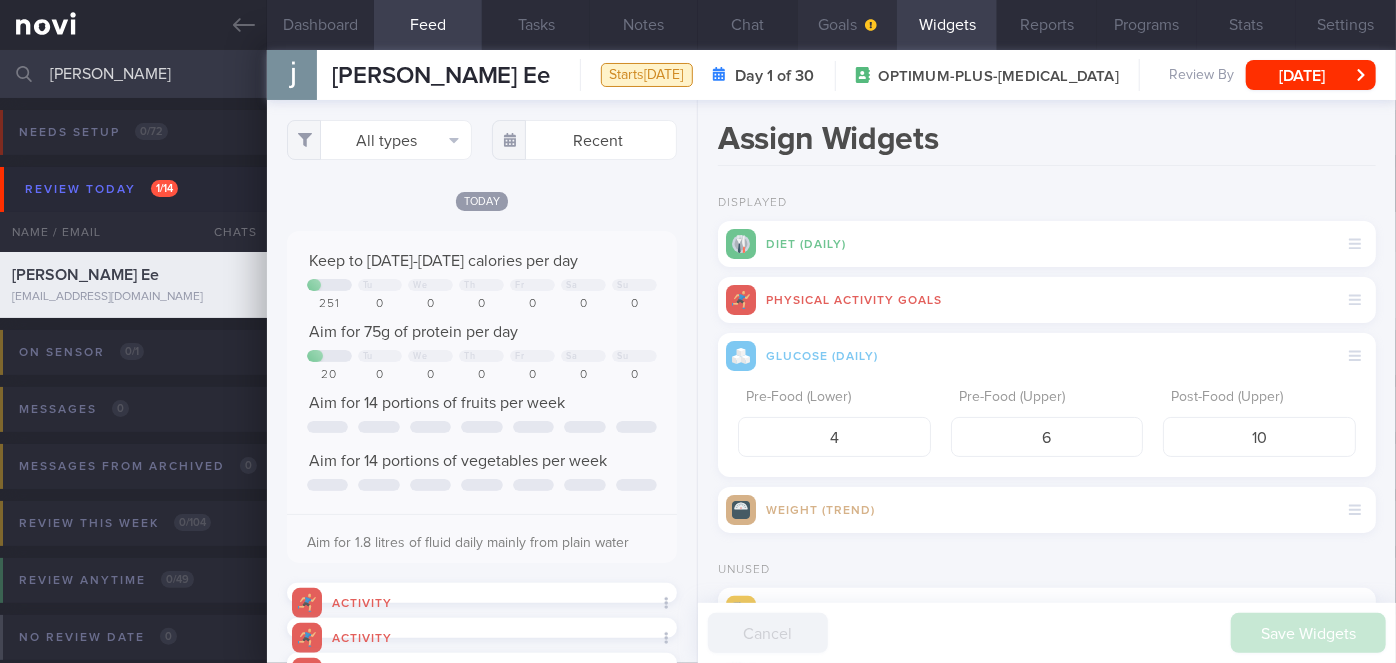 click at bounding box center [869, 25] 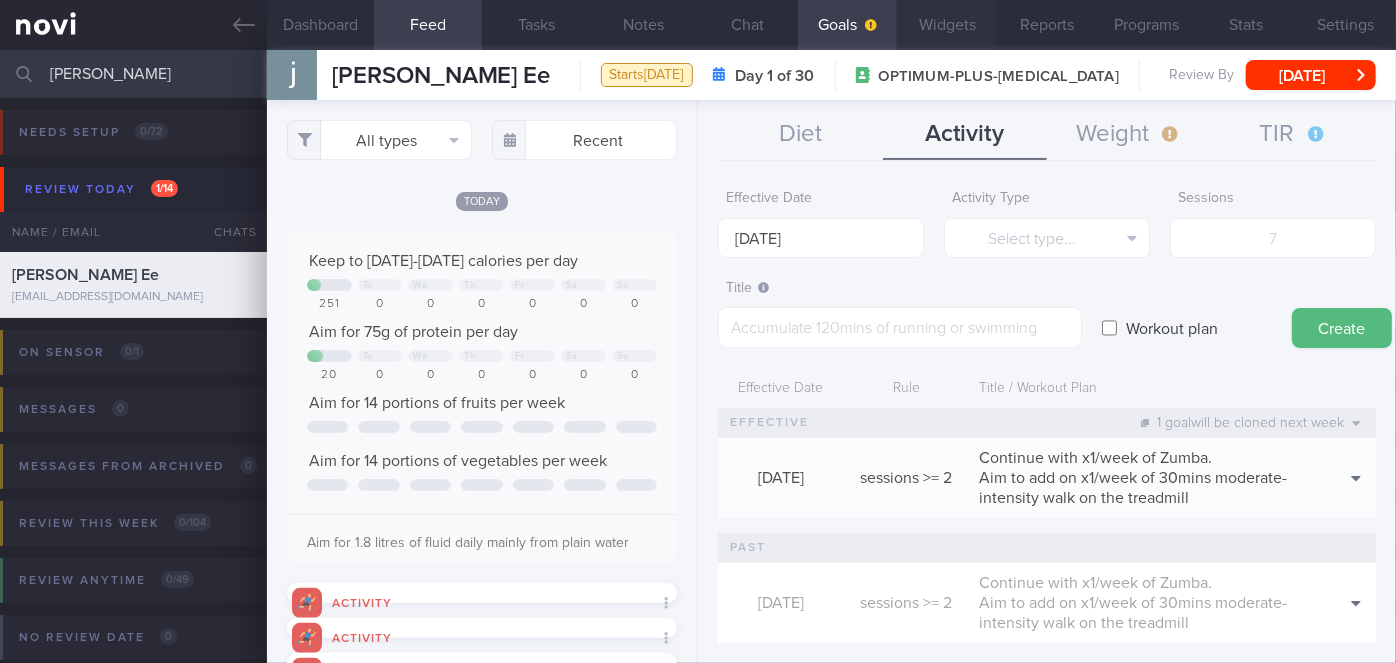 click on "Widgets" at bounding box center (947, 25) 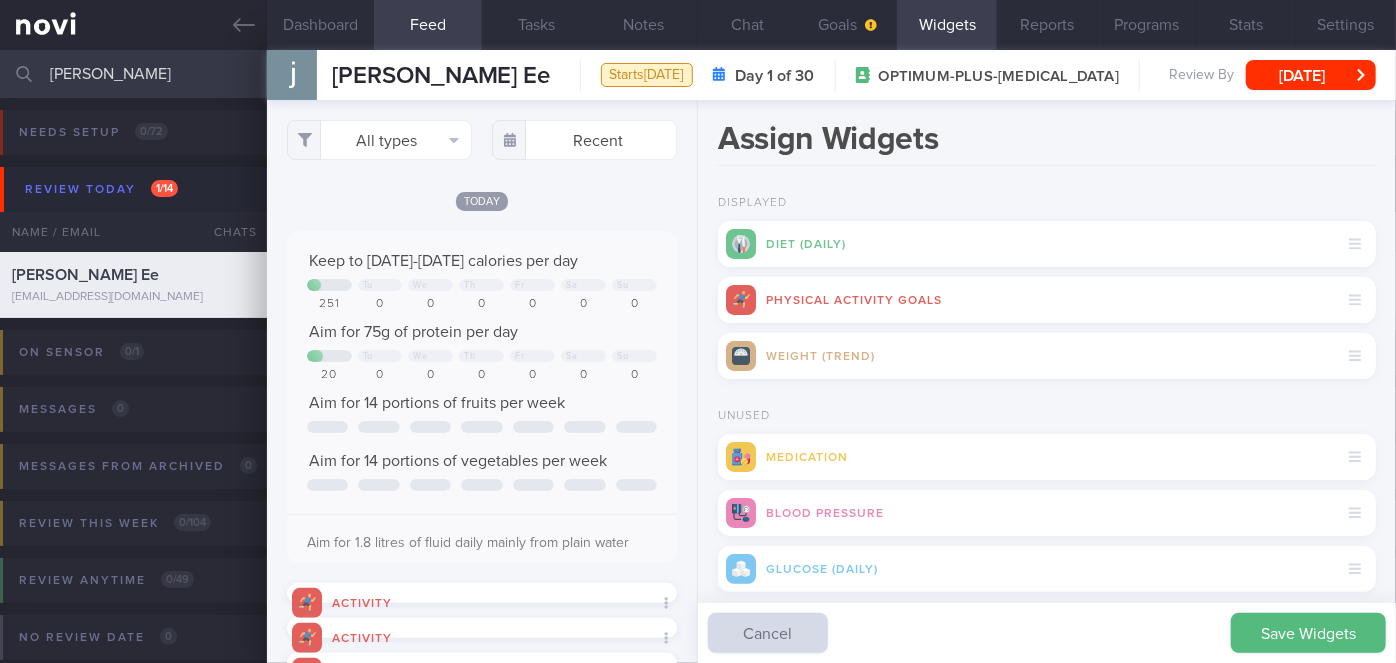 click on "Save Widgets" at bounding box center [1308, 633] 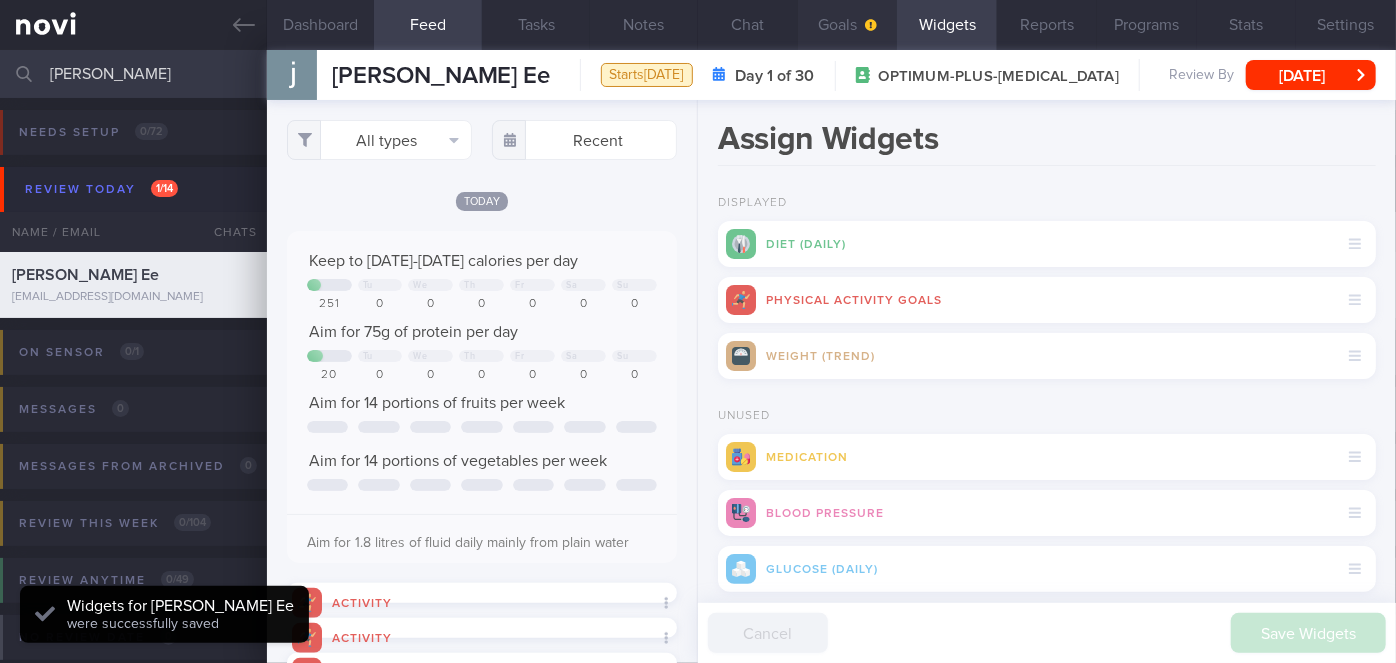 click on "Goals" at bounding box center [848, 25] 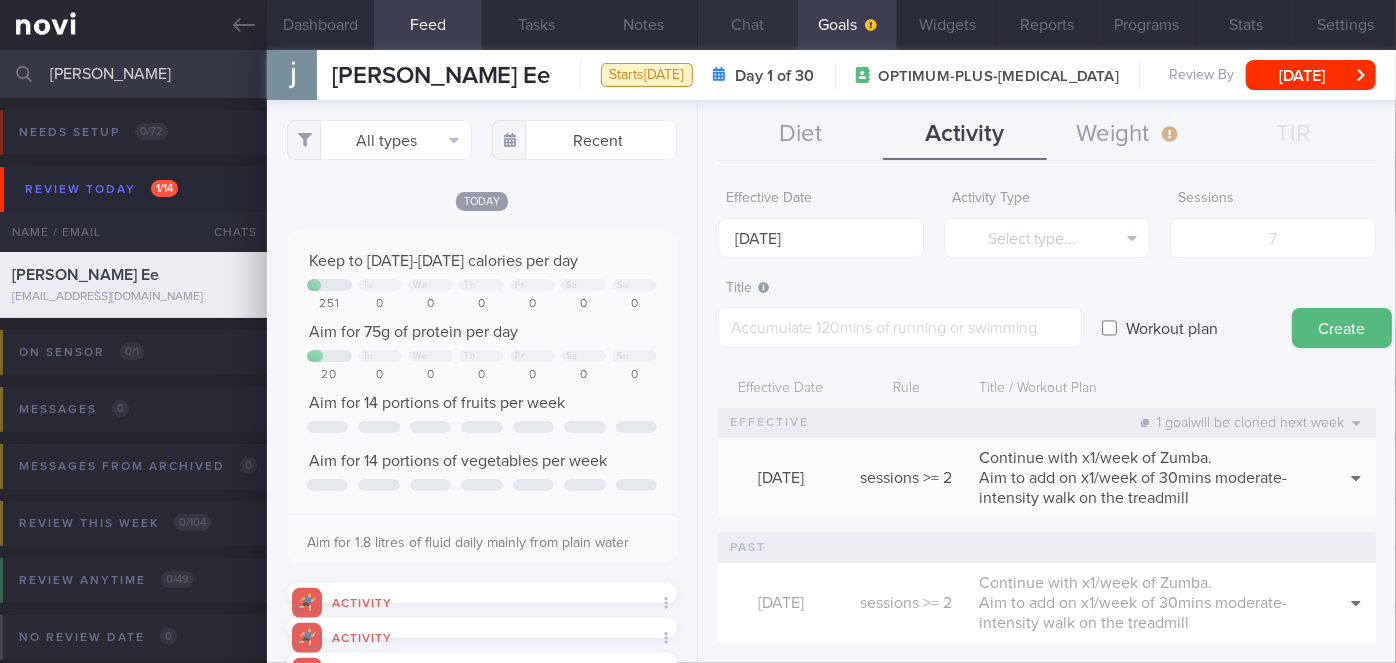 click on "Chat" at bounding box center (748, 25) 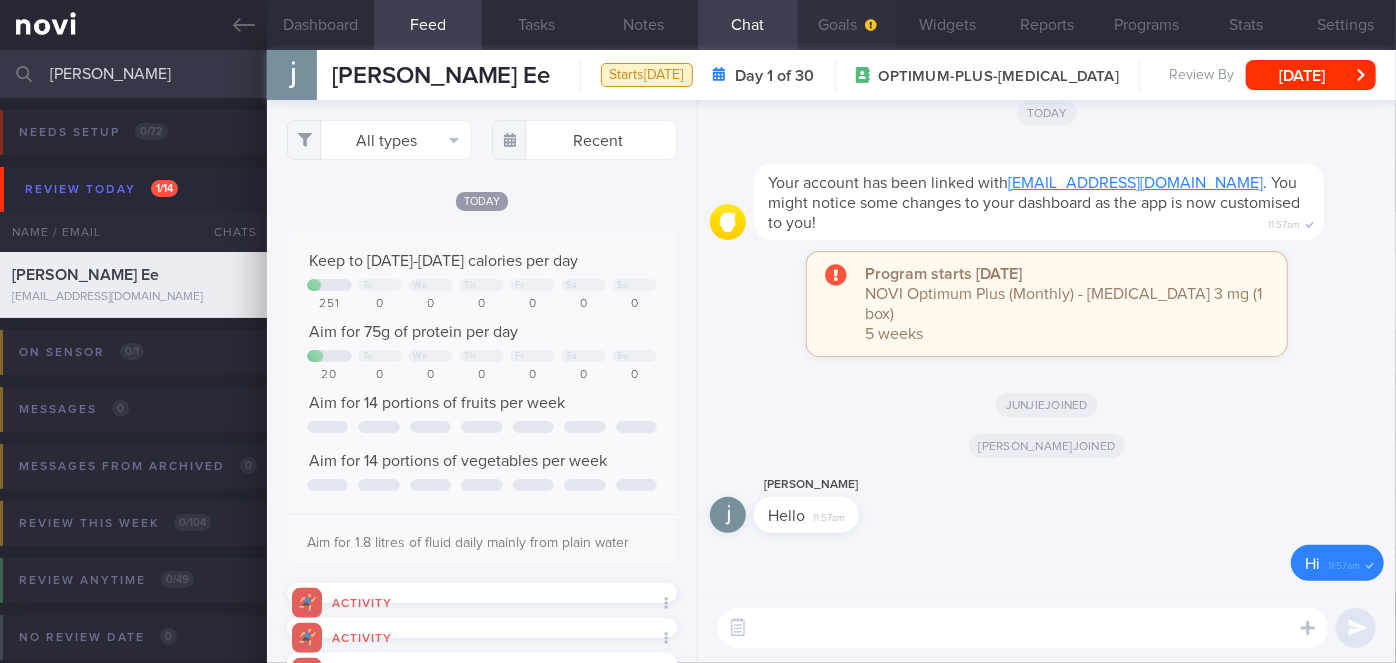 click 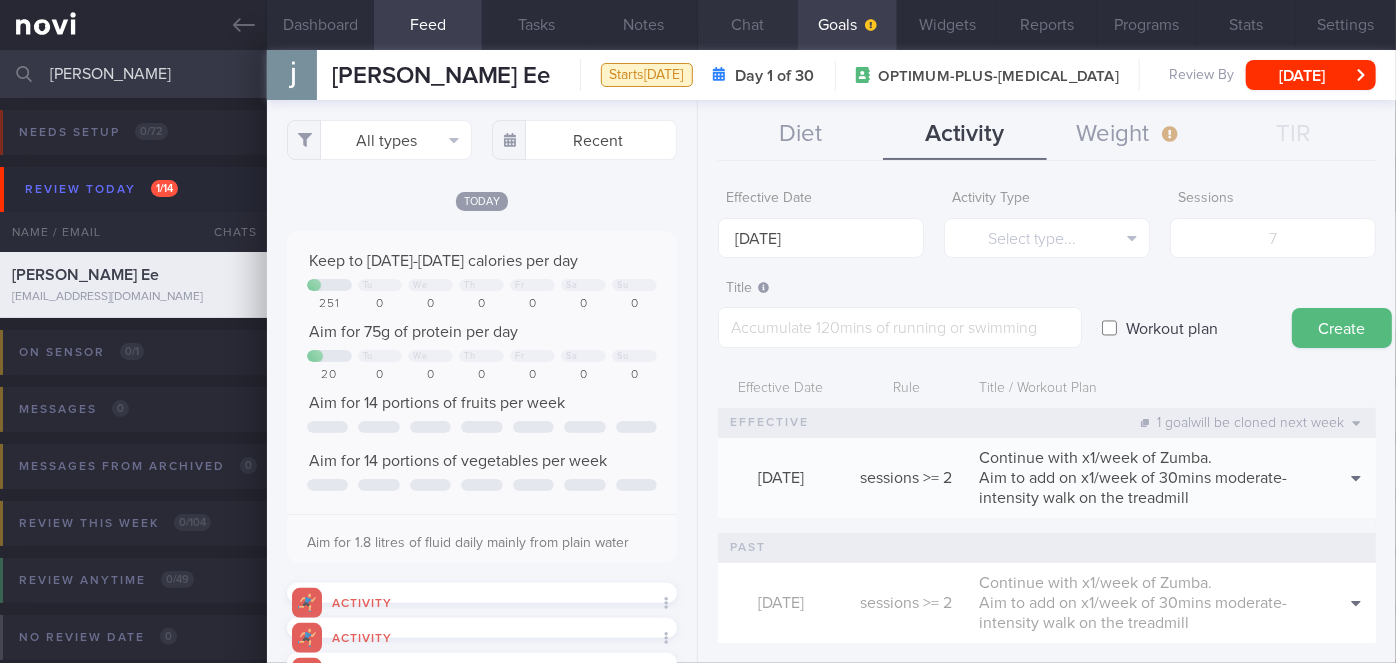 click on "Chat" at bounding box center [748, 25] 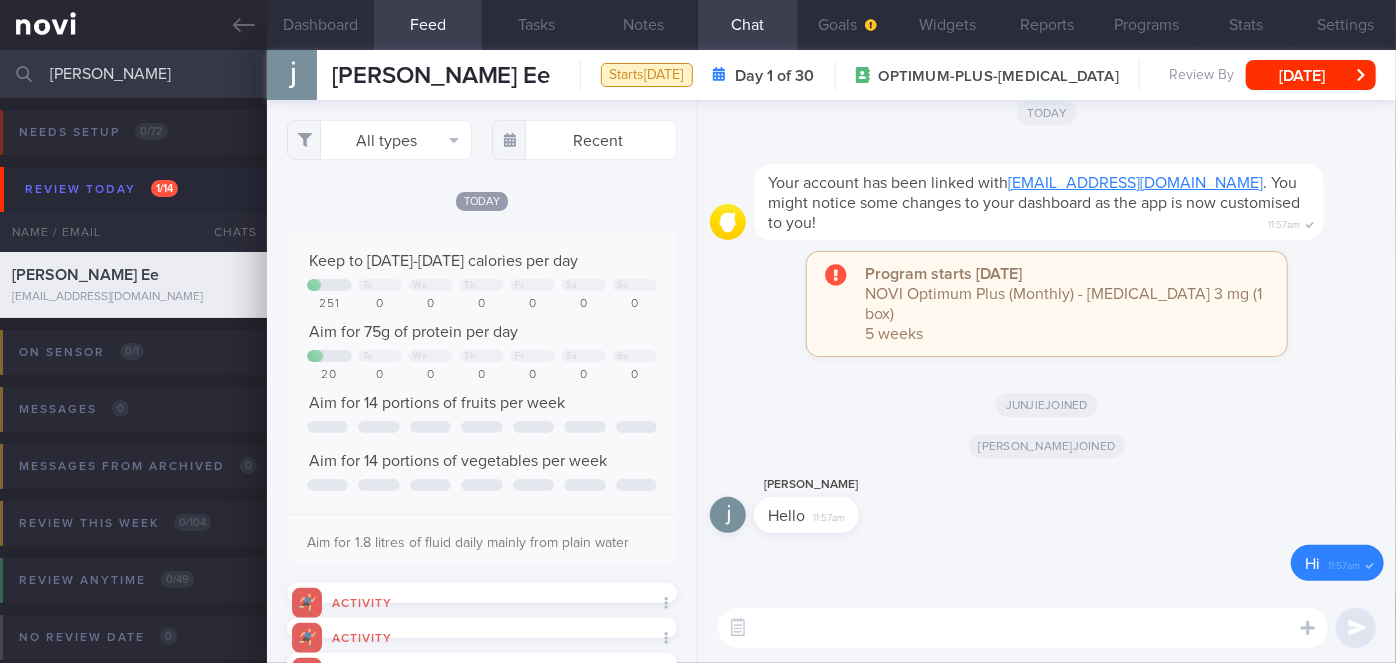 click at bounding box center (1023, 628) 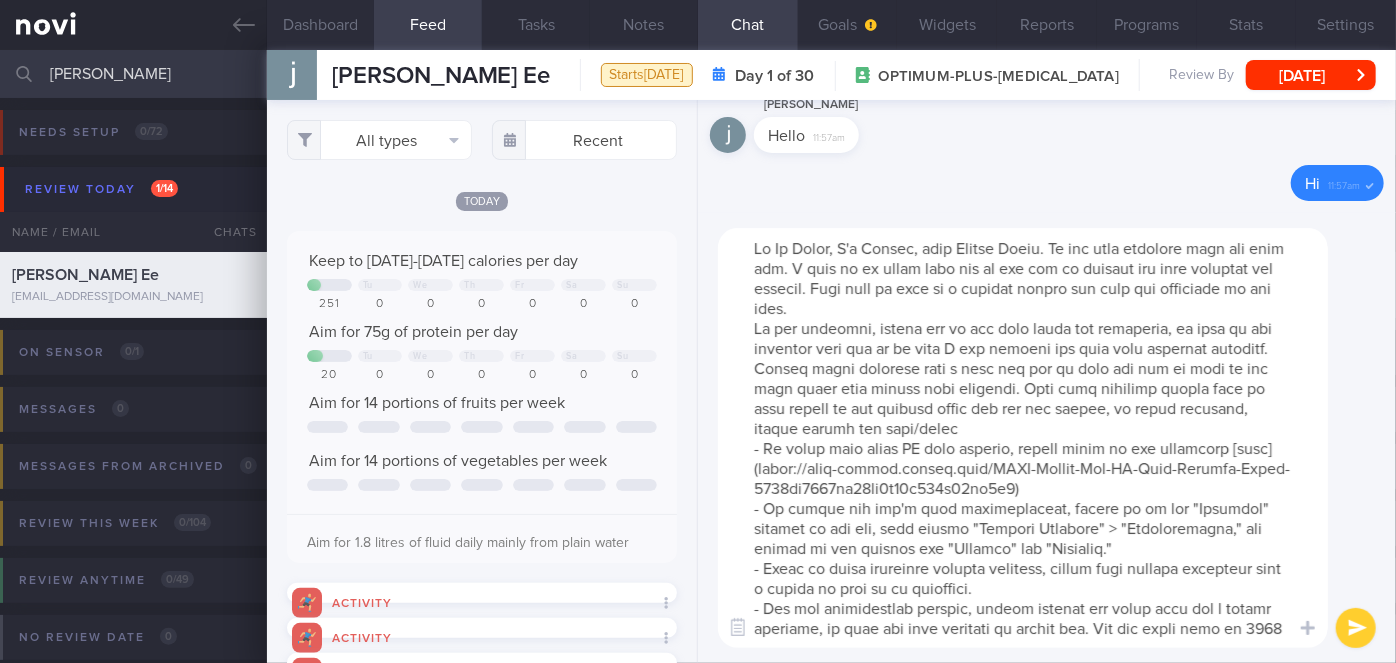 scroll, scrollTop: 119, scrollLeft: 0, axis: vertical 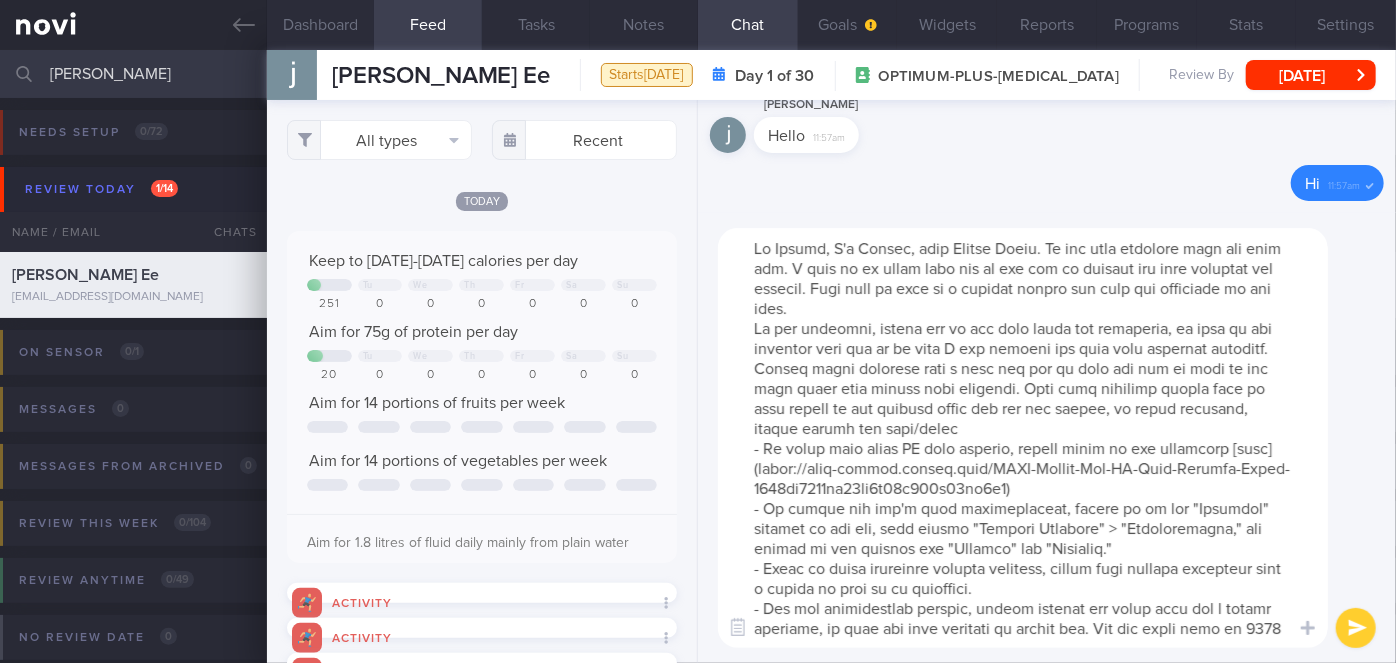 click at bounding box center [1023, 438] 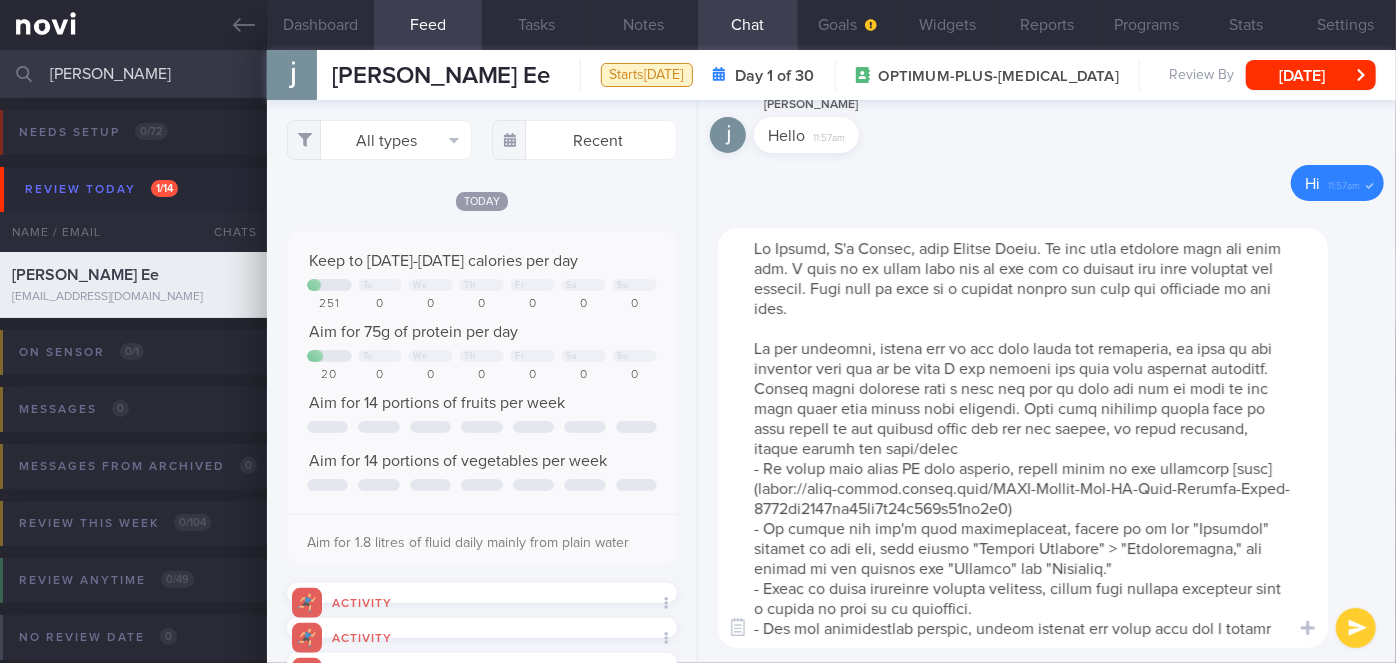 click at bounding box center [1023, 438] 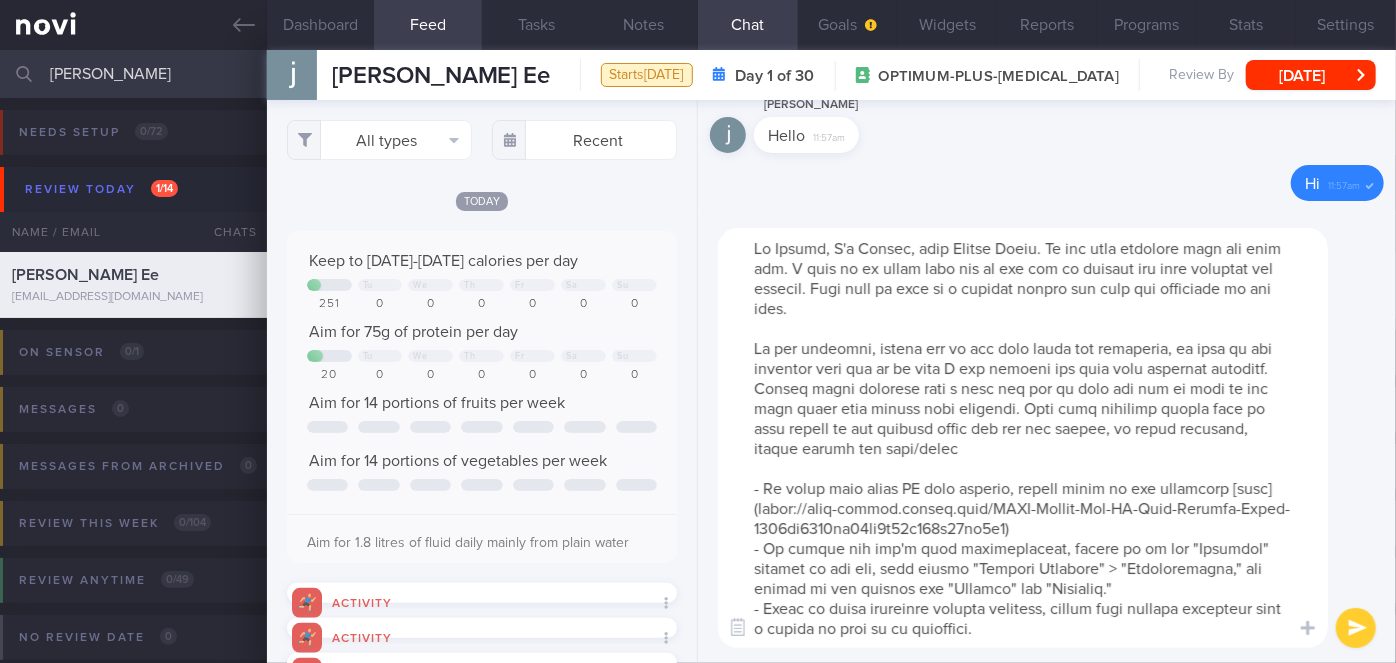 scroll, scrollTop: 159, scrollLeft: 0, axis: vertical 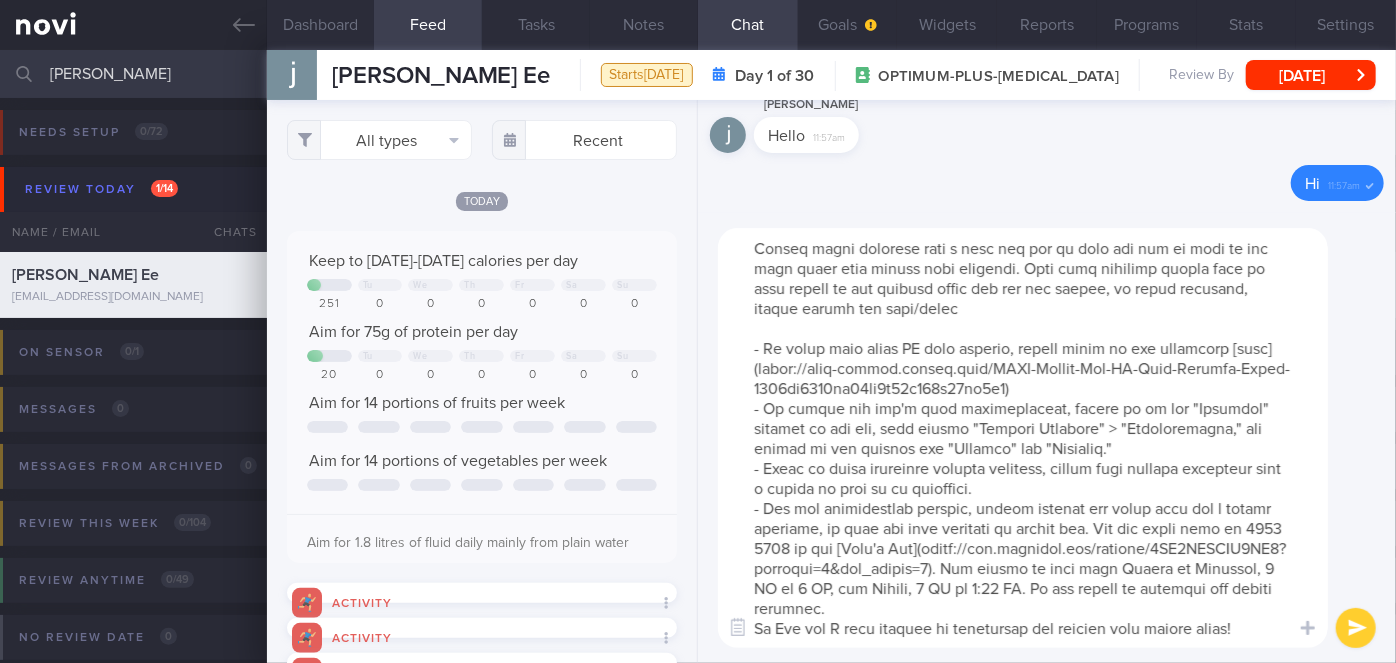 click at bounding box center (1023, 438) 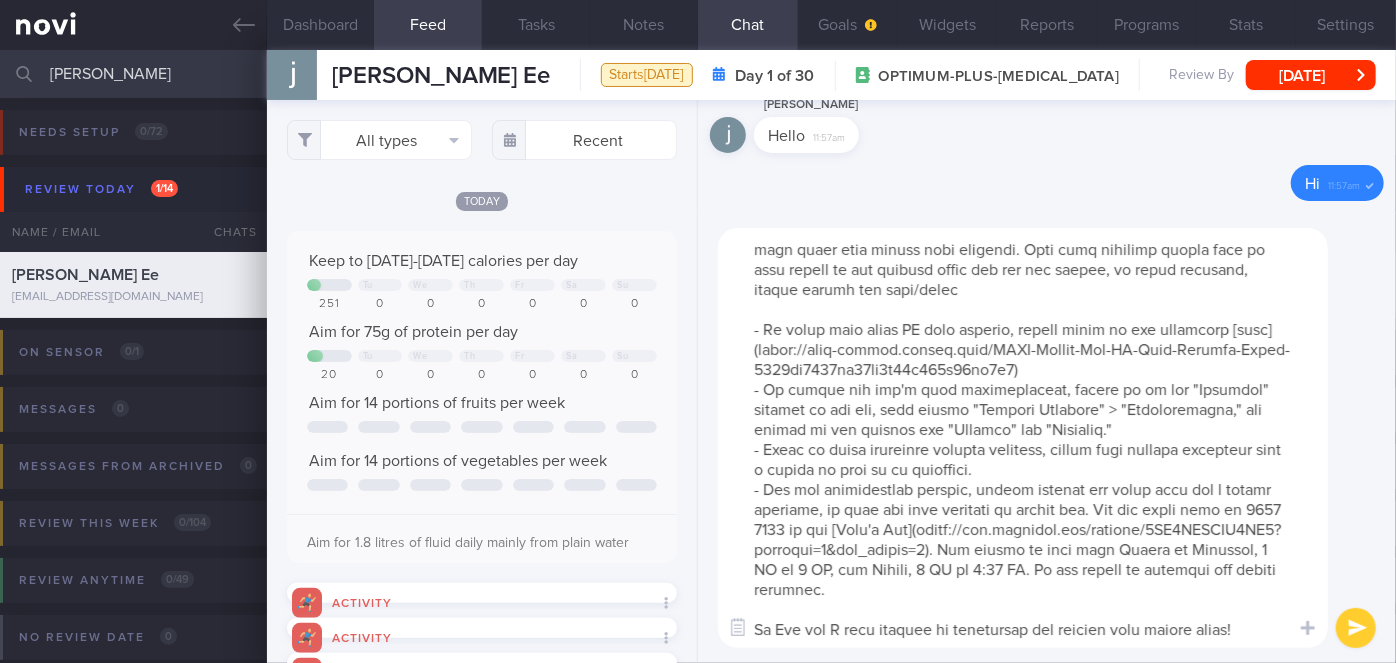 scroll, scrollTop: 49, scrollLeft: 0, axis: vertical 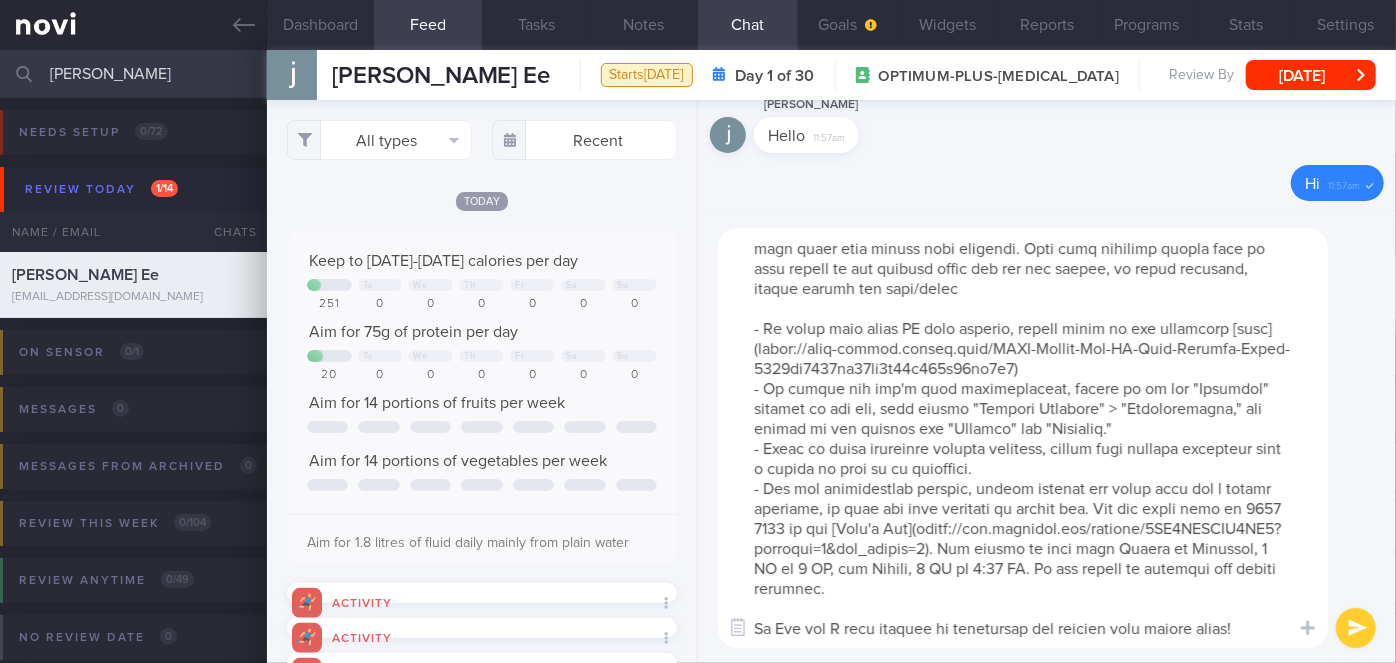 type on "Hi [PERSON_NAME], I'm [PERSON_NAME], your Health Coach. It was nice speaking with you just now. I will be in touch with you on the app to provide you with guidance and support. Feel free to drop me a message should you have any questions at any time.
In the meantime, please log in all your meals and beverages, as well as the exercise that you do so that I can provide you with more specific feedback. Please weigh yourself once a week and log it into the app so that we can also track your weight loss progress. Your most accurate weight will be your weight in the morning after you use the toilet, in light clothing, before taking any food/drink
- To learn more about AI food logging, please click on the following [link]([URL][DOMAIN_NAME])
- To ensure you don't miss notifications, please go to the "Settings" section of the app, then select "Account Settings" > "Notifications," and toggle on all options for "General" and "Coaching."
- Since ..." 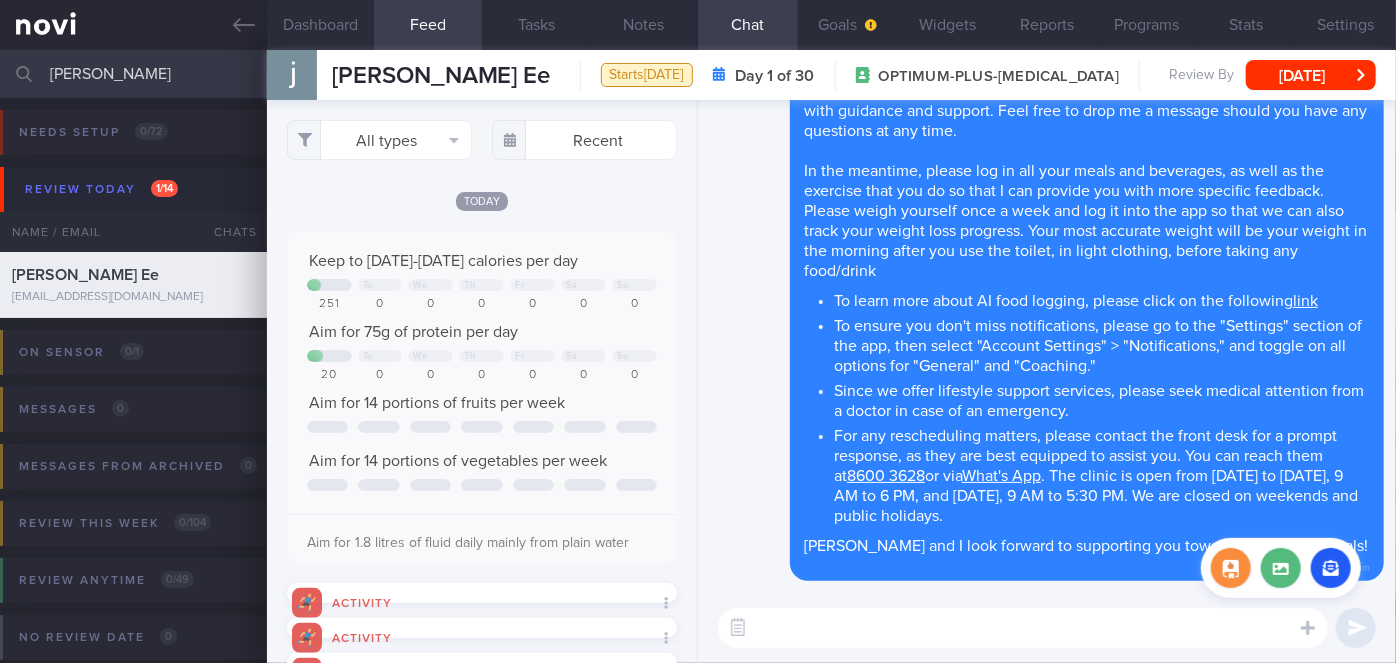 scroll, scrollTop: 0, scrollLeft: 0, axis: both 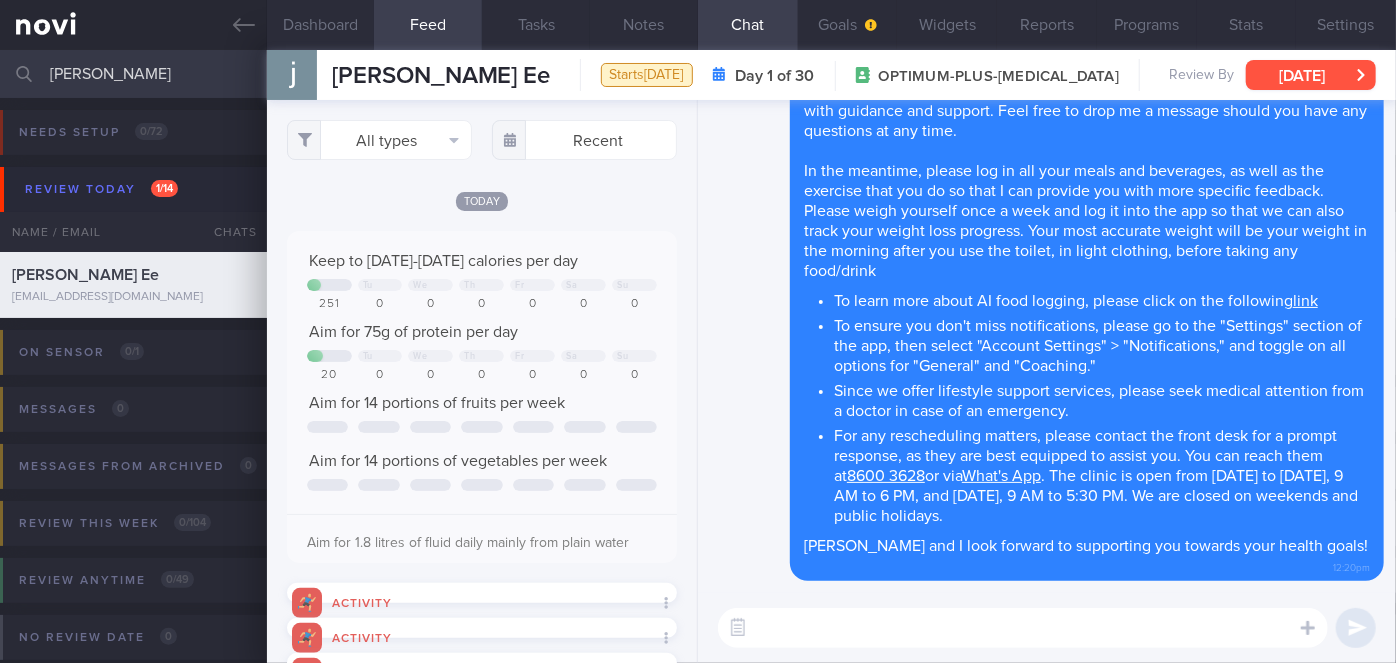 click on "[DATE]" at bounding box center [1311, 75] 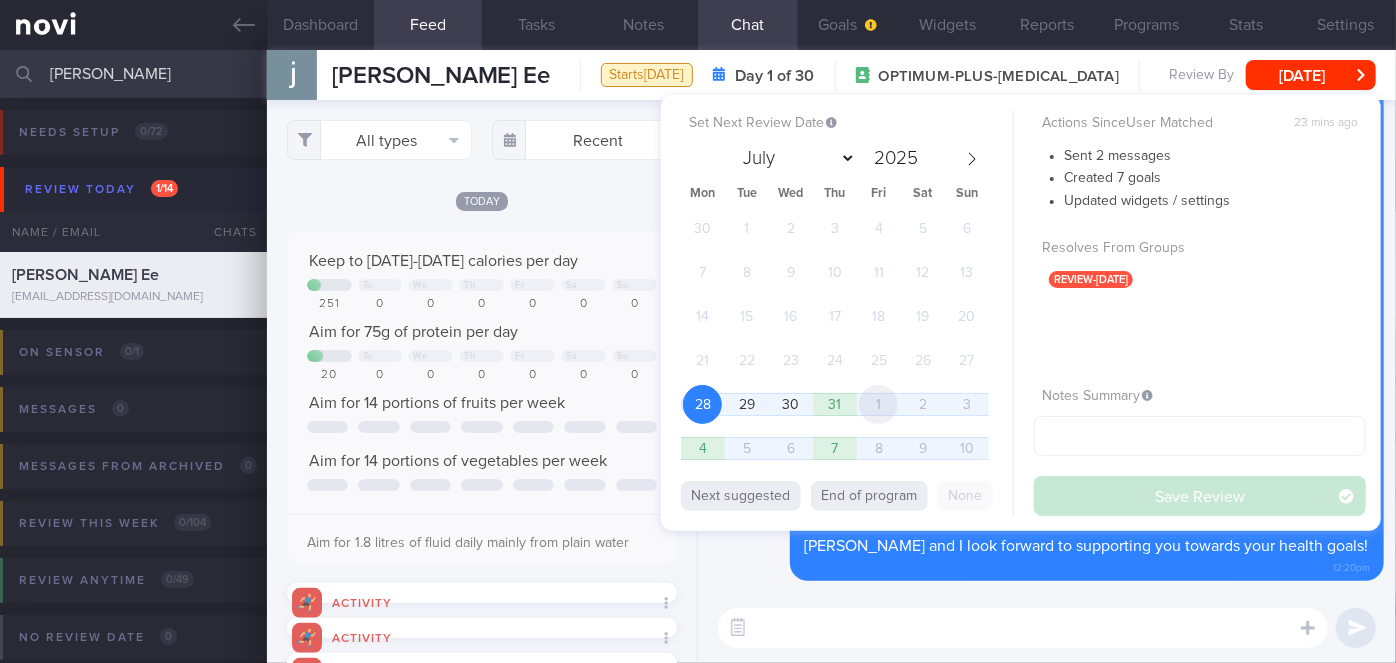 click on "1" at bounding box center (878, 404) 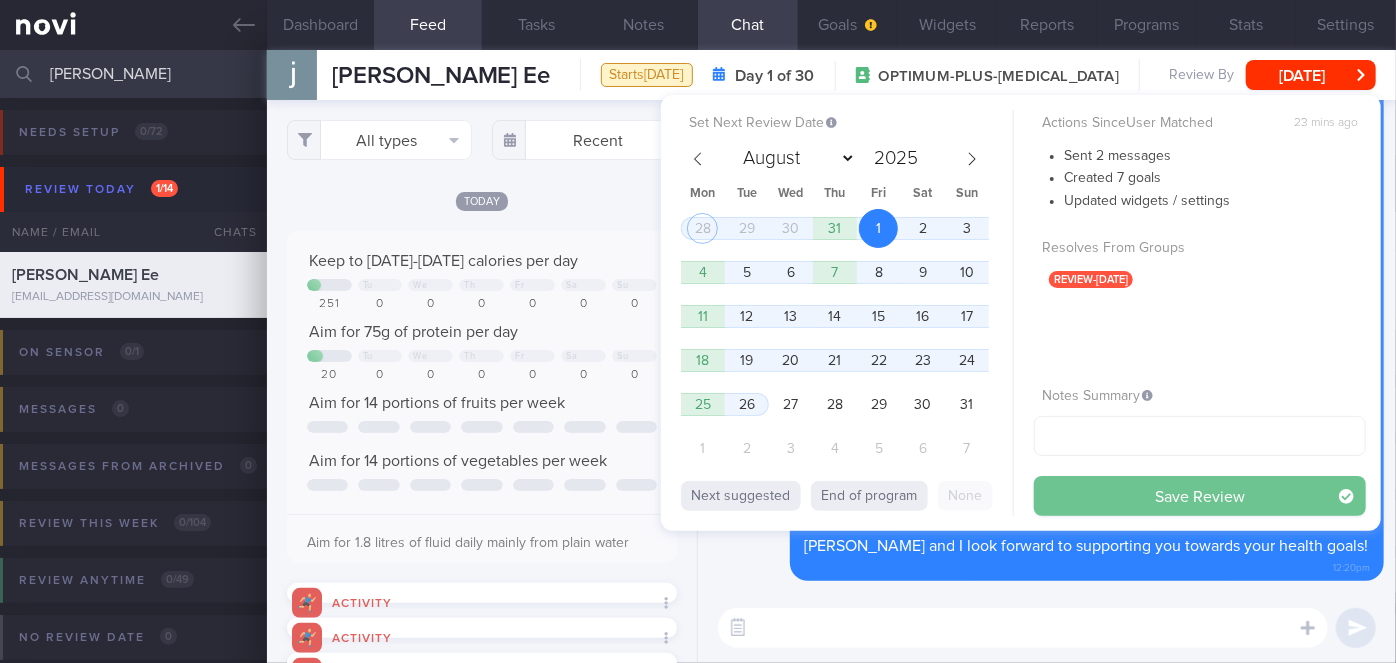 click on "Save Review" at bounding box center [1200, 496] 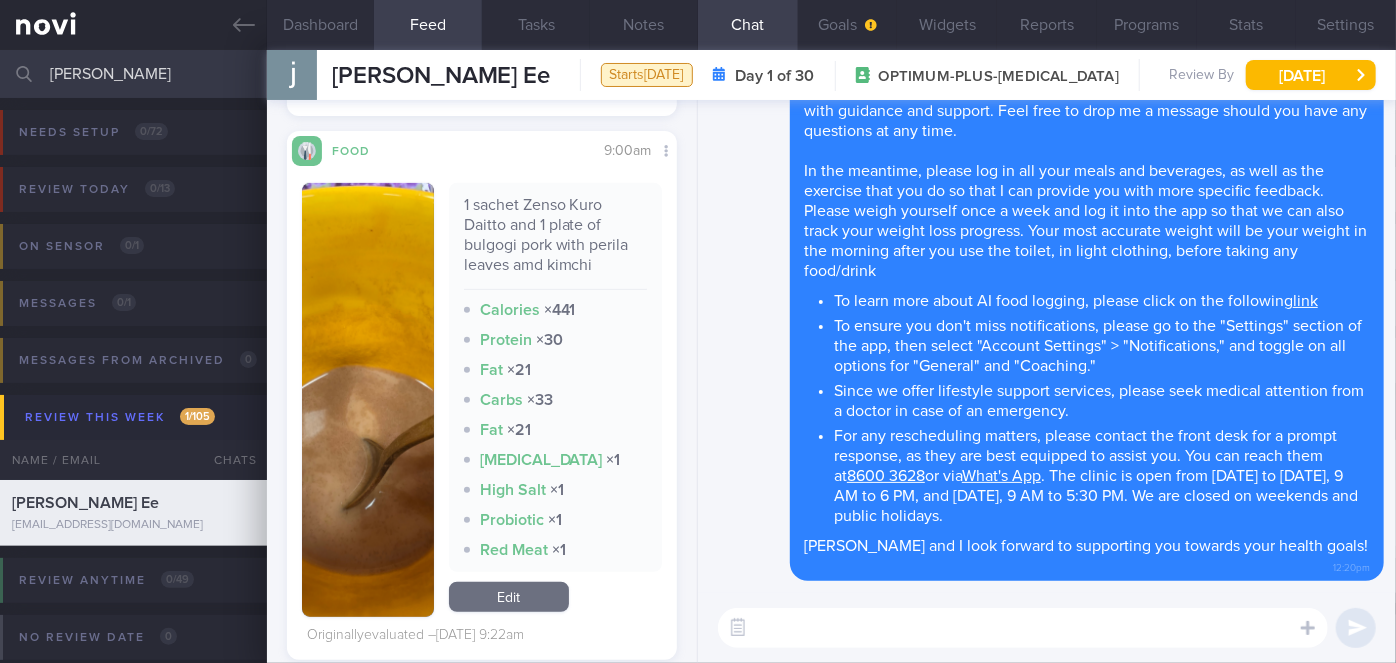 scroll, scrollTop: 38913, scrollLeft: 0, axis: vertical 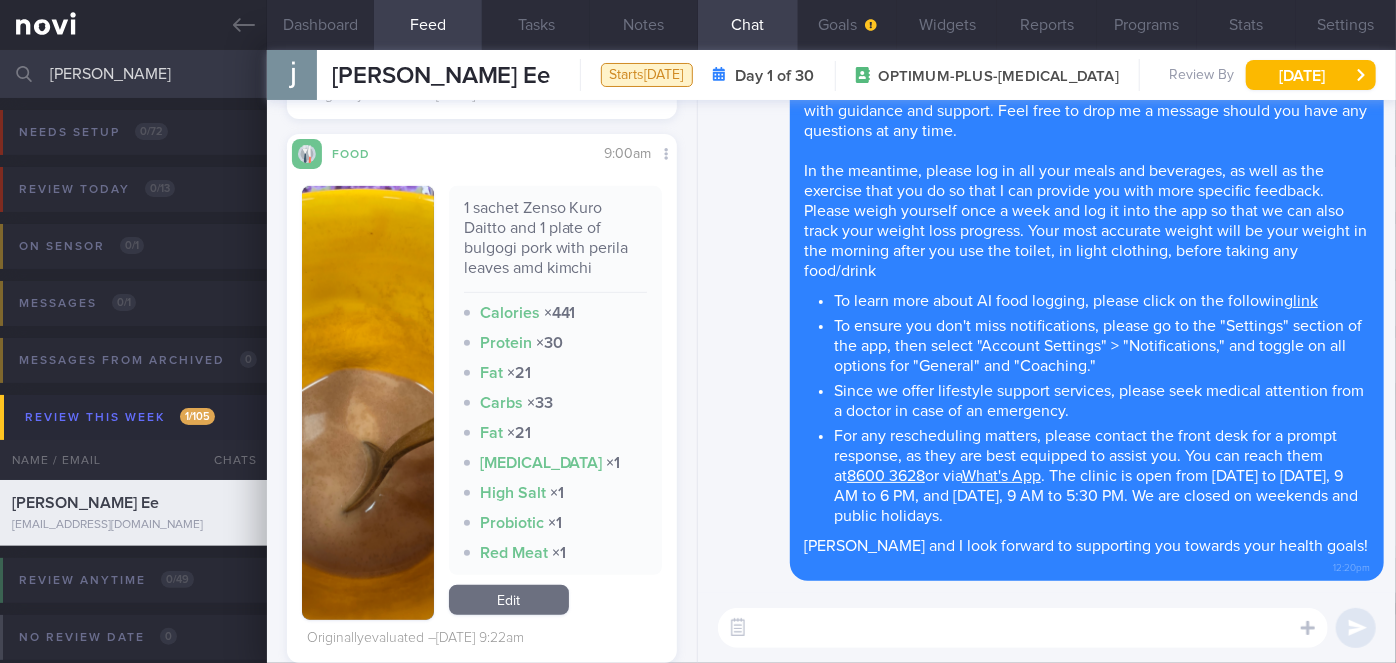 click at bounding box center (368, 403) 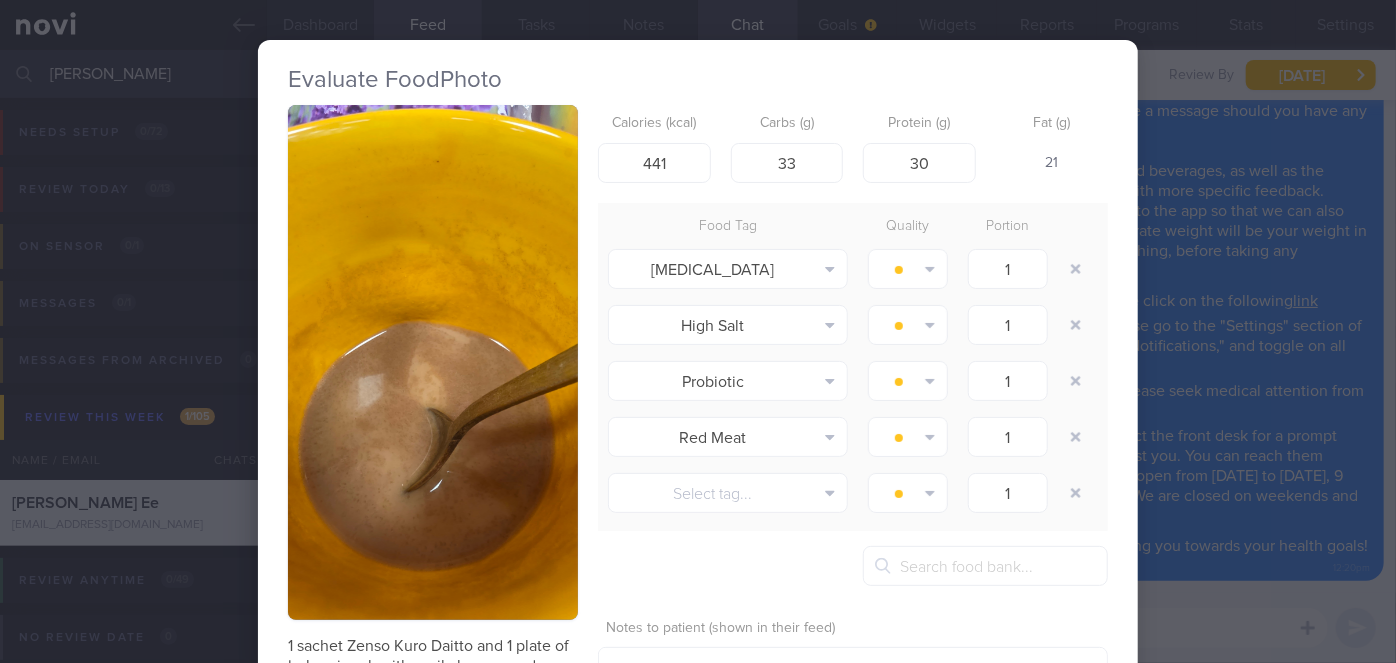 click on "Evaluate Food  Photo
1 sachet Zenso Kuro Daitto and 1 plate of bulgogi pork with perila leaves amd kimchi
Calories (kcal)
441
Carbs (g)
33
Protein (g)
30
Fat (g)
21
Food Tag
Quality
Portion
[MEDICAL_DATA]
Alcohol
Fried
Fruit
Healthy Fats
High Calcium" at bounding box center [698, 331] 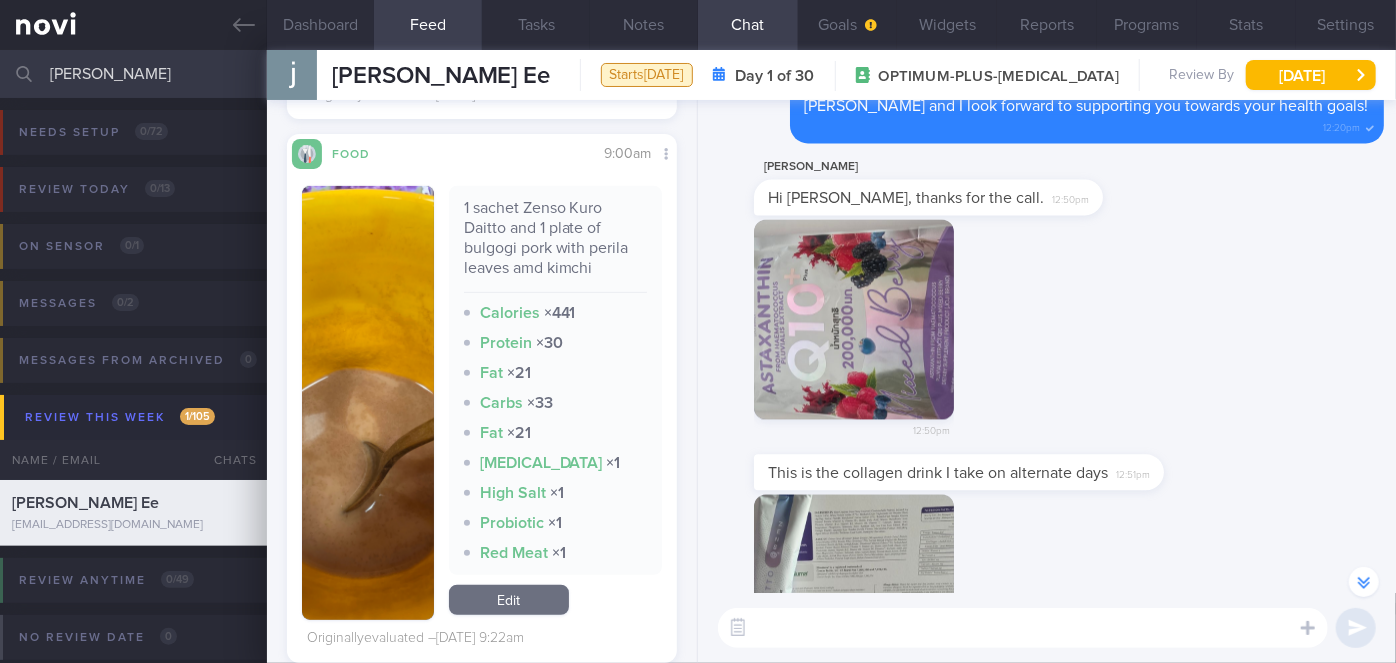 scroll, scrollTop: 0, scrollLeft: 0, axis: both 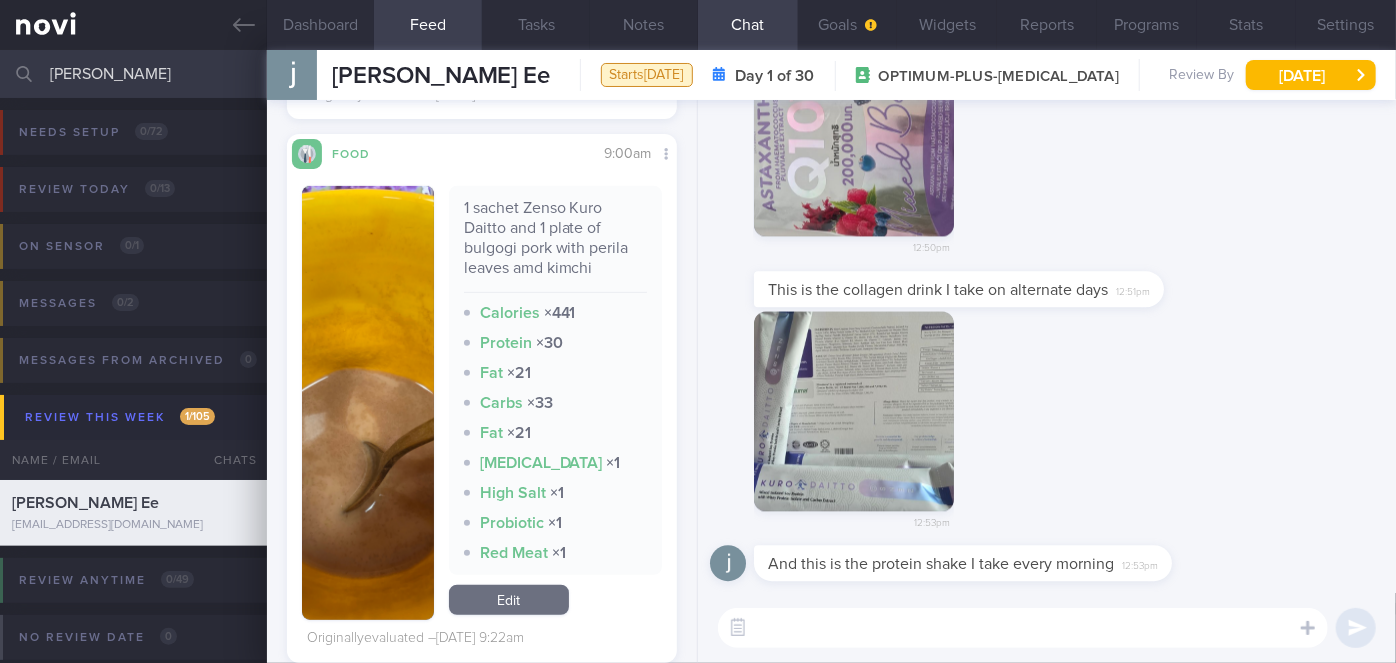 click at bounding box center [854, 411] 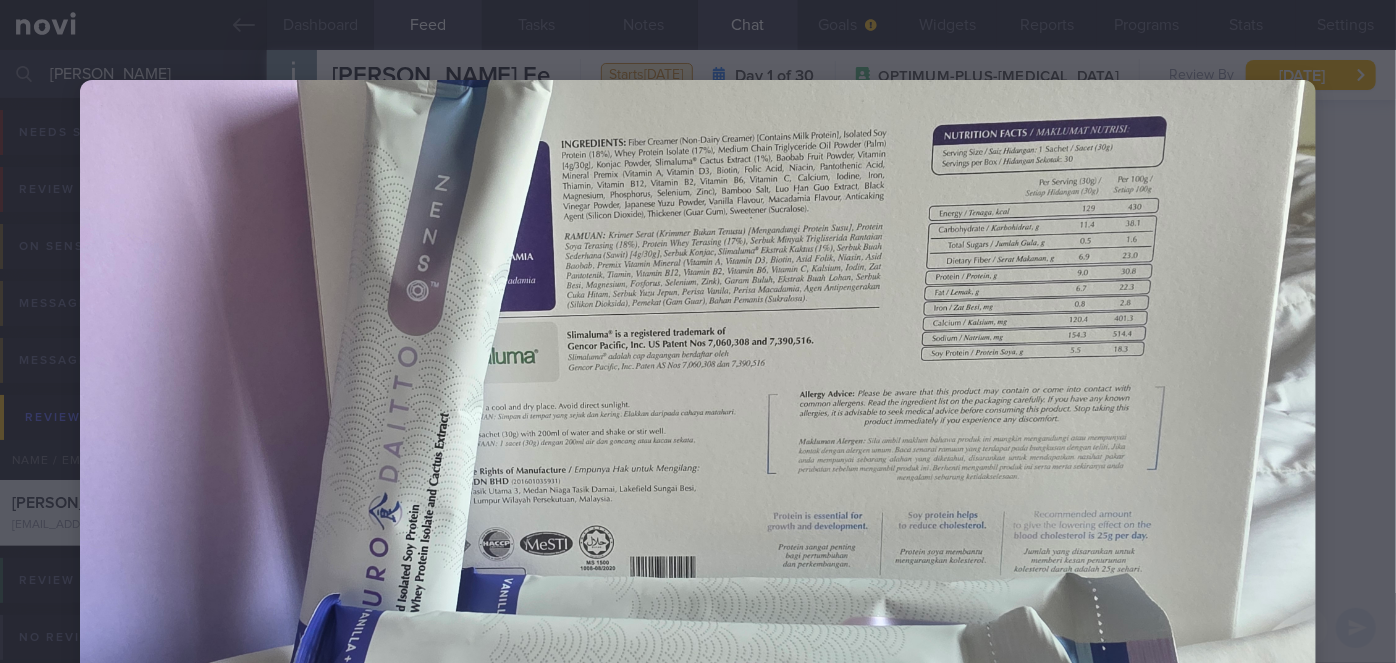 click at bounding box center (698, 428) 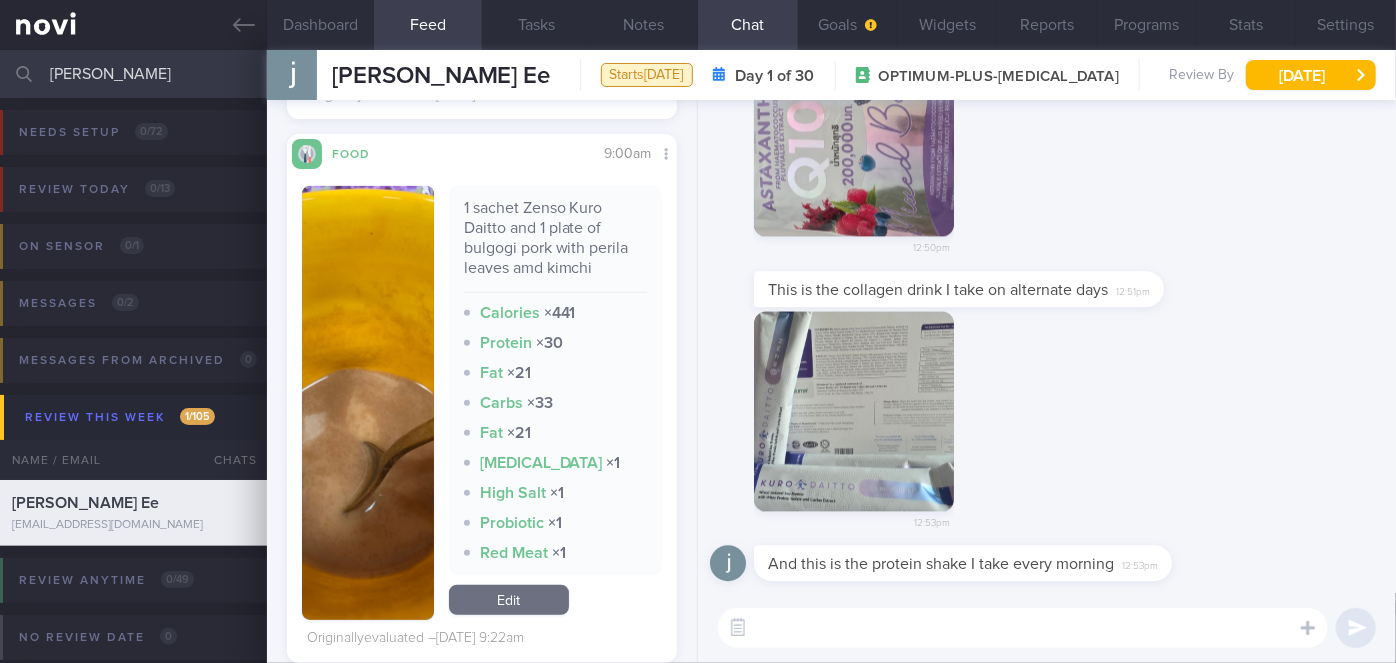 click at bounding box center [854, 136] 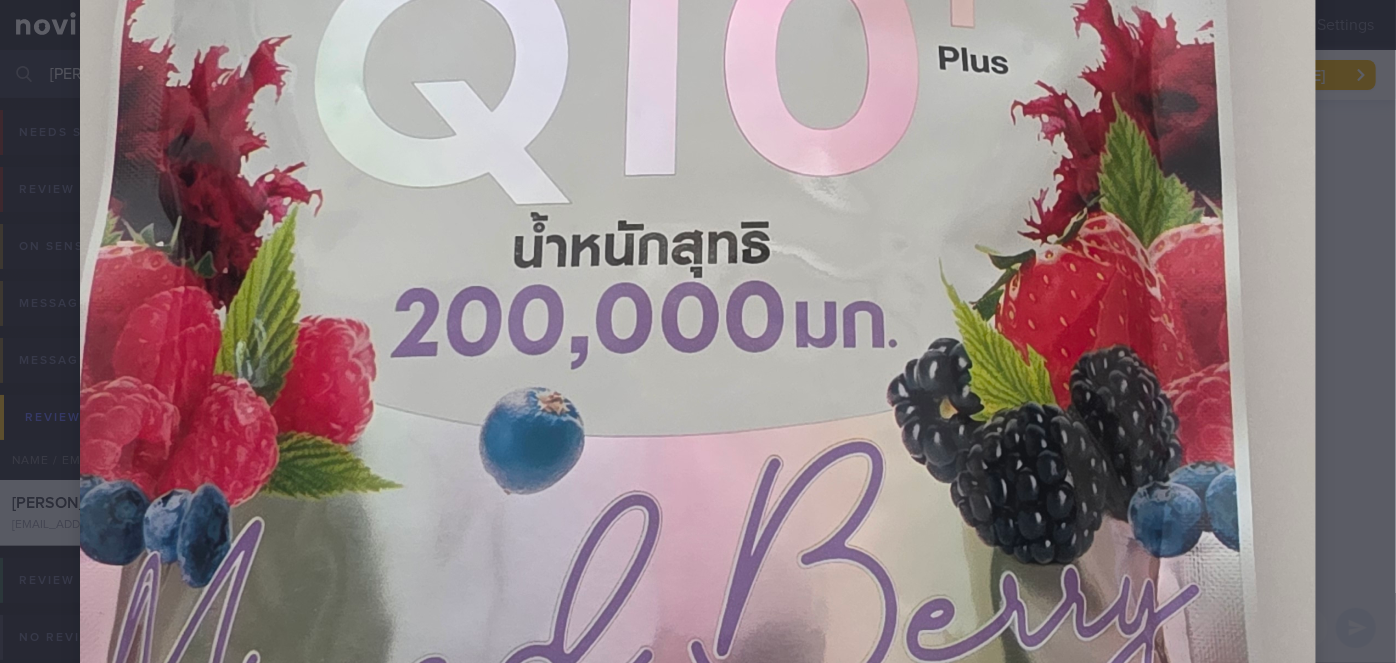 scroll, scrollTop: 1181, scrollLeft: 0, axis: vertical 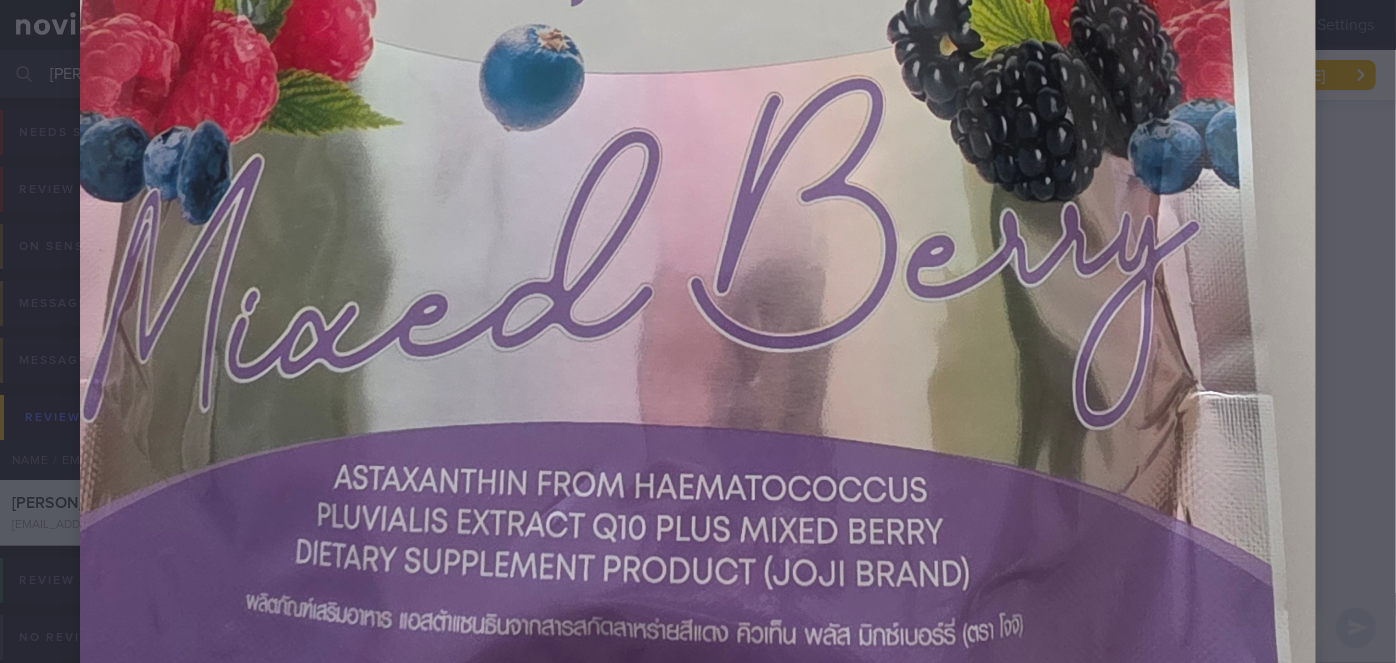 click at bounding box center [698, -4] 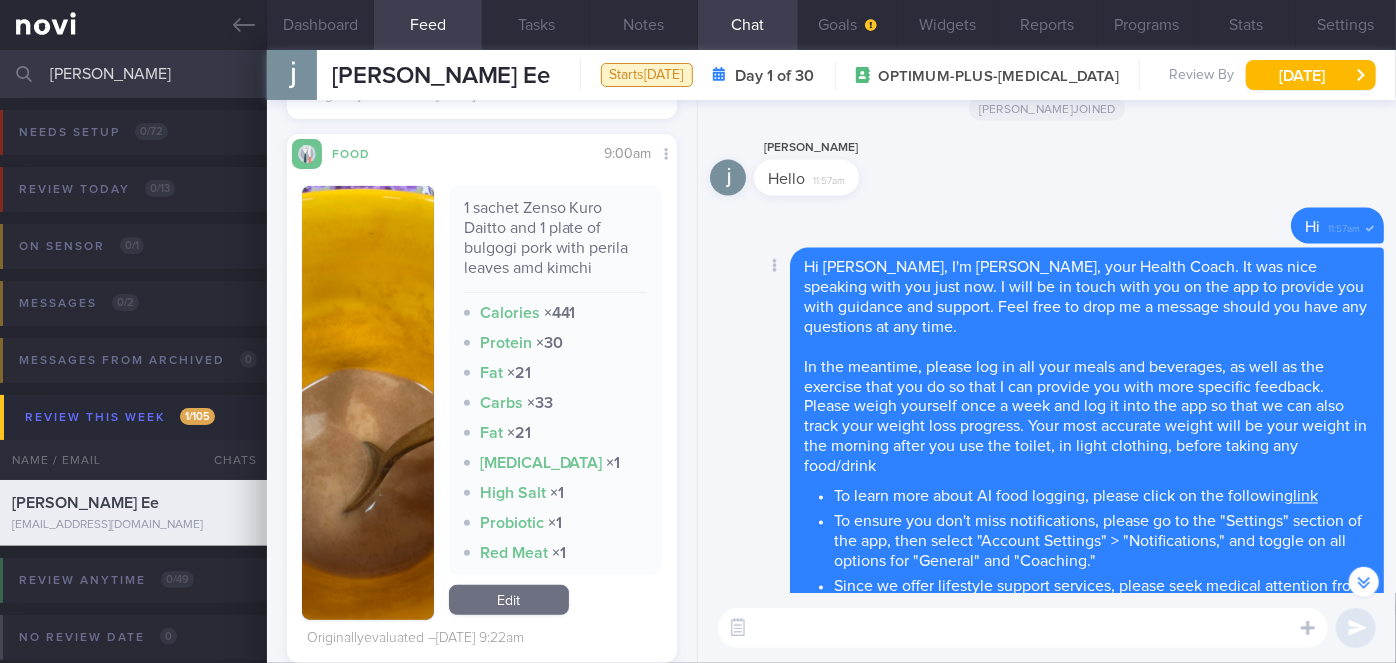 scroll, scrollTop: 0, scrollLeft: 0, axis: both 